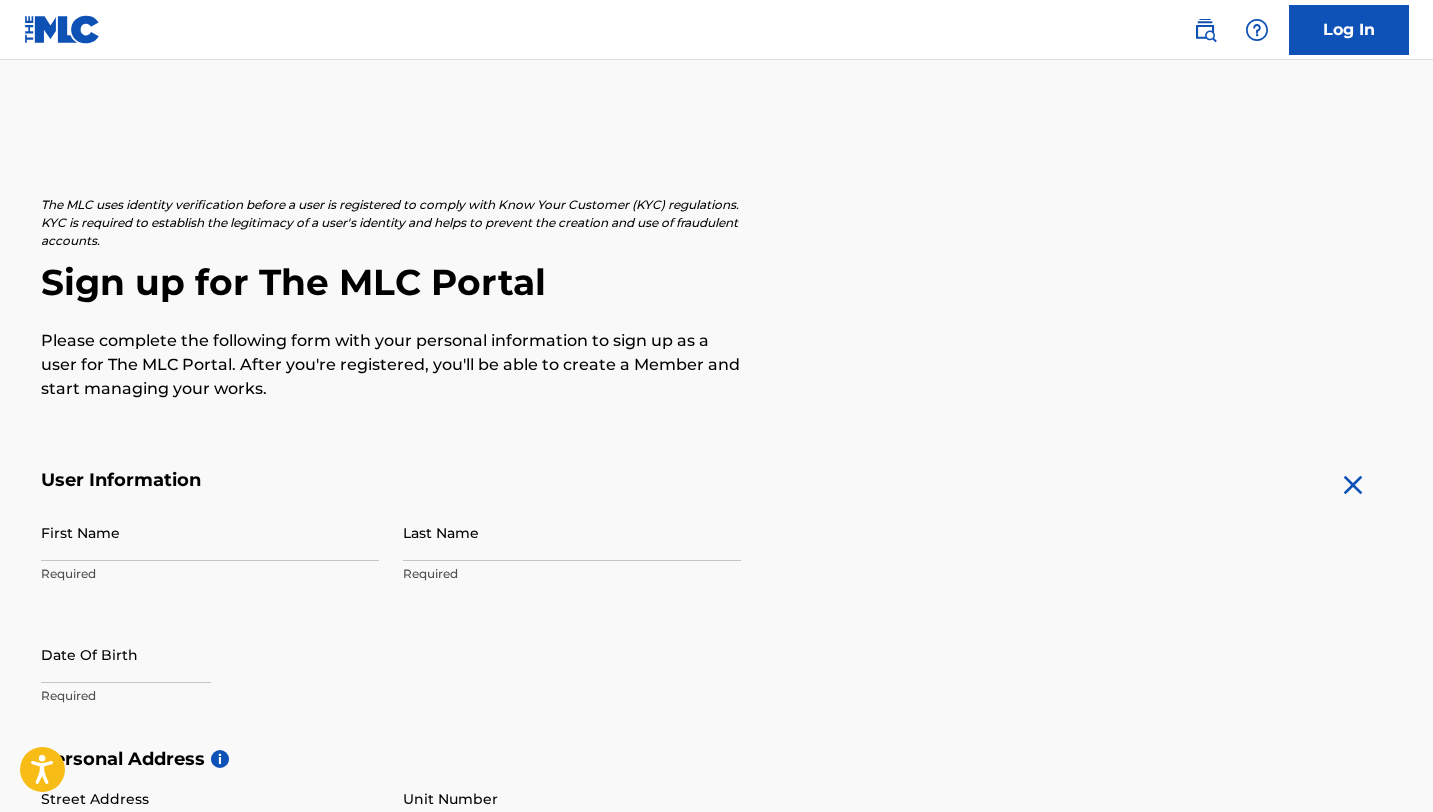 scroll, scrollTop: 0, scrollLeft: 0, axis: both 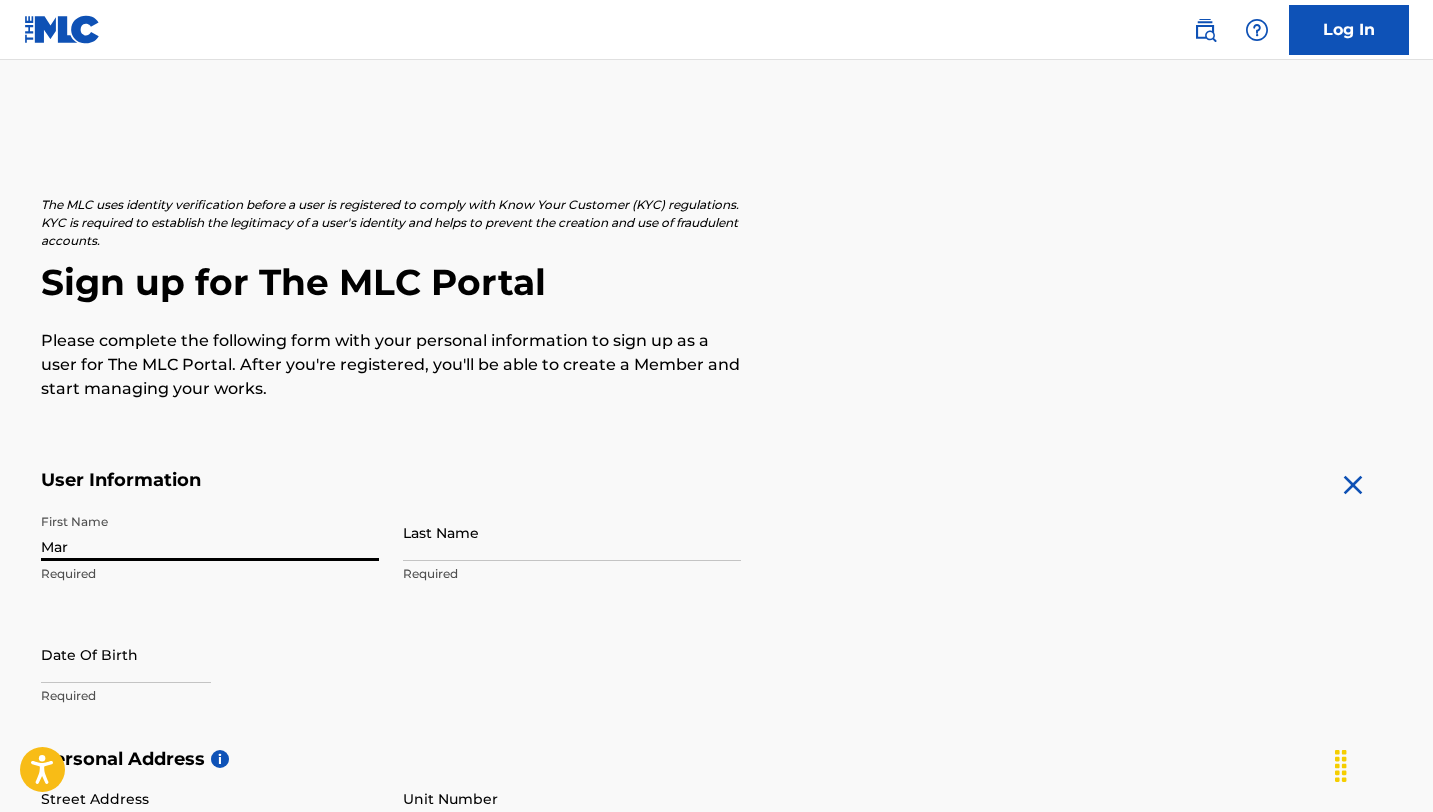type on "[FIRST]" 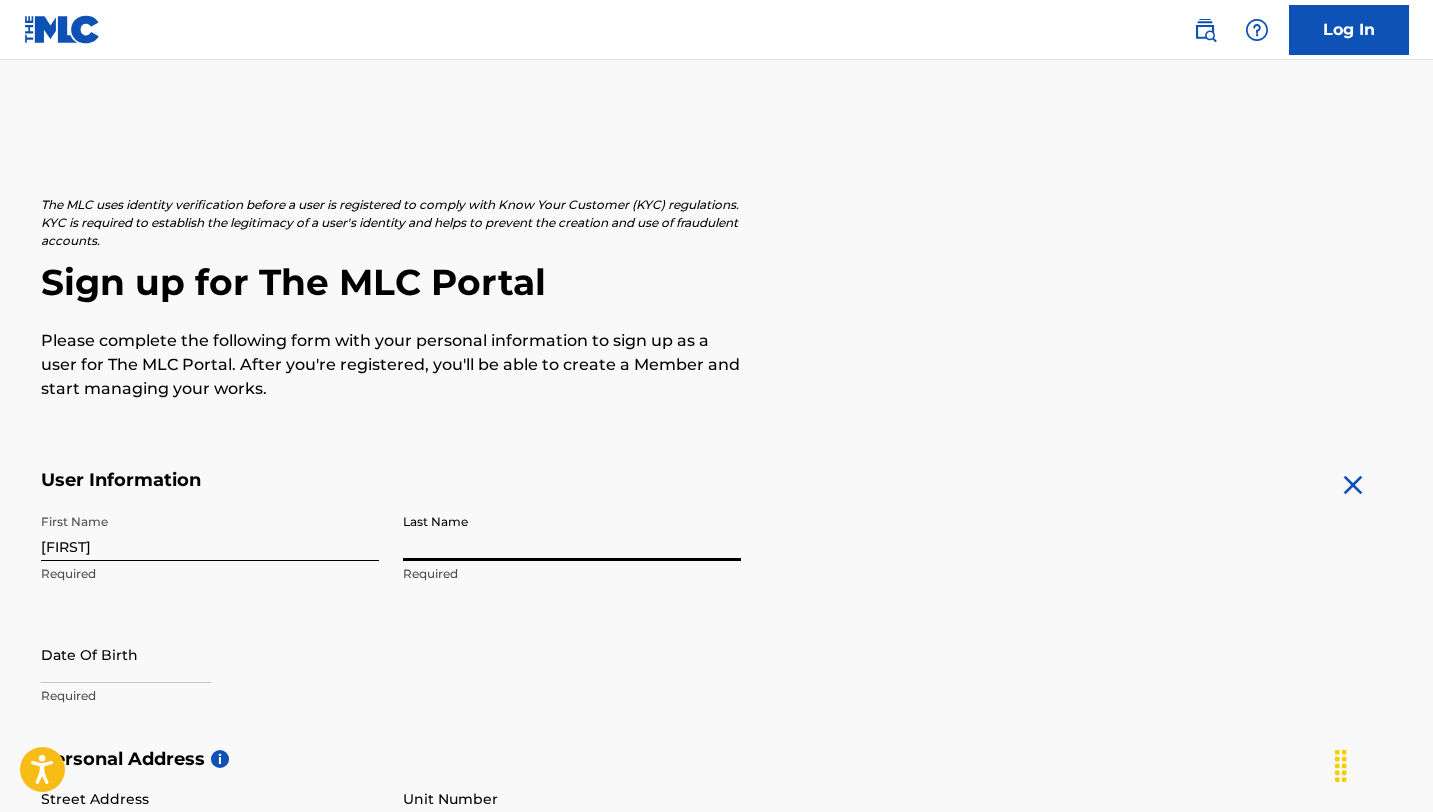 click on "Last Name" at bounding box center [572, 532] 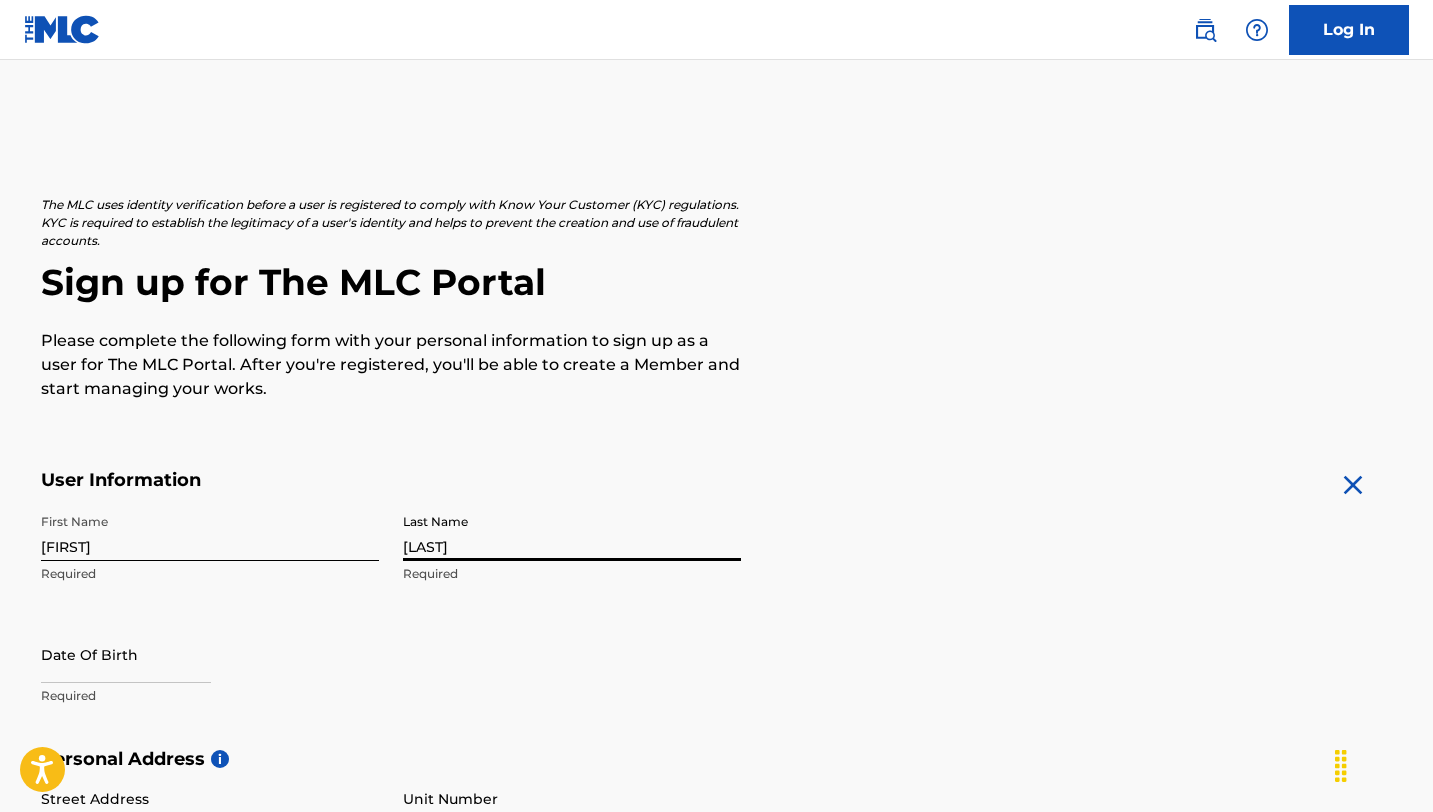 type on "[NUMBER] [STREET]" 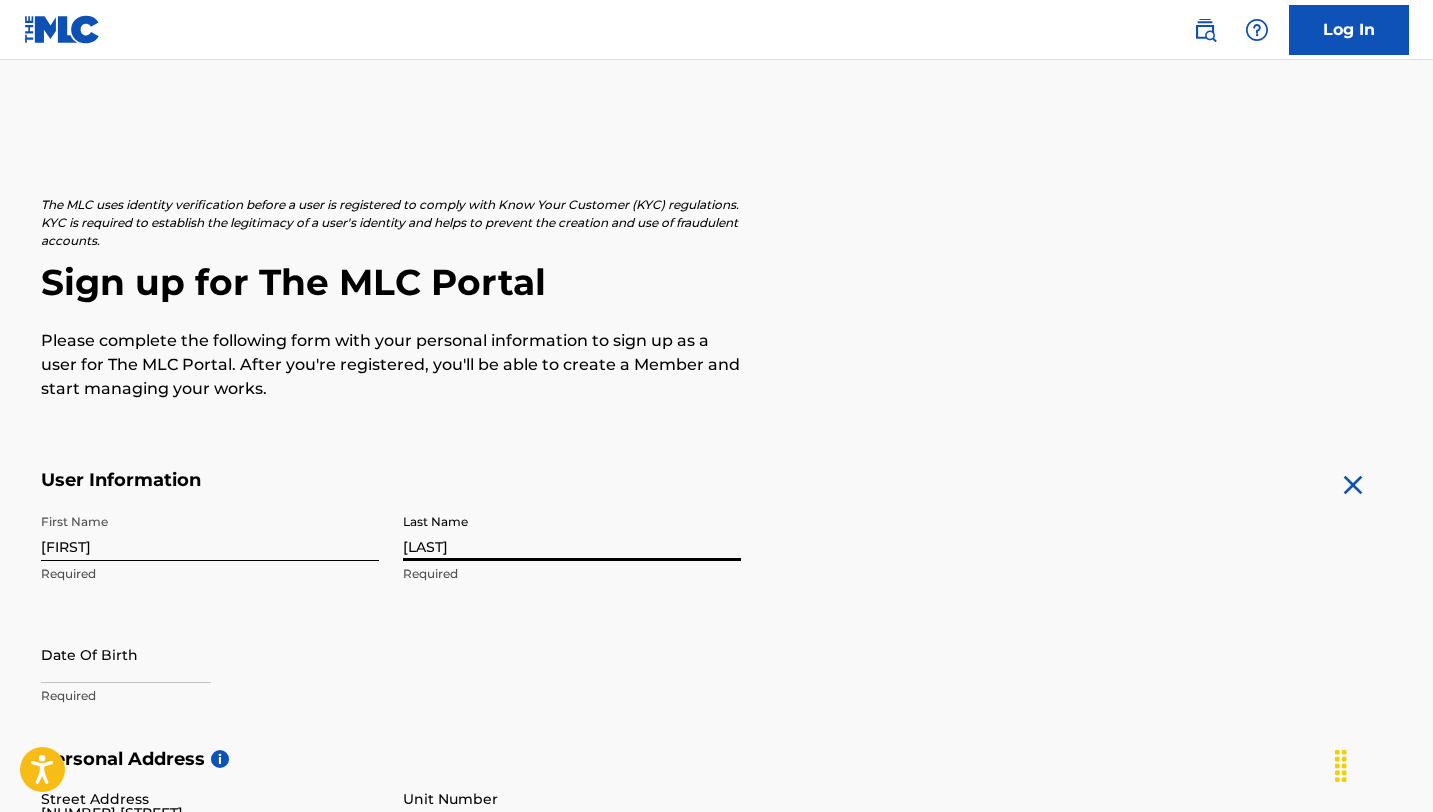 type on "[NAME] With RA" 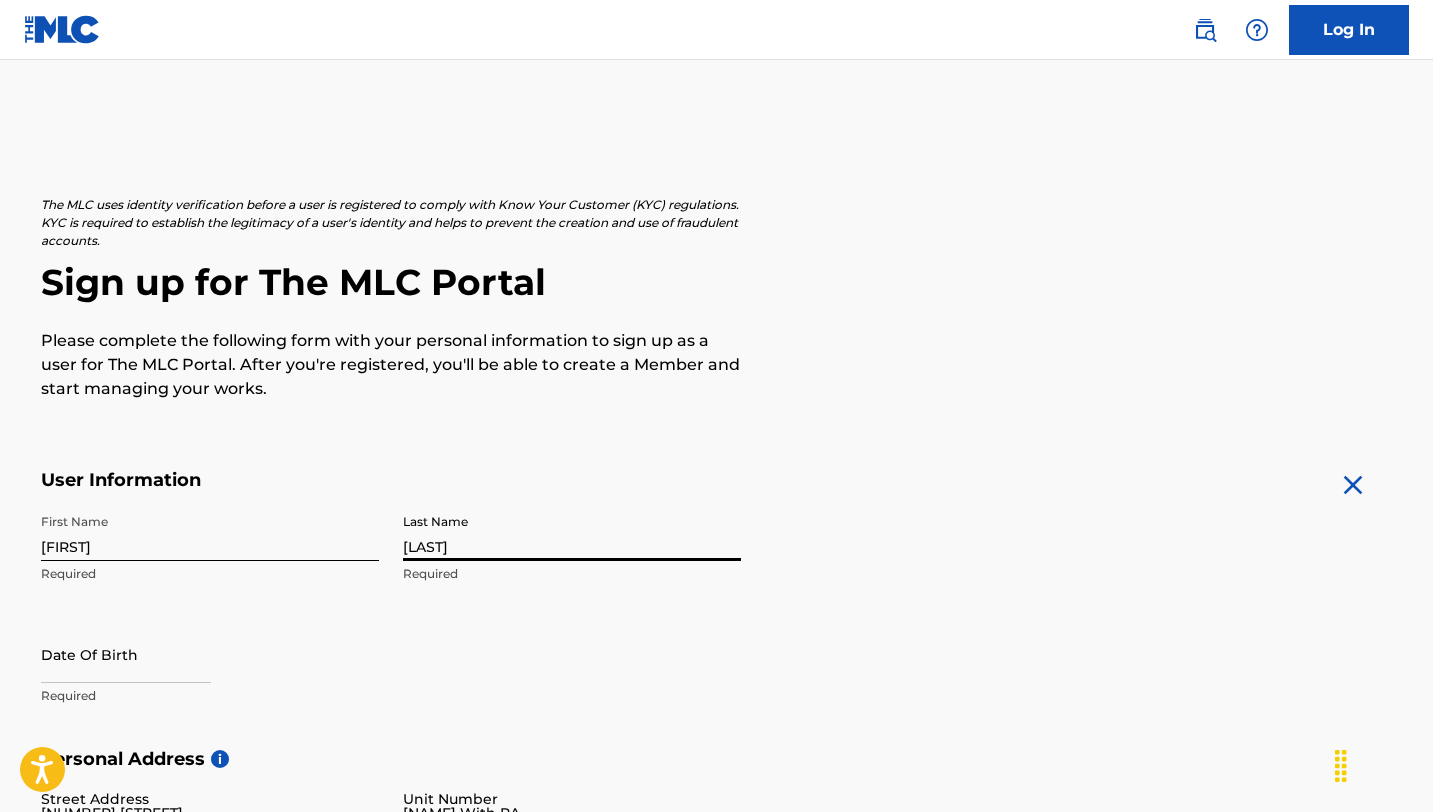 type on "[CITY]" 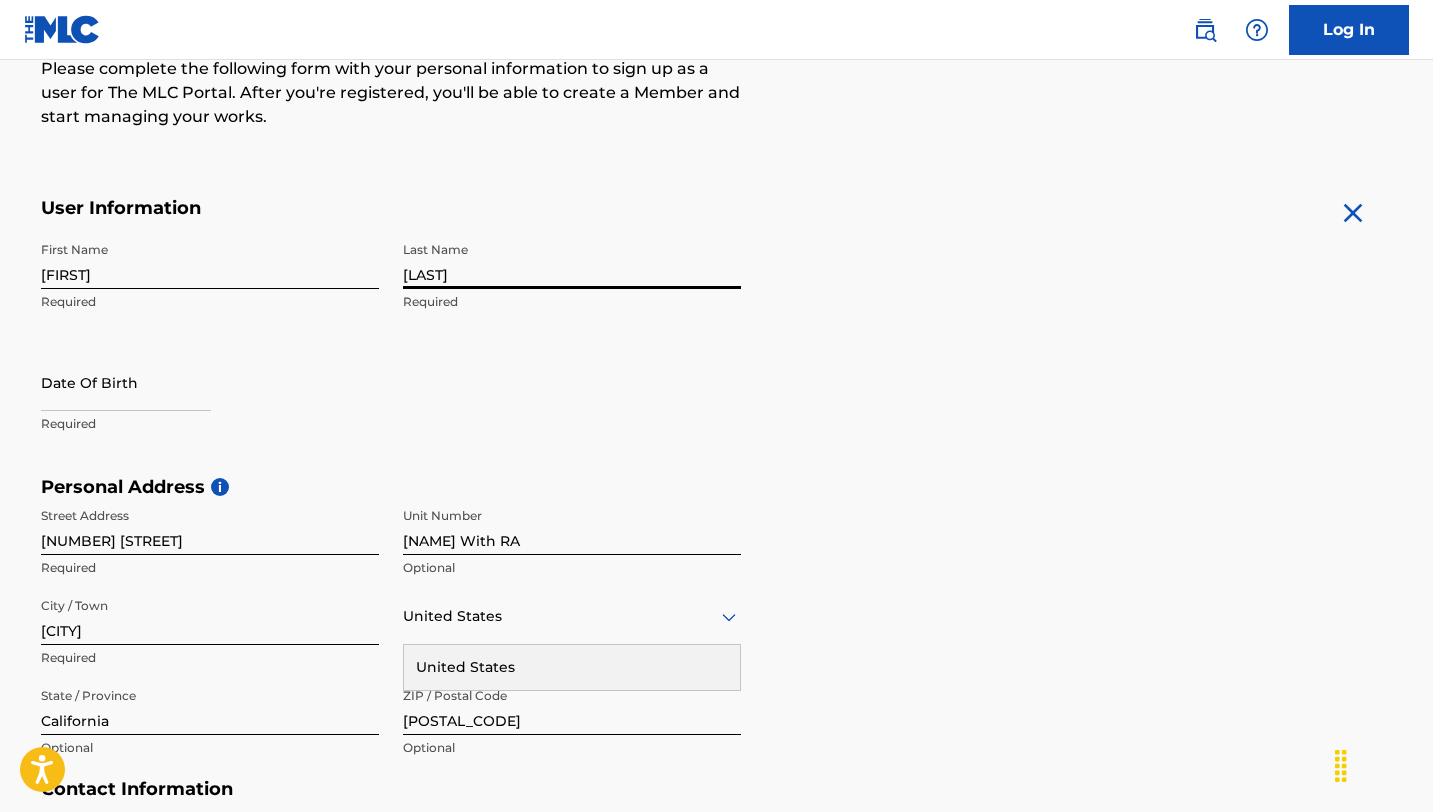 scroll, scrollTop: 341, scrollLeft: 0, axis: vertical 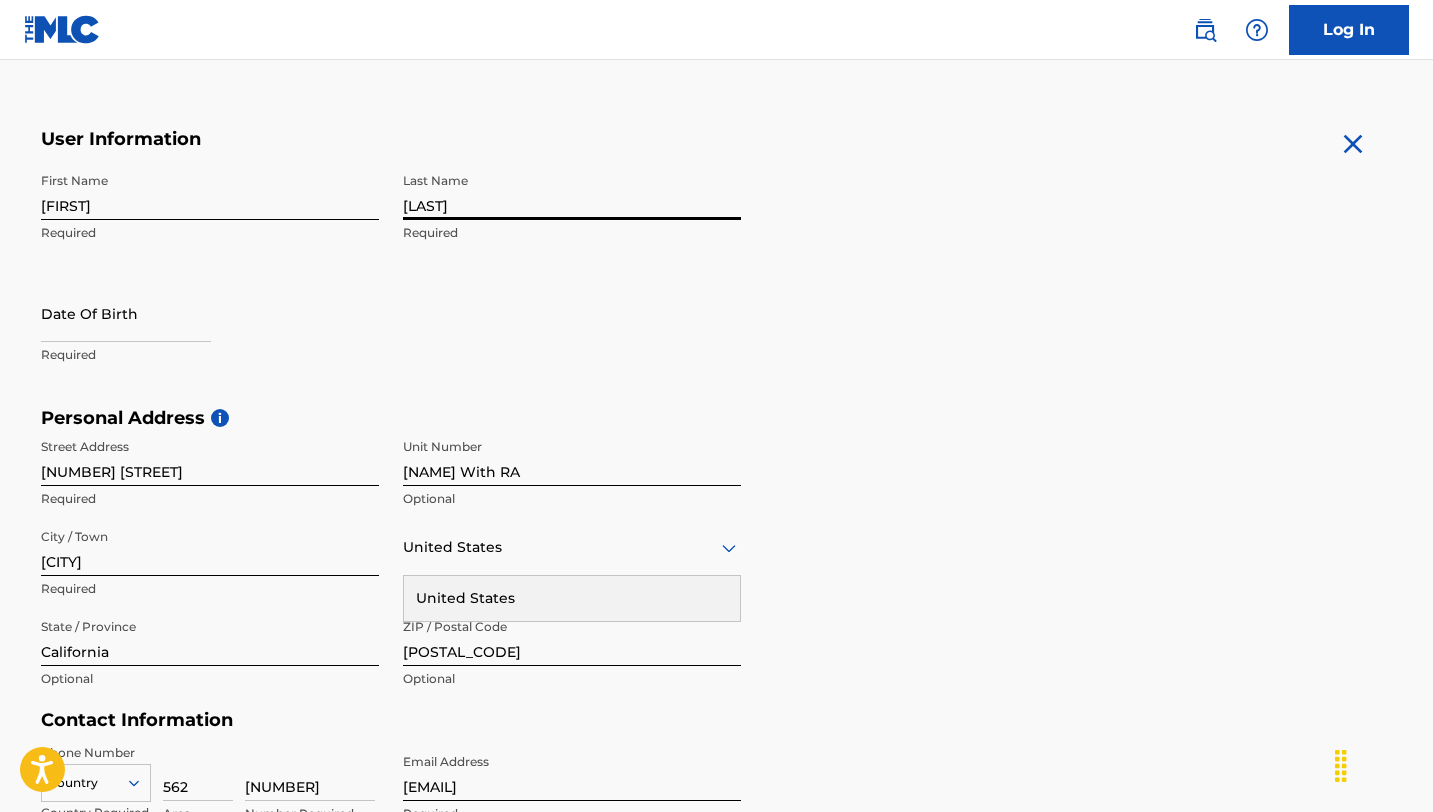 click at bounding box center [126, 313] 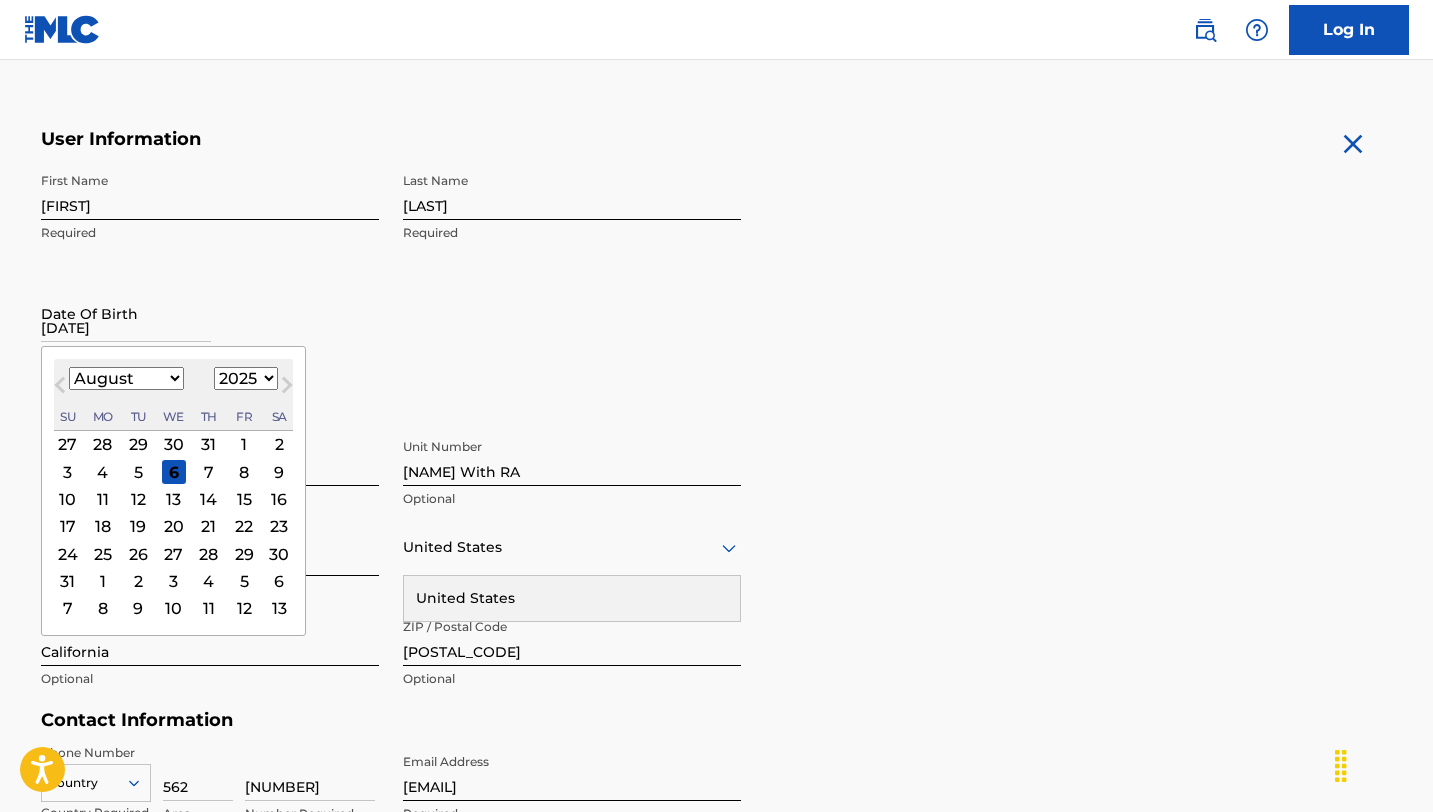 type on "[DATE]" 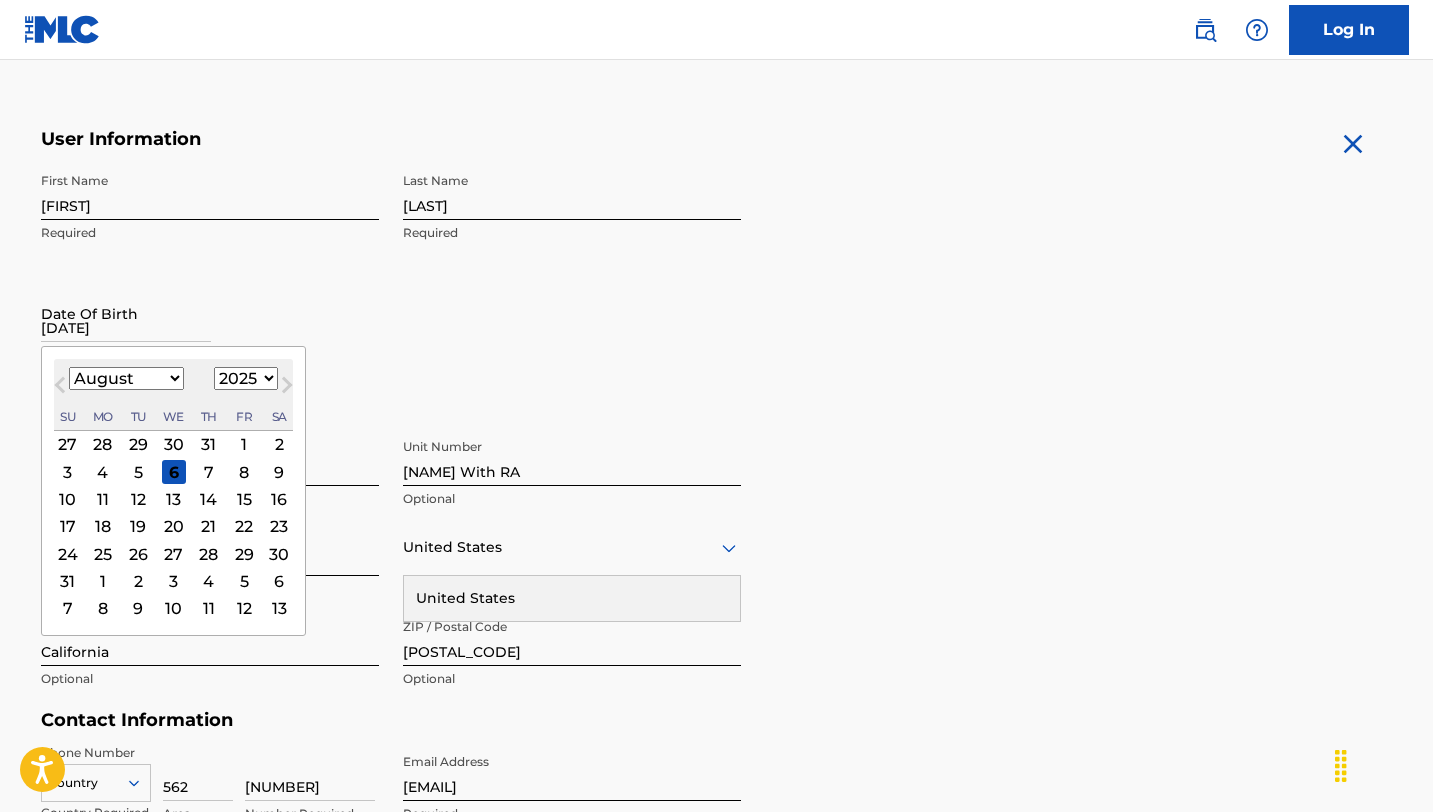 click on "First Name [FIRST] Required Last Name [LAST] Required Date Of Birth [DATE] Previous Month Next Month [MONTH] [YEAR] [MONTH] [MONTH] [MONTH] [MONTH] [MONTH] [MONTH] [MONTH] [MONTH] [MONTH] [MONTH] [MONTH] [MONTH] 1899 1900 1901 1902 1903 1904 1905 1906 1907 1908 1909 1910 1911 1912 1913 1914 1915 1916 1917 1918 1919 1920 1921 1922 1923 1924 1925 1926 1927 1928 1929 1930 1931 1932 1933 1934 1935 1936 1937 1938 1939 1940 1941 1942 1943 1944 1945 1946 1947 1948 1949 1950 1951 1952 1953 1954 1955 1956 1957 1958 1959 1960 1961 1962 1963 1964 1965 1966 1967 1968 1969 1970 1971 1972 1973 1974 1975 1976 1977 1978 1979 1980 1981 1982 1983 1984 1985 1986 1987 1988 1989 1990 1991 1992 1993 1994 1995 1996 1997 1998 1999 2000 2001 2002 2003 2004 2005 2006 2007 2008 2009 2010 2011 2012 2013 2014 2015 2016 2017 2018 2019 2020 2021 2022 2023 2024 2025 2026 2027 2028 2029 2030 2031 2032 2033 2034 2035 2036 2037 2038 2039 2040 2041 2042 2043 2044 2045 2046 2047 2048 2049 2050 2051 2052 2053 2054 2055 2056 2057 2058 2059 2060 2061" at bounding box center [391, 285] 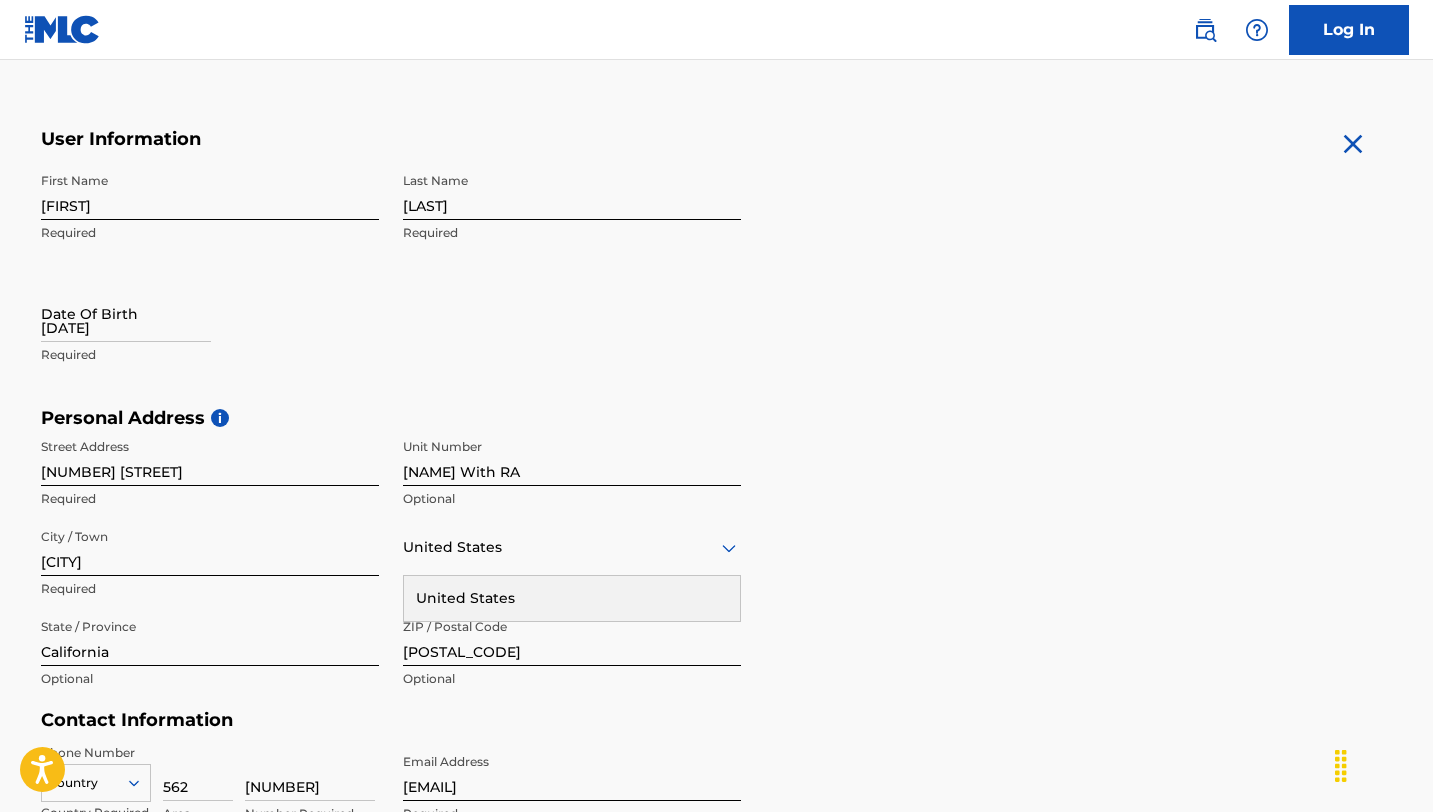 click on "[DATE]" at bounding box center (126, 313) 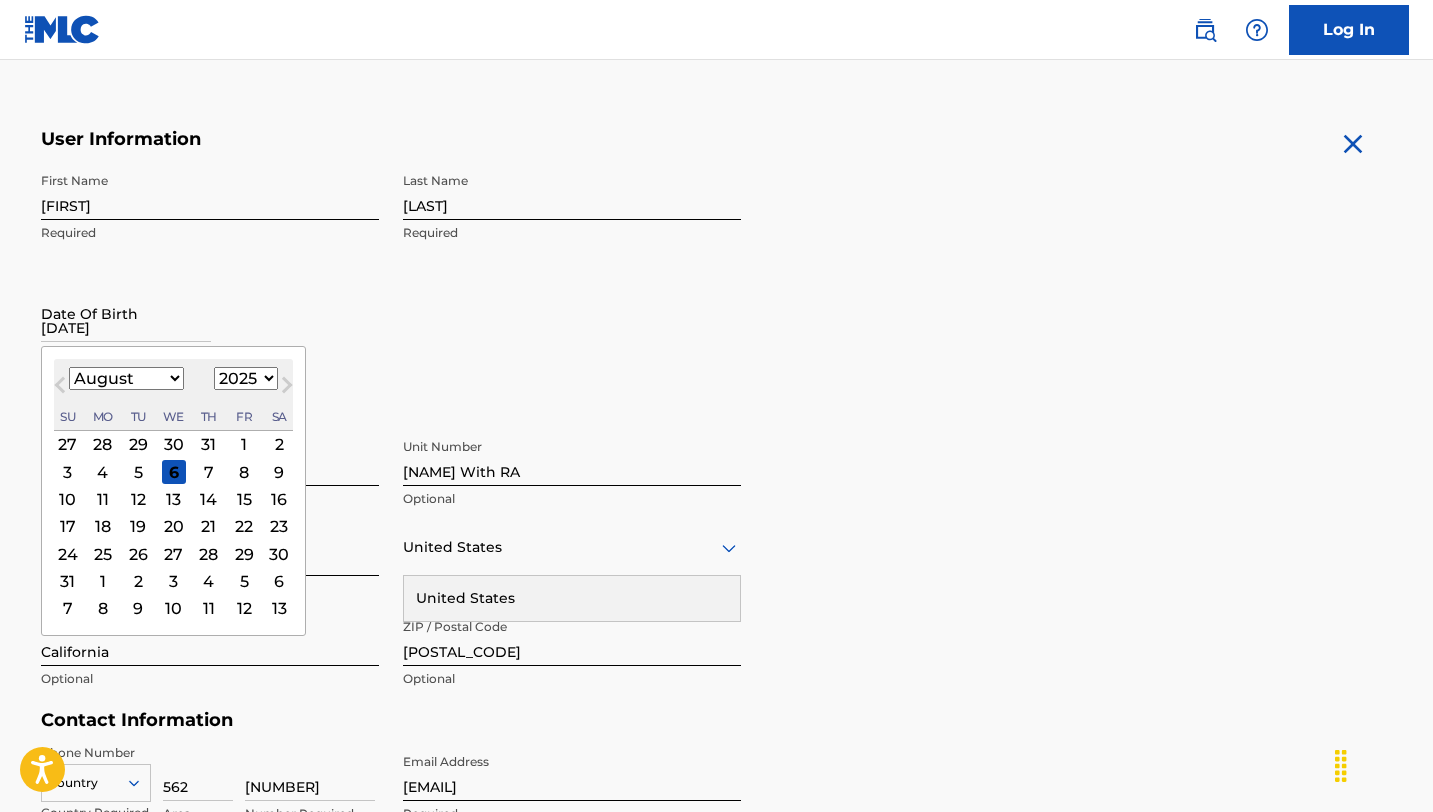 click on "January February March April May June July August September October November December" at bounding box center (126, 378) 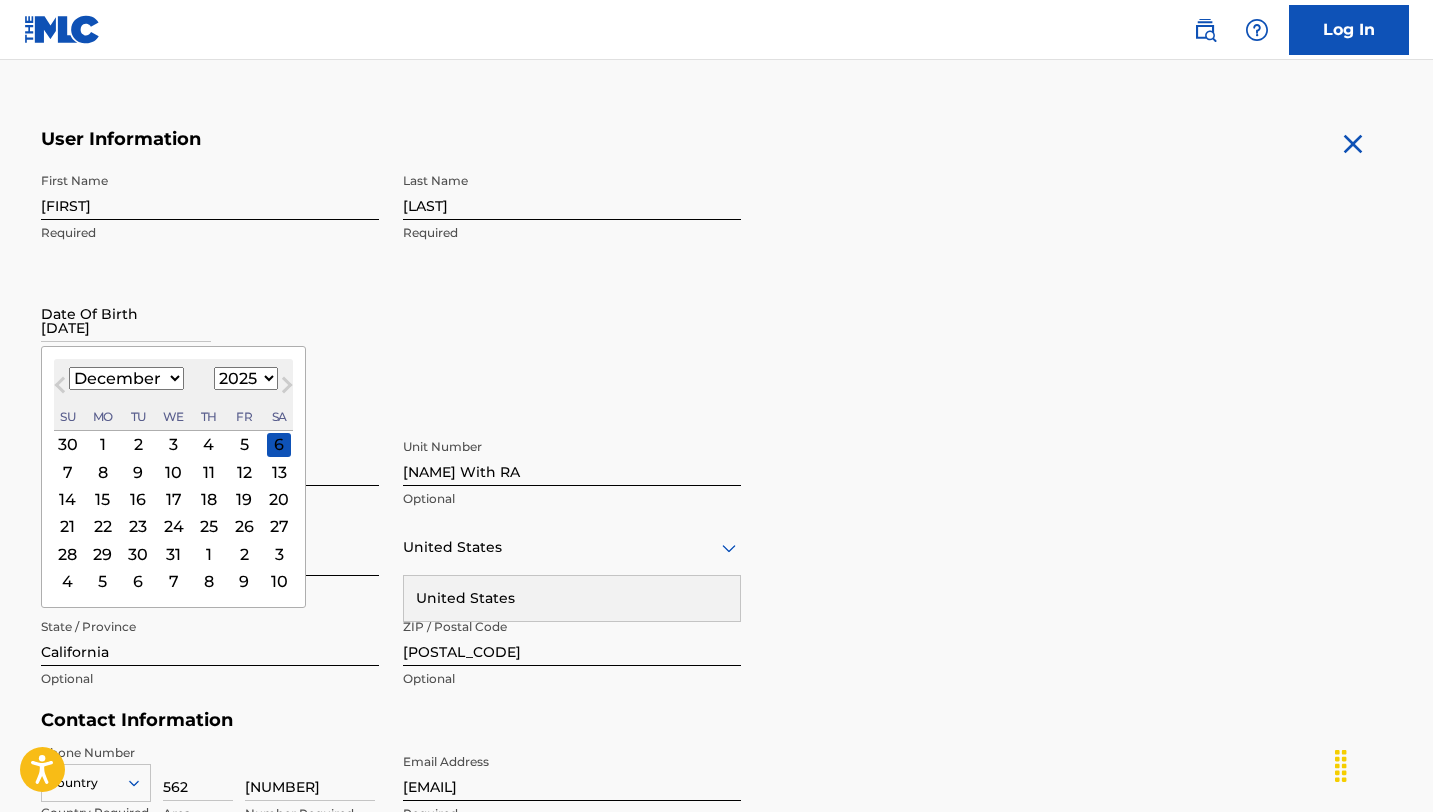 click on "8" at bounding box center [102, 472] 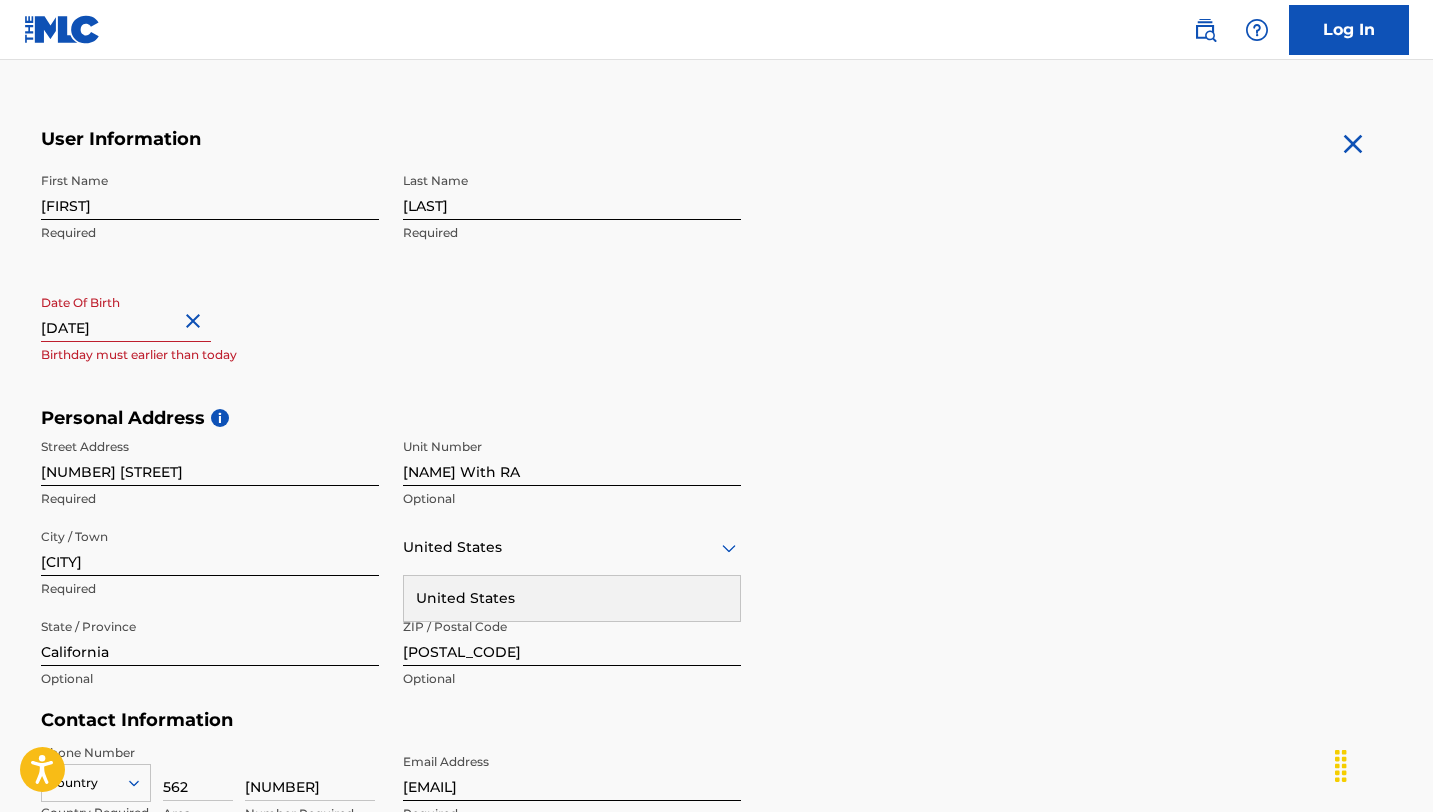click on "[DATE]" at bounding box center [126, 313] 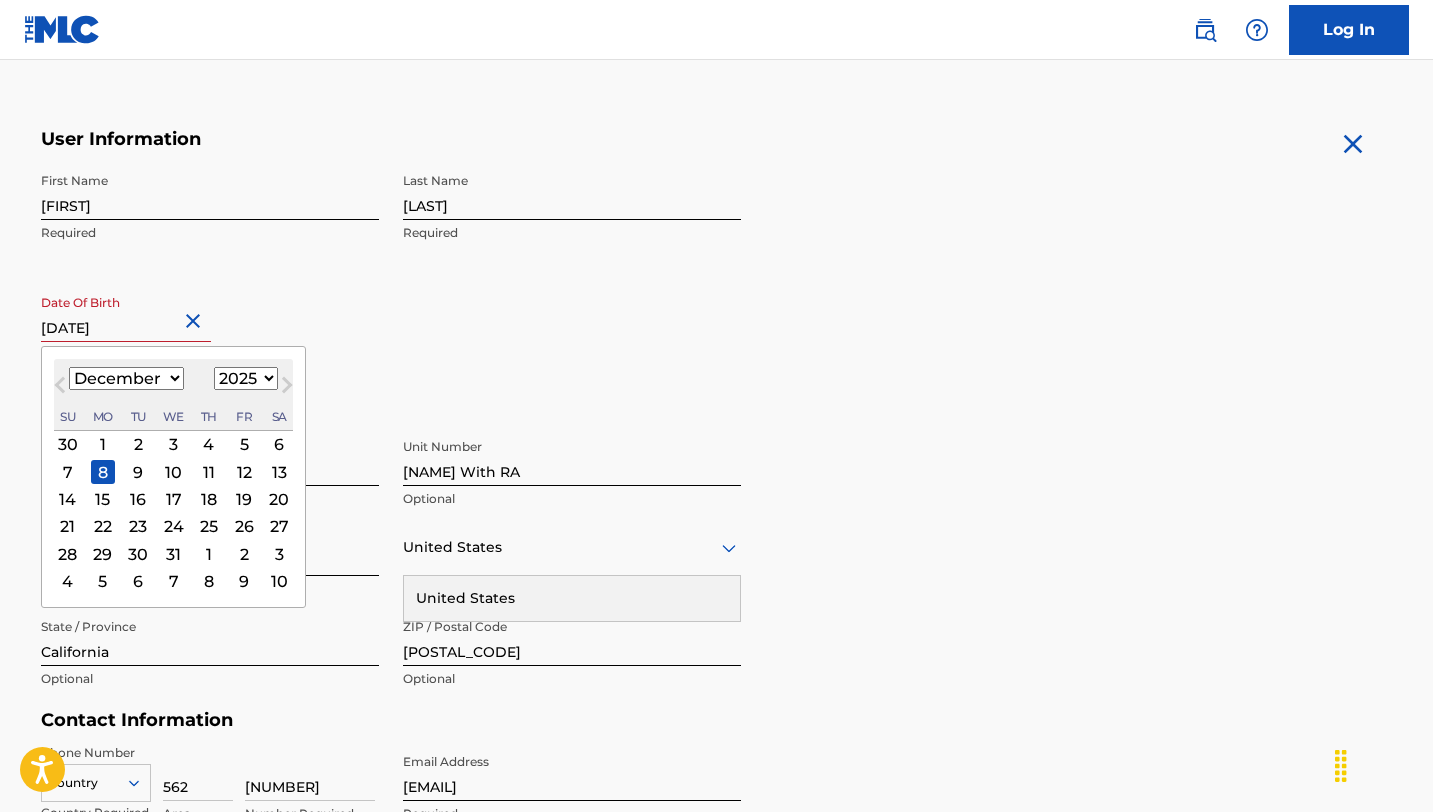 click on "1899 1900 1901 1902 1903 1904 1905 1906 1907 1908 1909 1910 1911 1912 1913 1914 1915 1916 1917 1918 1919 1920 1921 1922 1923 1924 1925 1926 1927 1928 1929 1930 1931 1932 1933 1934 1935 1936 1937 1938 1939 1940 1941 1942 1943 1944 1945 1946 1947 1948 1949 1950 1951 1952 1953 1954 1955 1956 1957 1958 1959 1960 1961 1962 1963 1964 1965 1966 1967 1968 1969 1970 1971 1972 1973 1974 1975 1976 1977 1978 1979 1980 1981 1982 1983 1984 1985 1986 1987 1988 1989 1990 1991 1992 1993 1994 1995 1996 1997 1998 1999 2000 2001 2002 2003 2004 2005 2006 2007 2008 2009 2010 2011 2012 2013 2014 2015 2016 2017 2018 2019 2020 2021 2022 2023 2024 2025 2026 2027 2028 2029 2030 2031 2032 2033 2034 2035 2036 2037 2038 2039 2040 2041 2042 2043 2044 2045 2046 2047 2048 2049 2050 2051 2052 2053 2054 2055 2056 2057 2058 2059 2060 2061 2062 2063 2064 2065 2066 2067 2068 2069 2070 2071 2072 2073 2074 2075 2076 2077 2078 2079 2080 2081 2082 2083 2084 2085 2086 2087 2088 2089 2090 2091 2092 2093 2094 2095 2096 2097 2098 2099 2100" at bounding box center (246, 378) 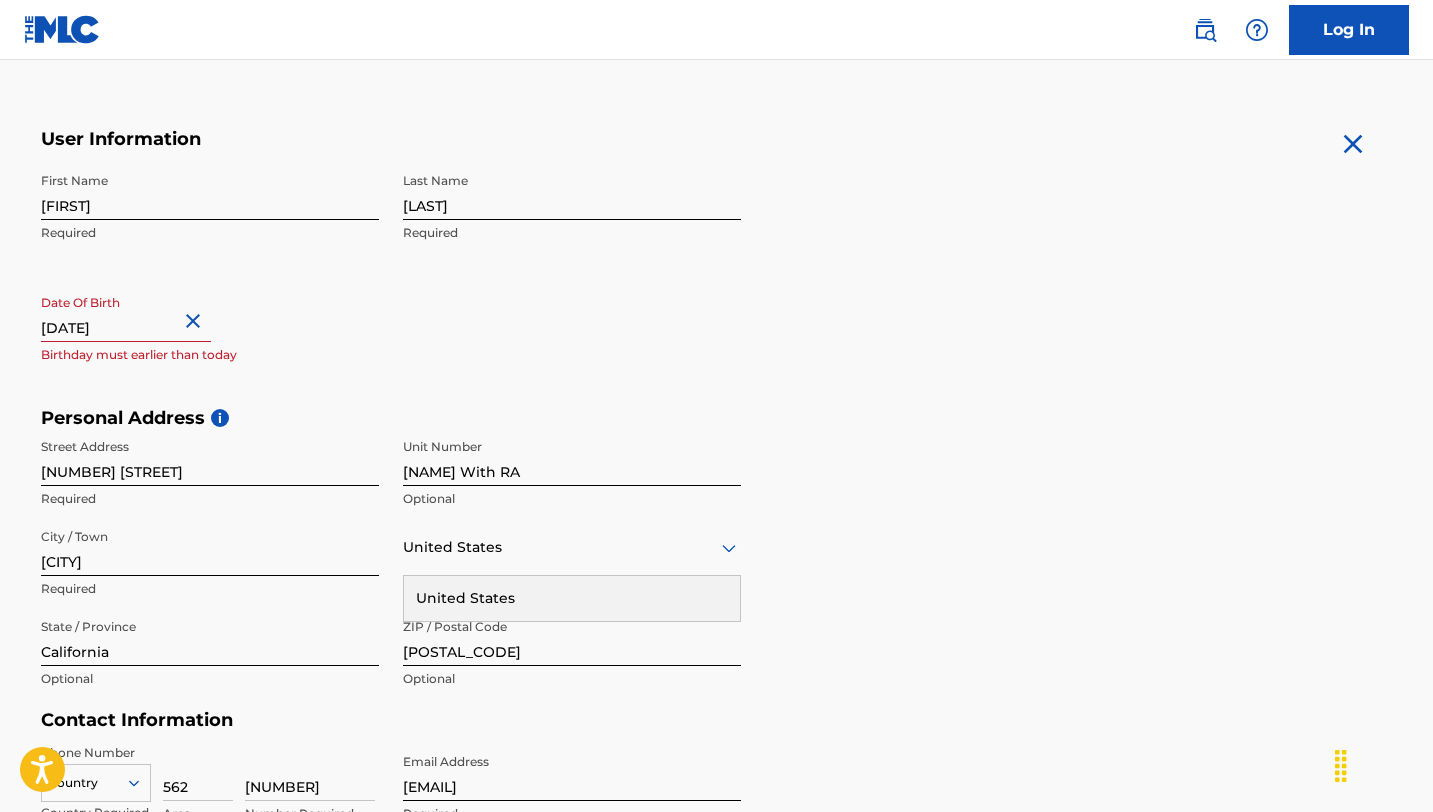 click on "[DATE]" at bounding box center [126, 313] 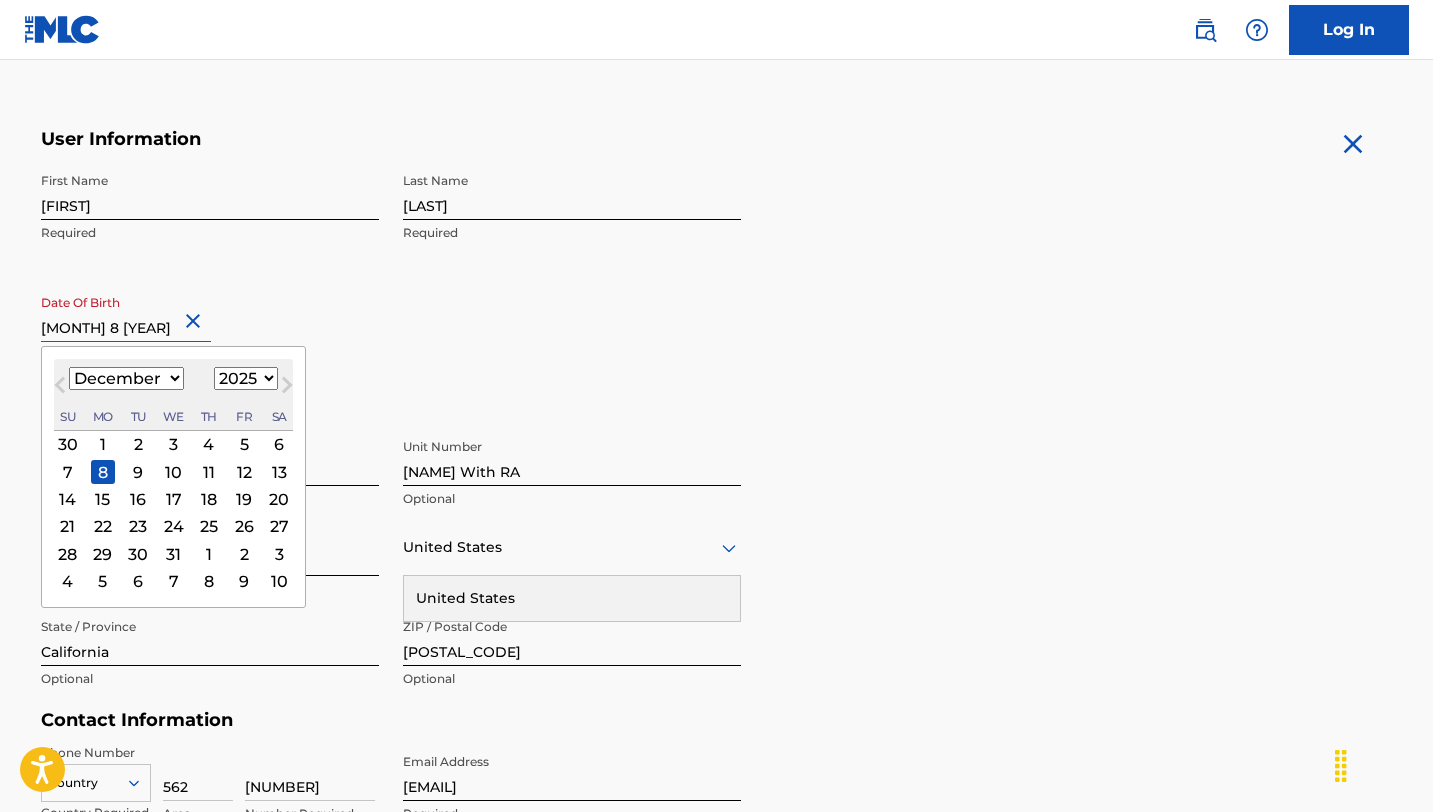 type on "[MONTH] 8 [YEAR]" 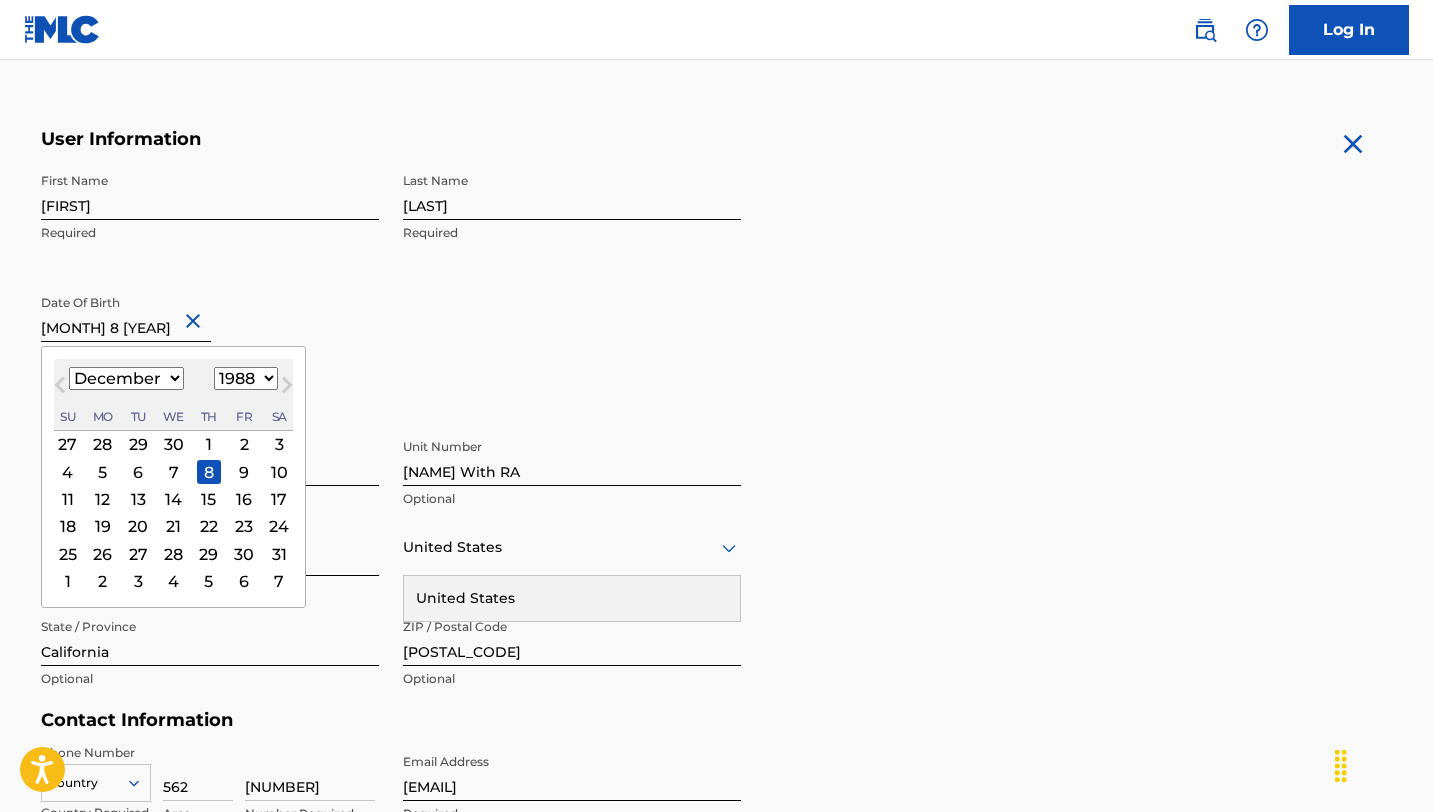 type on "[MONTH] 8 [YEAR]" 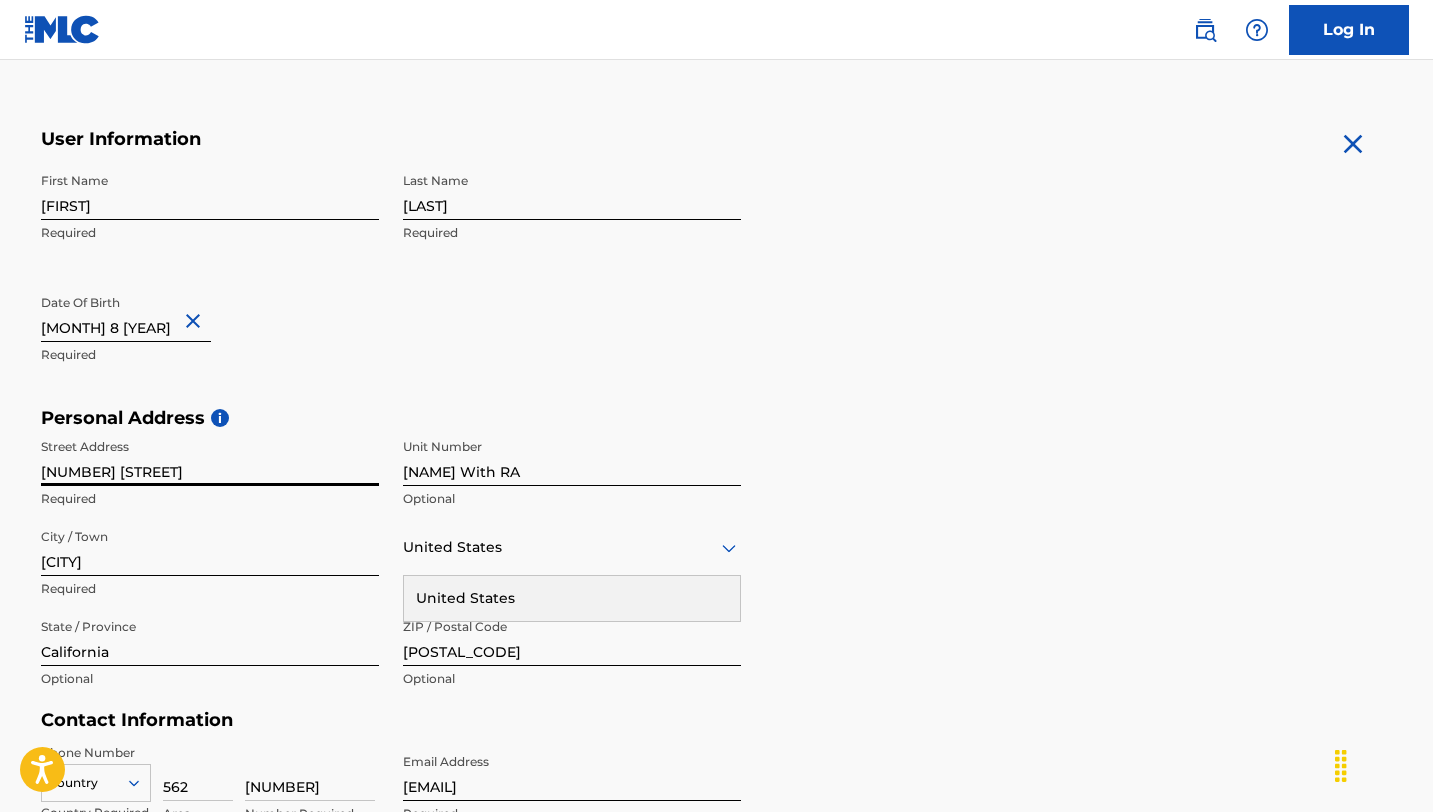 click on "[NUMBER] [STREET]" at bounding box center [210, 457] 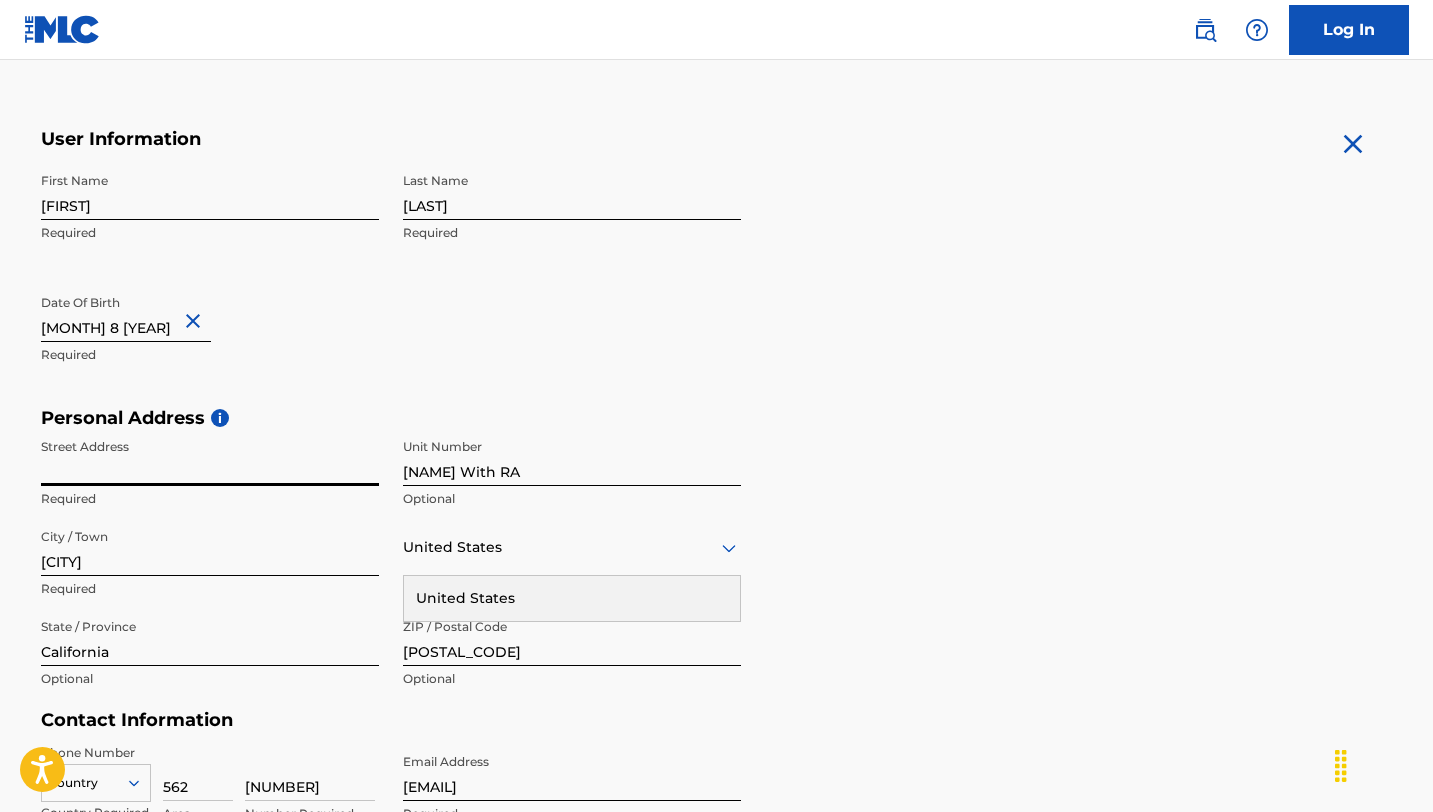 type 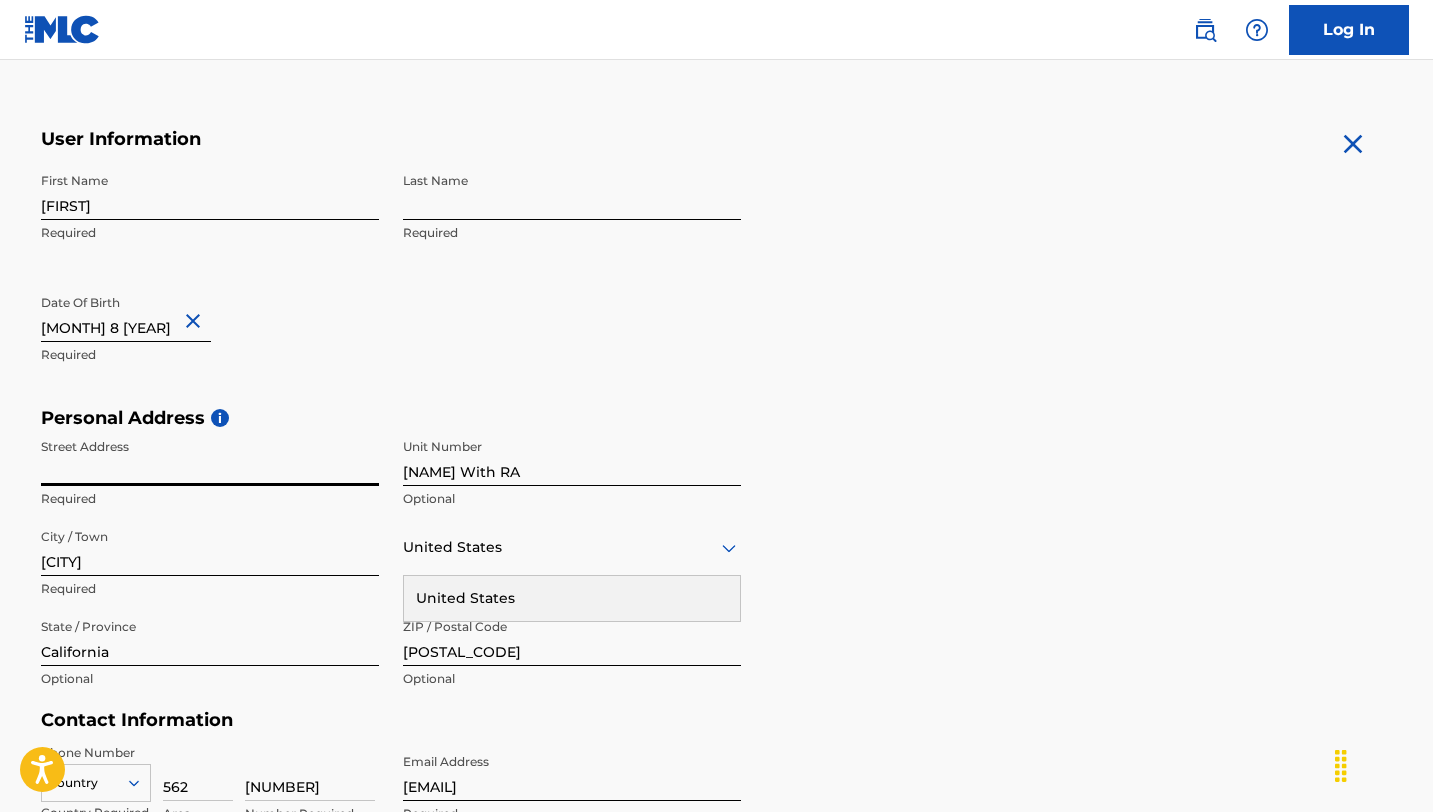 type 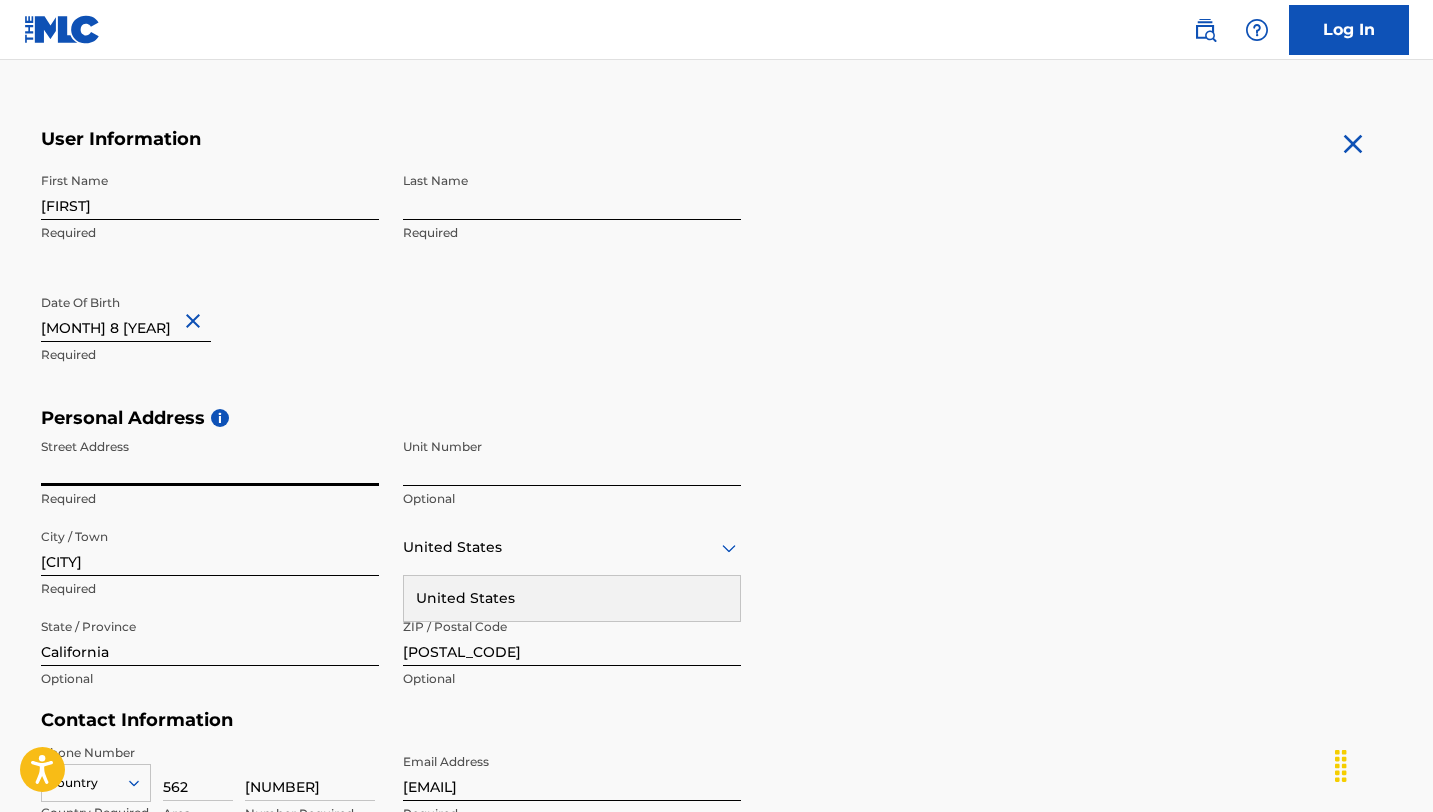 type 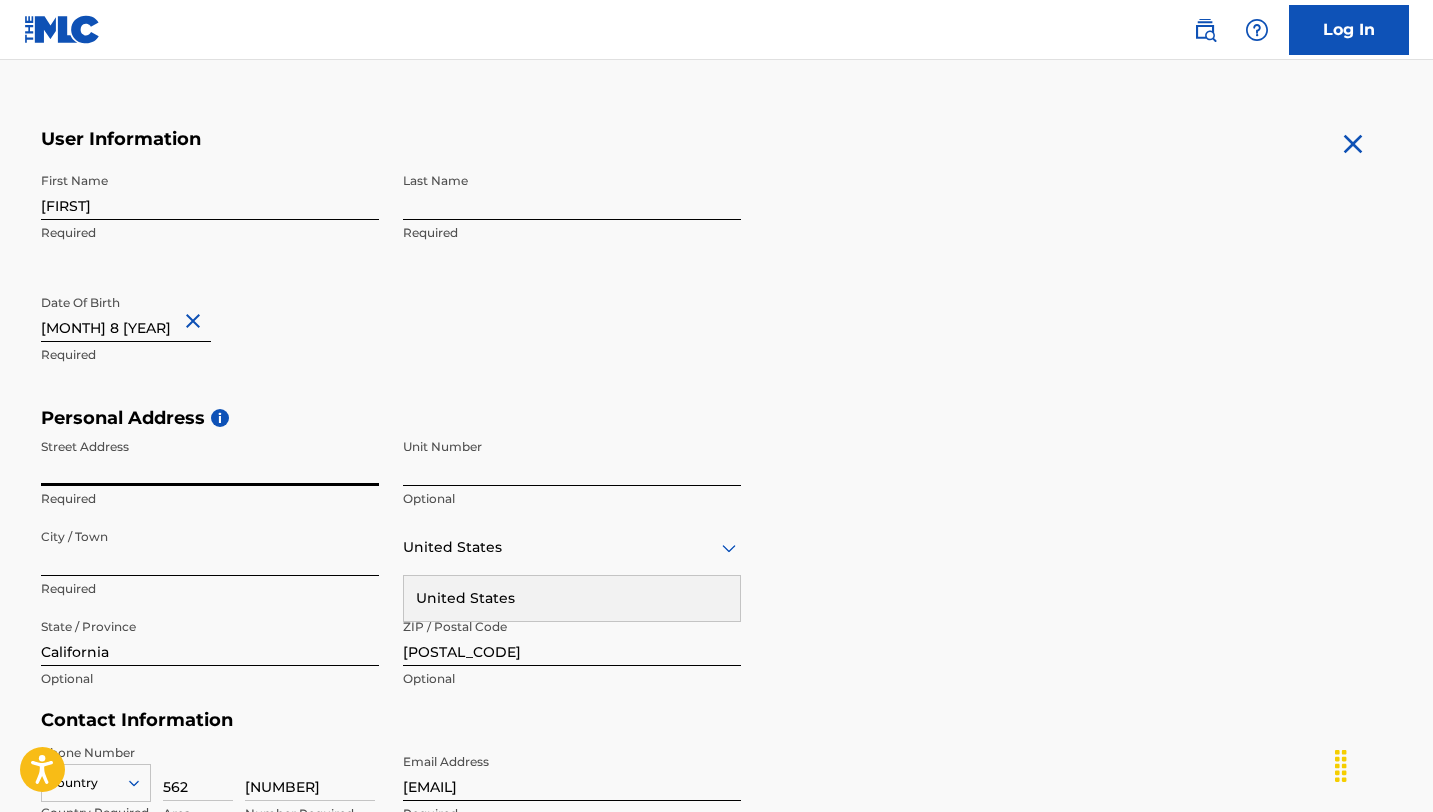 type 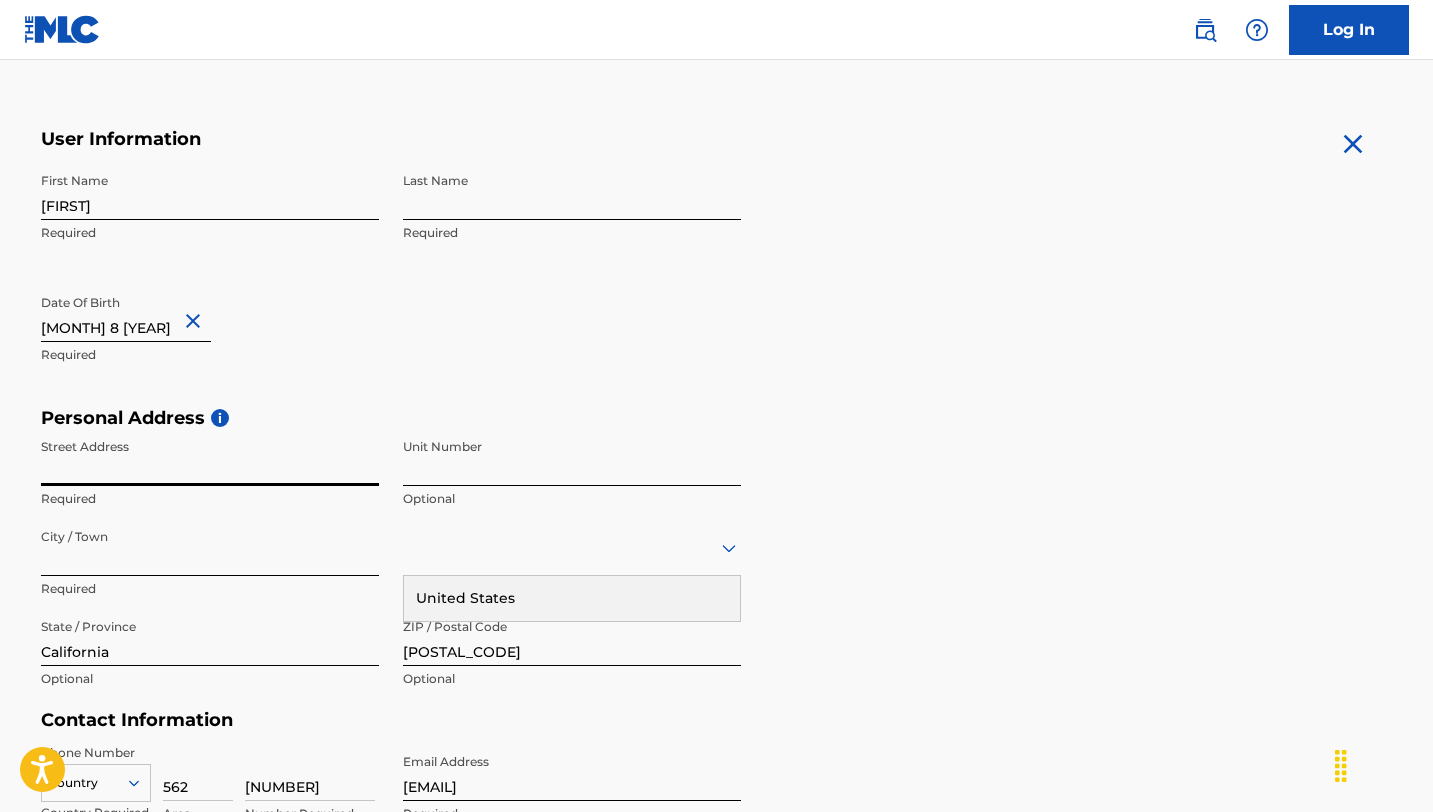 type 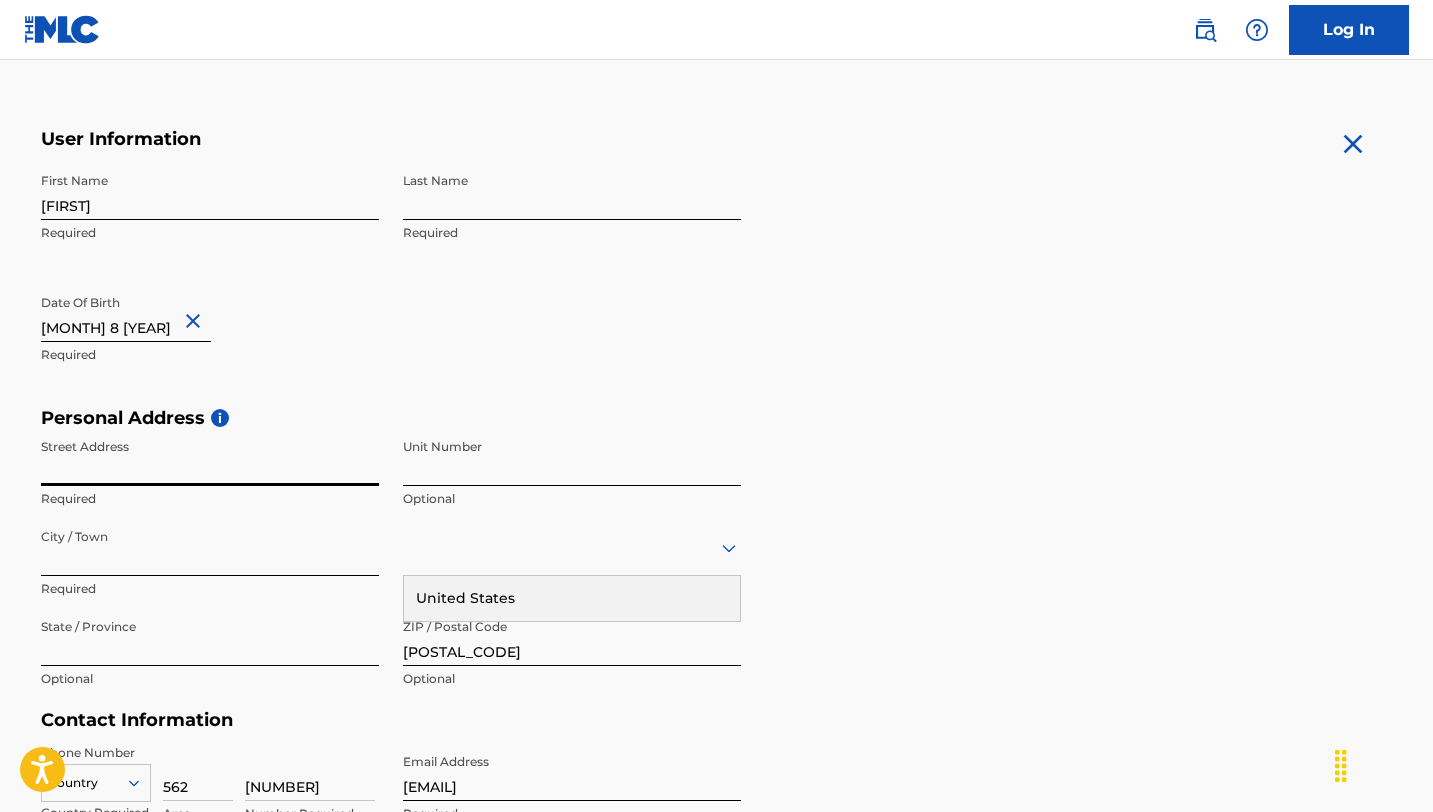 type 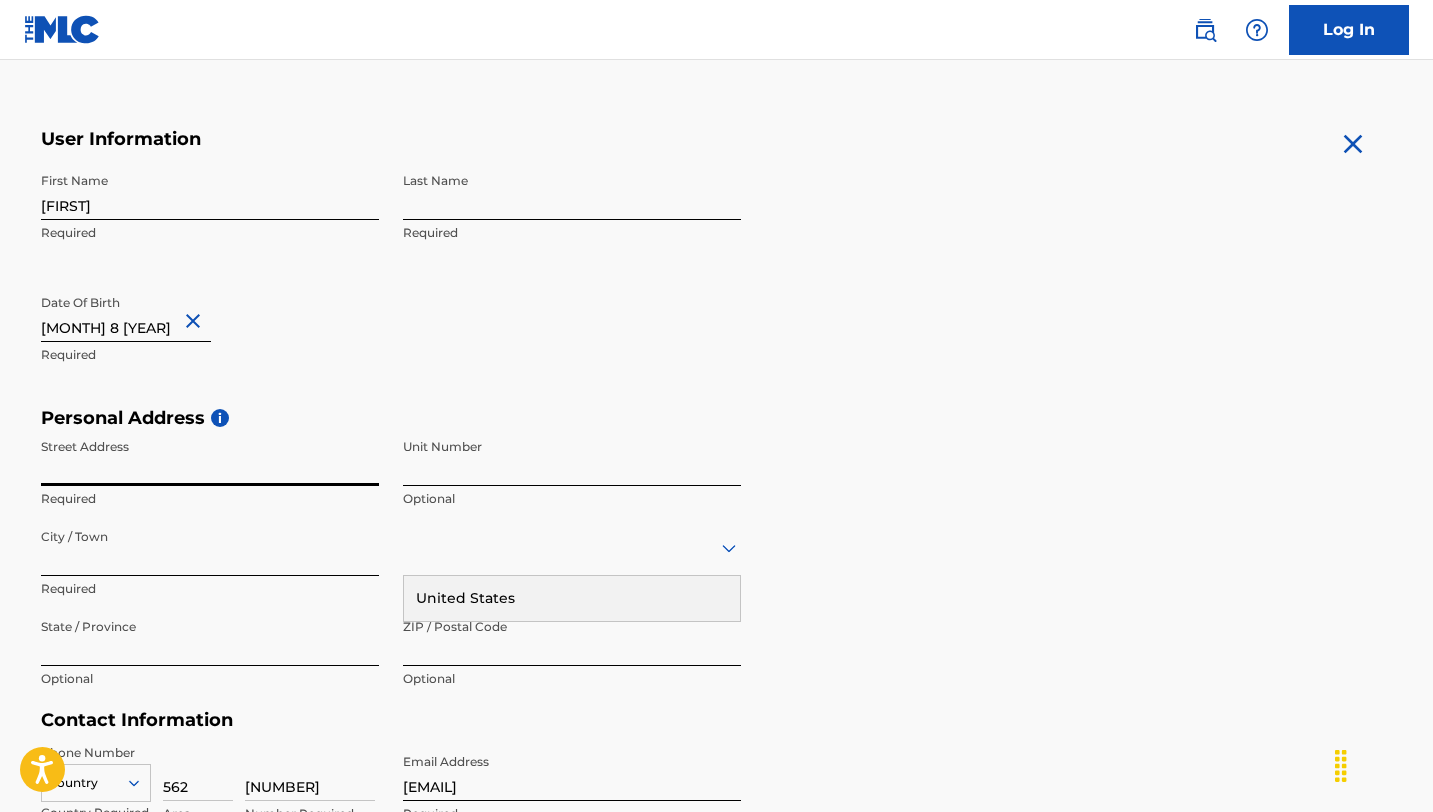 type 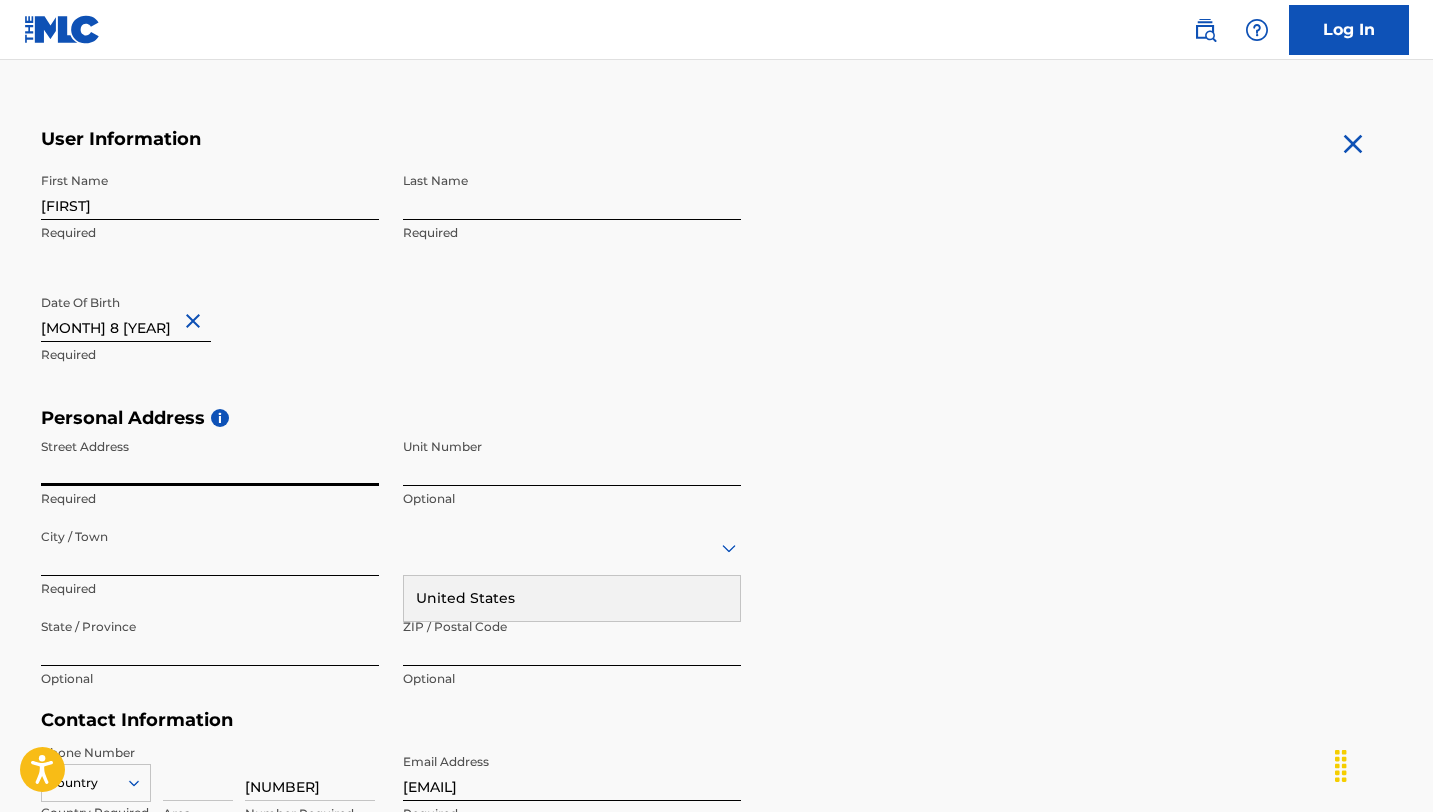 type 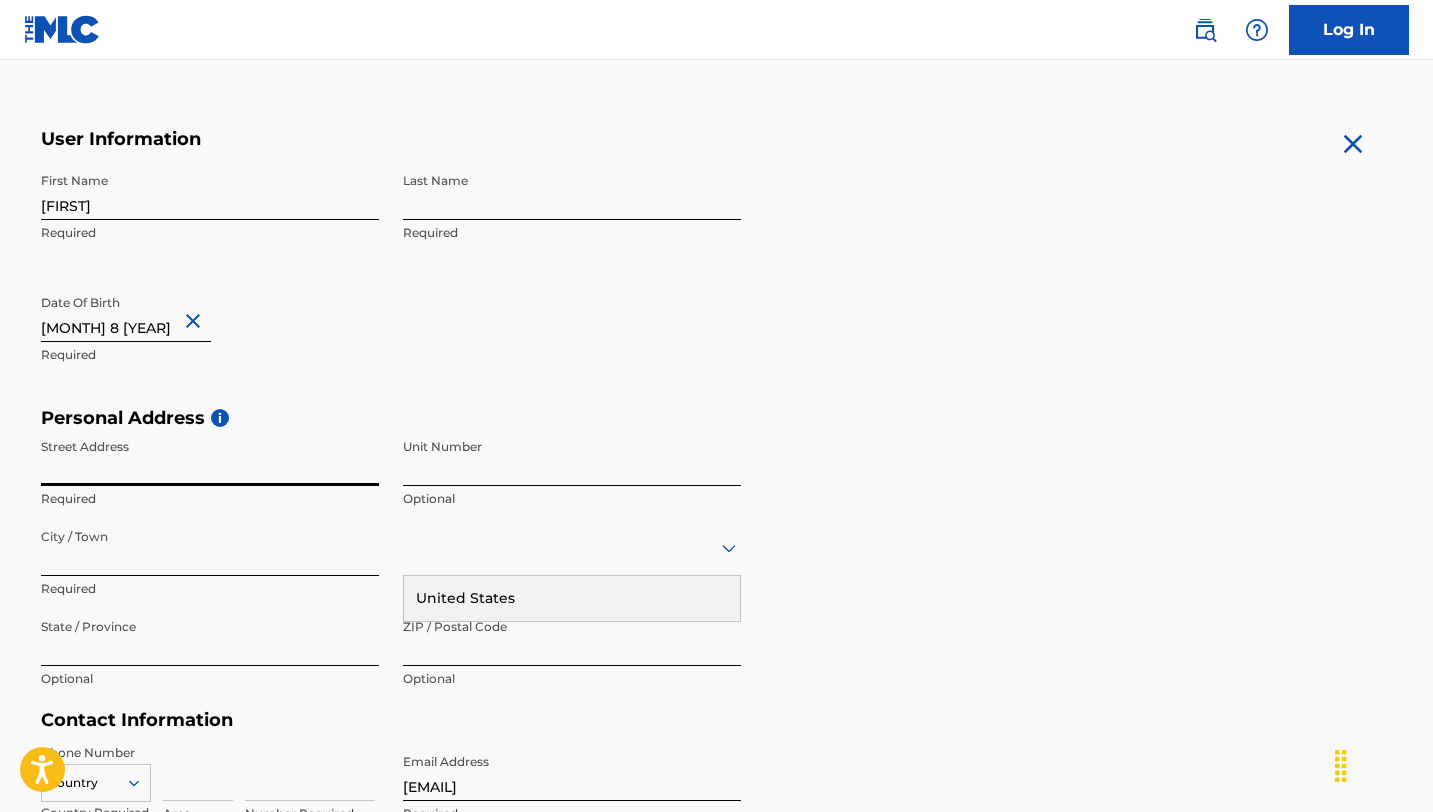 type 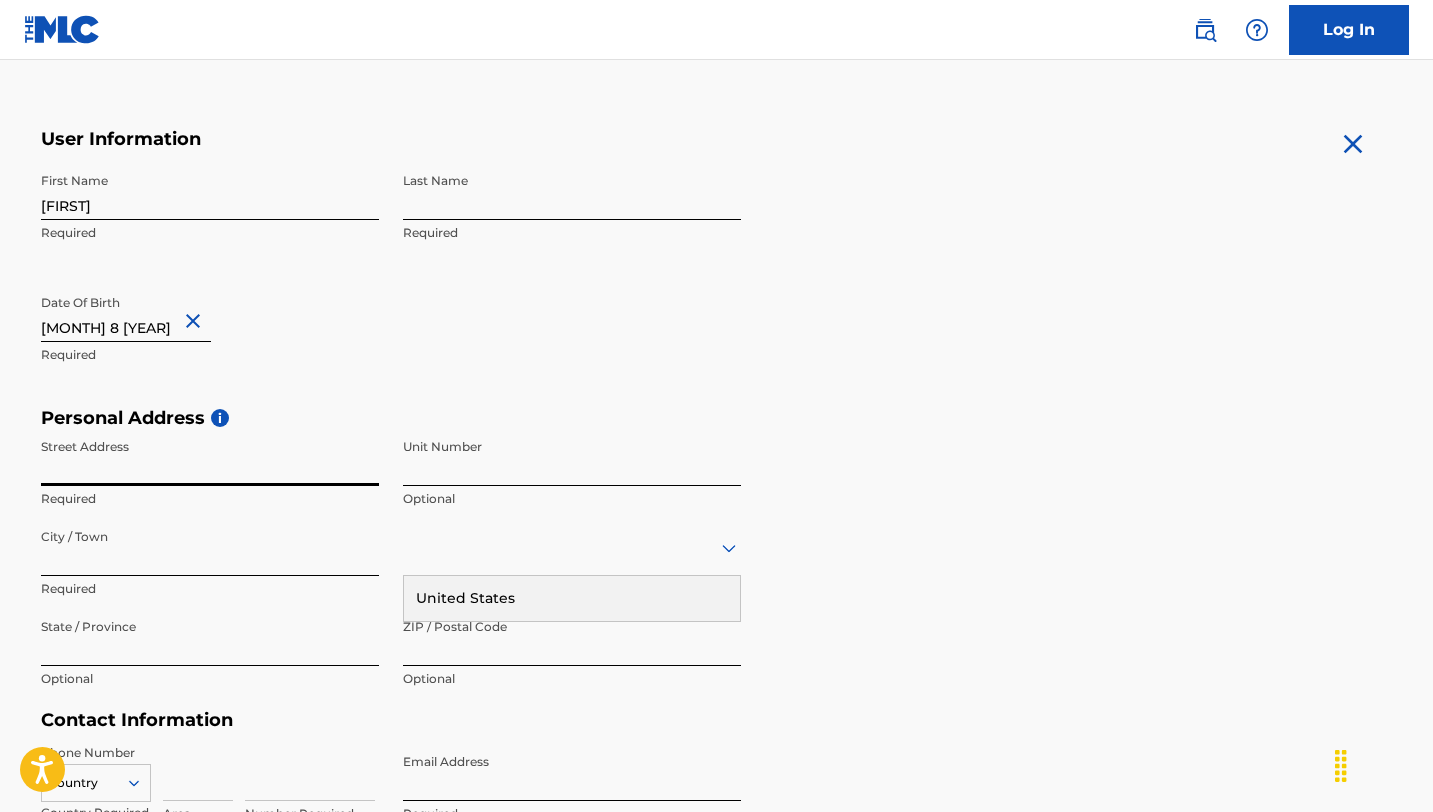 click on "Street Address" at bounding box center [210, 457] 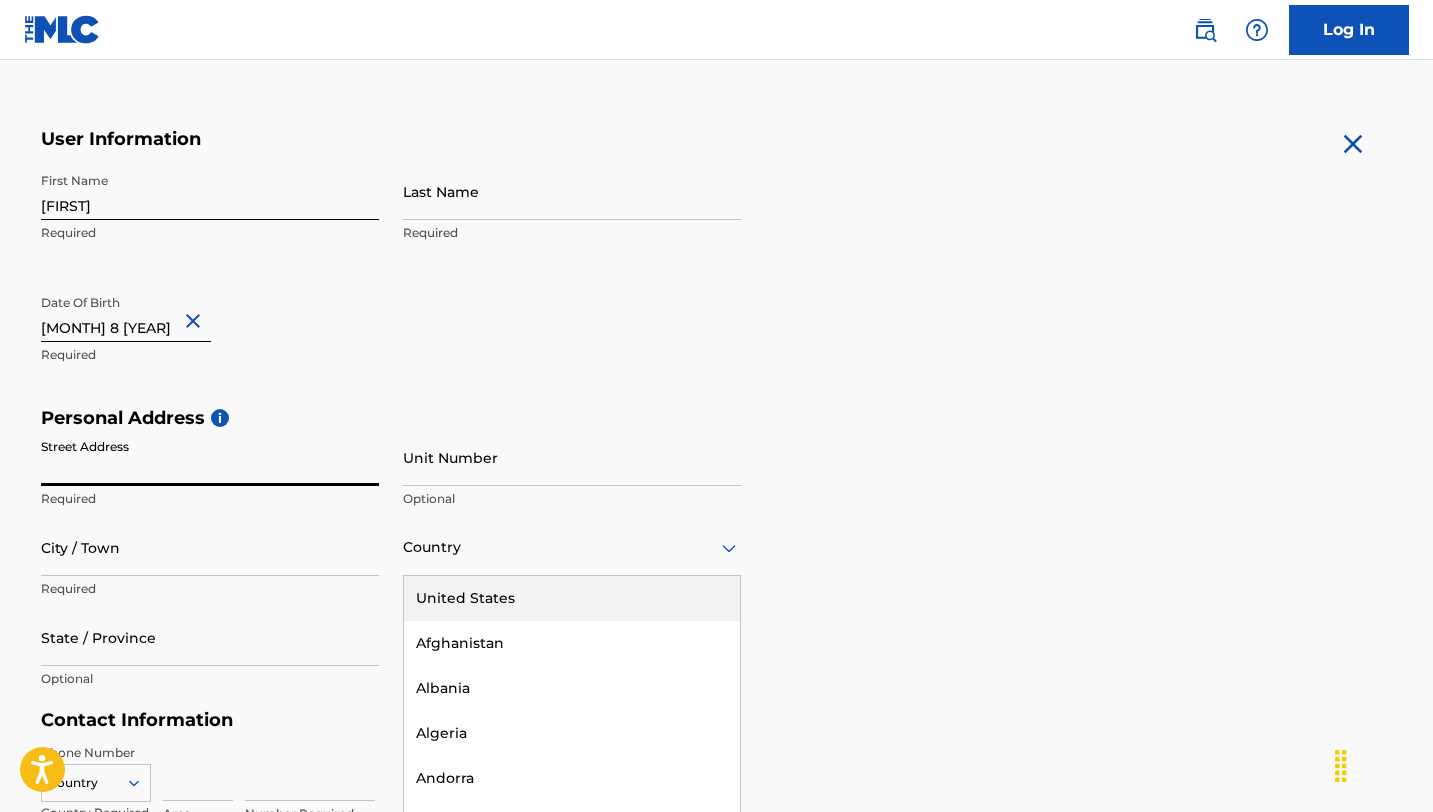 type on "[NUMBER] [STREET]" 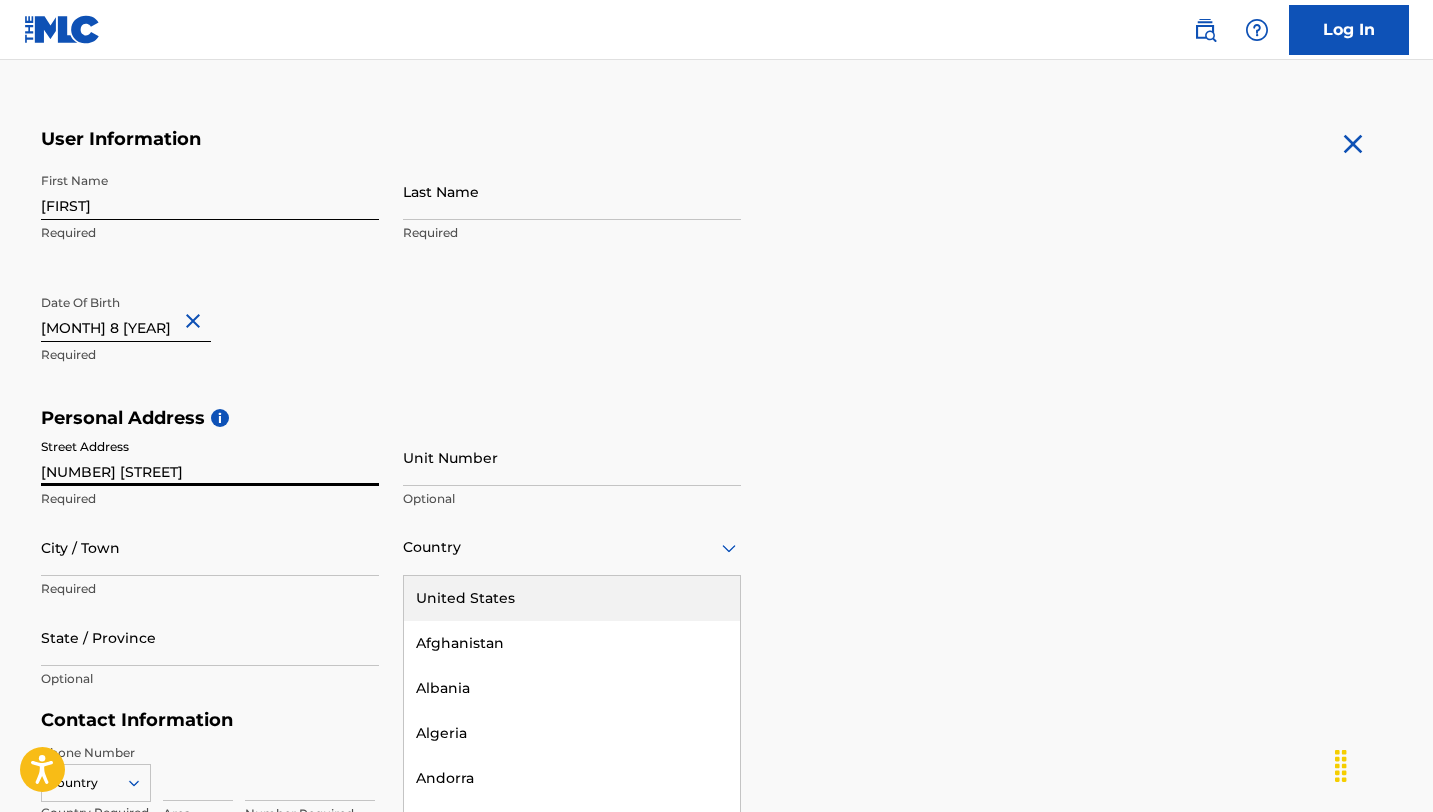 type on "[LAST]" 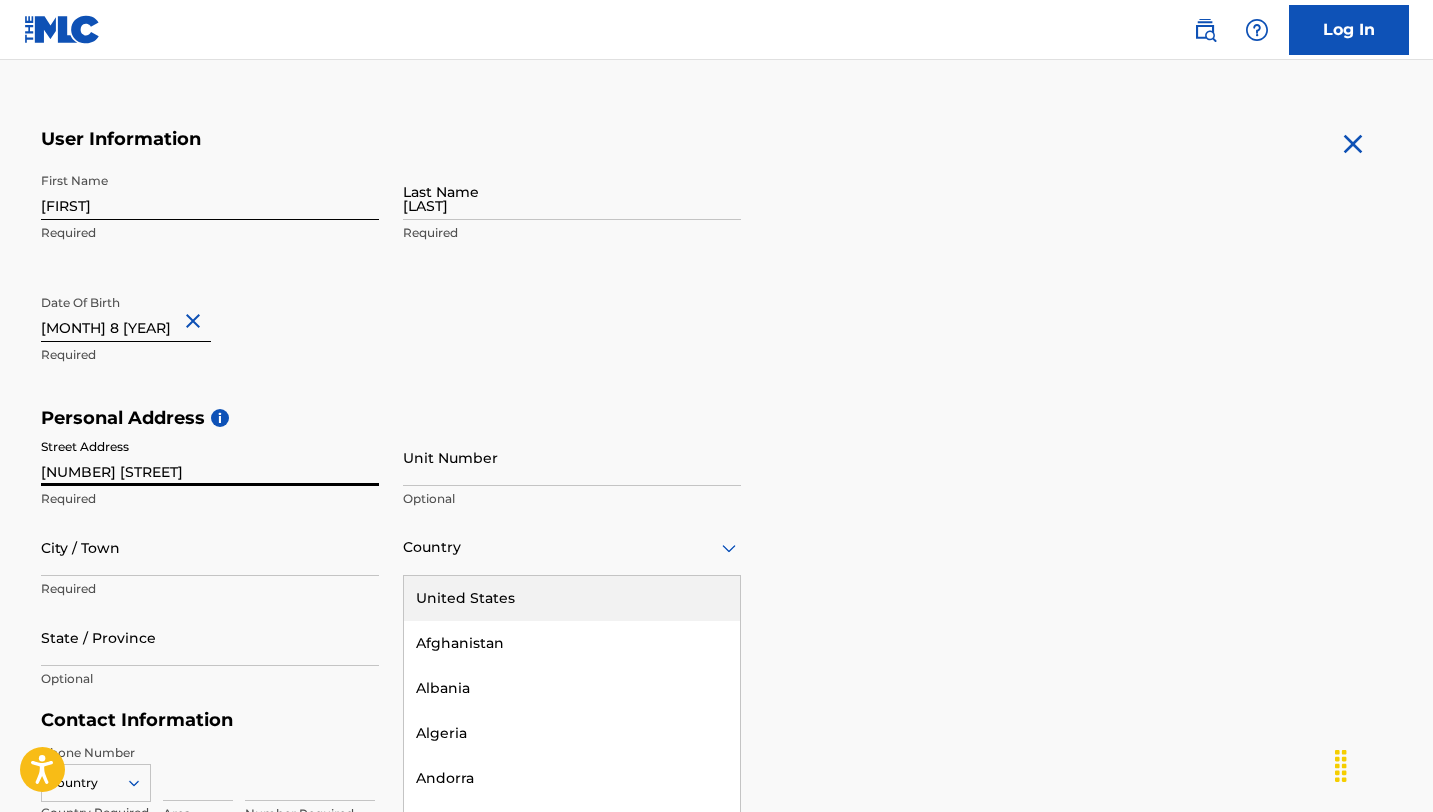 type on "[CITY]" 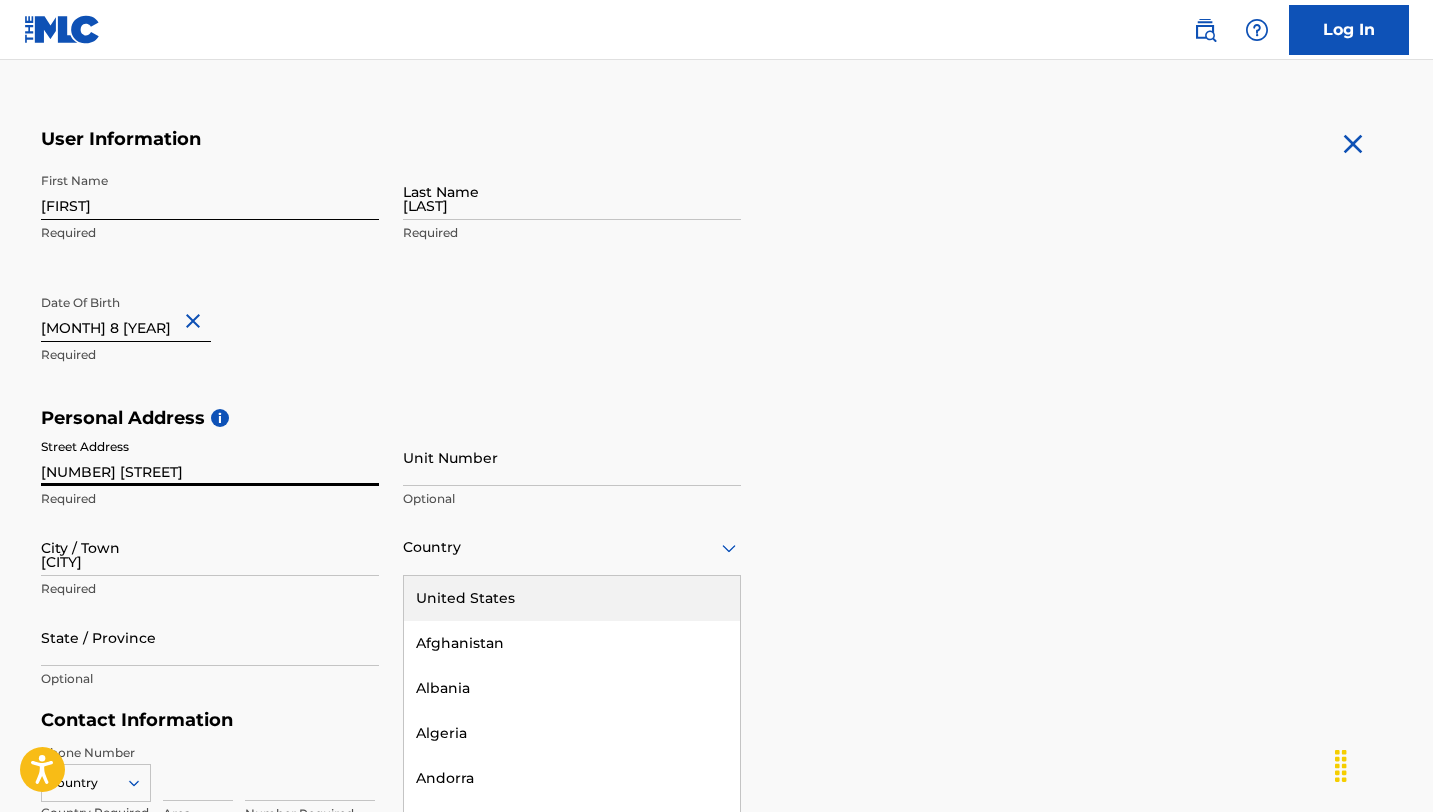 type on "United States" 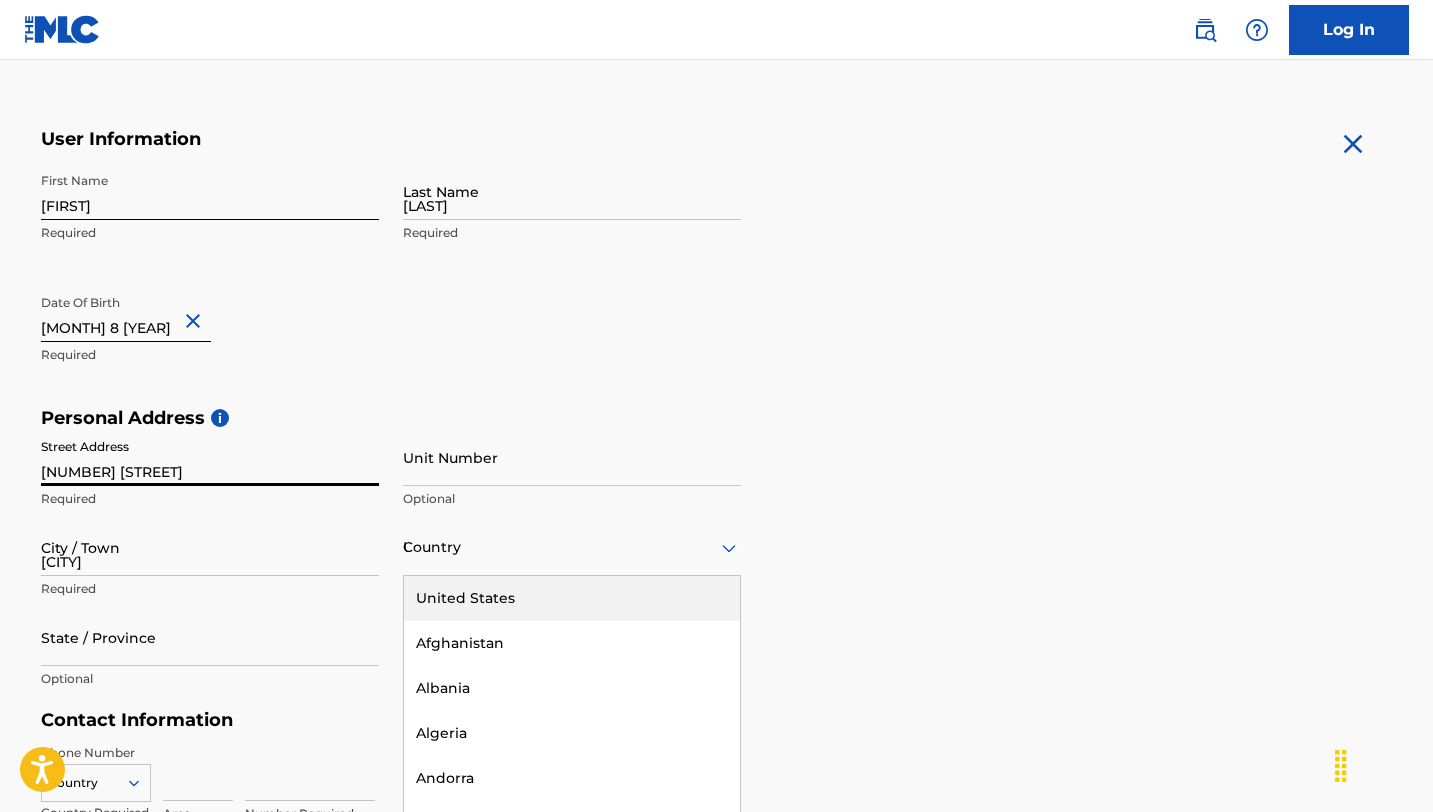 type on "CA" 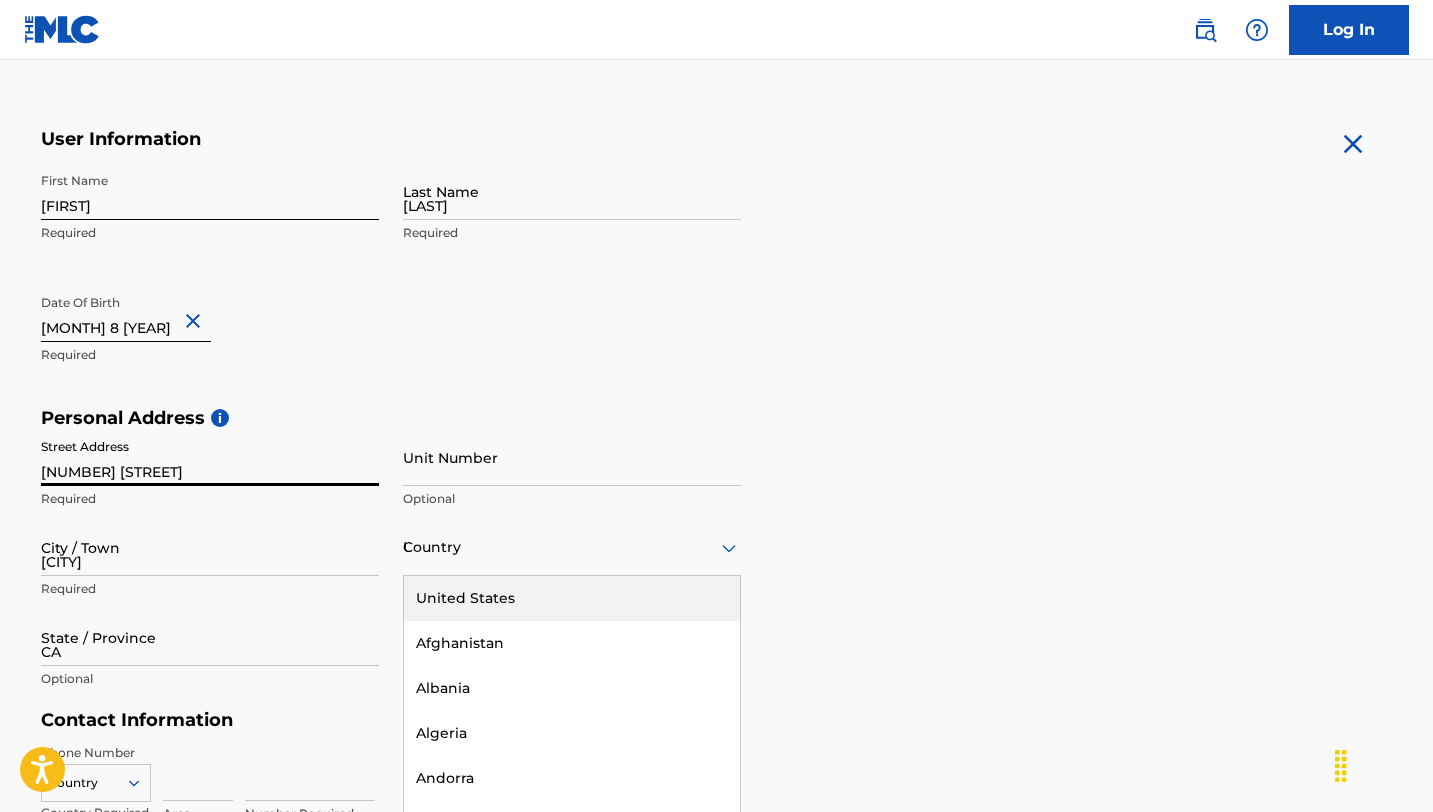 type on "[POSTAL_CODE]" 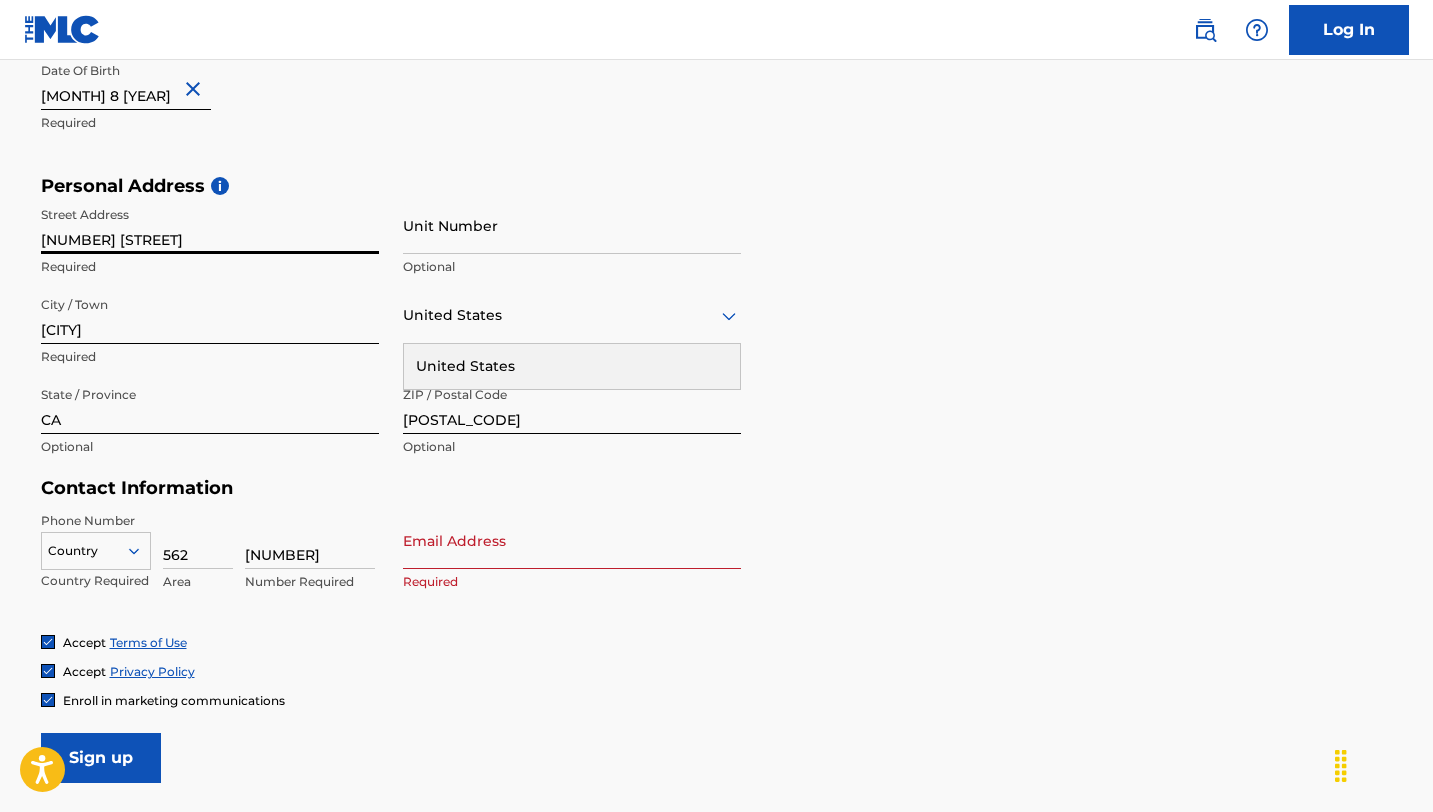 scroll, scrollTop: 578, scrollLeft: 0, axis: vertical 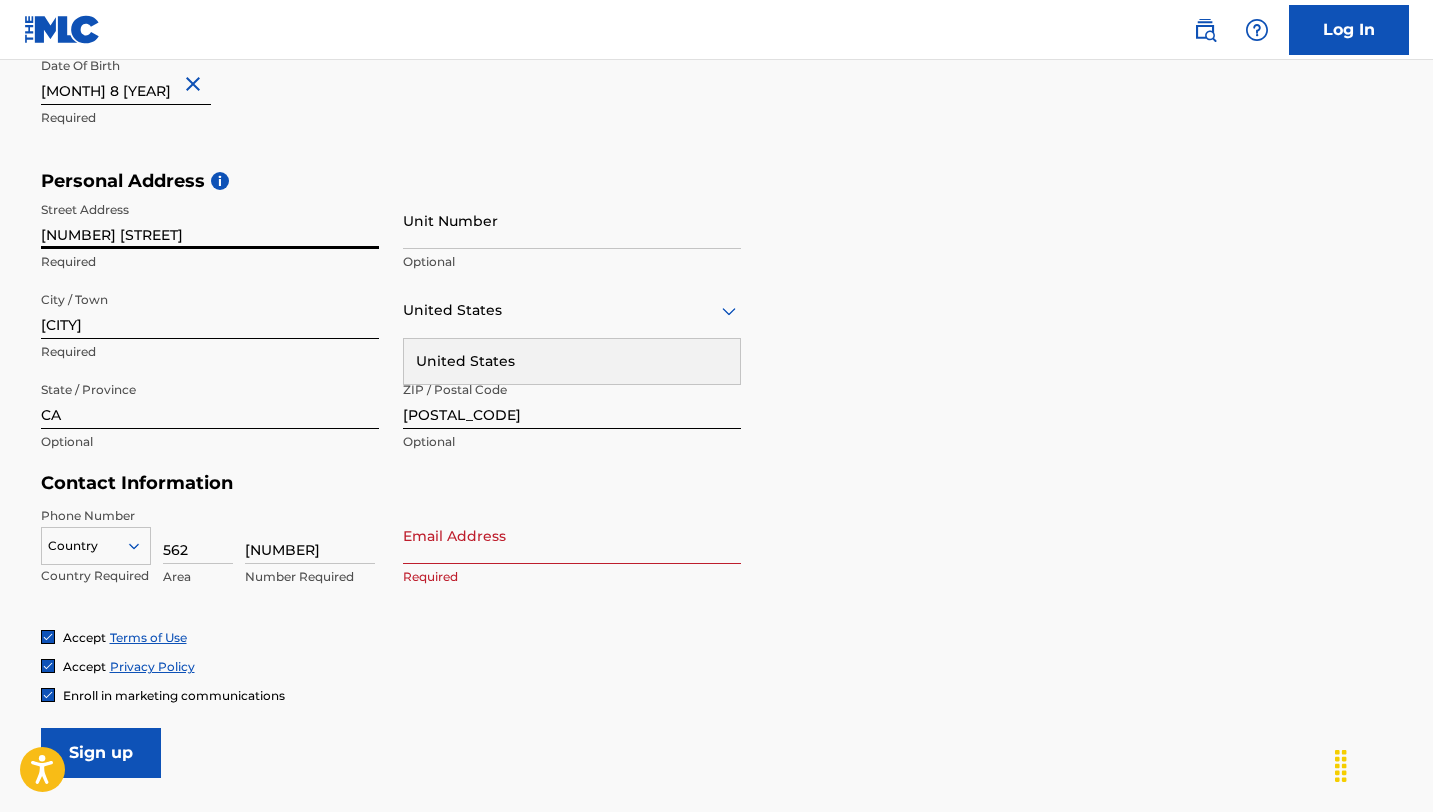 click on "[NUMBER]" at bounding box center (310, 535) 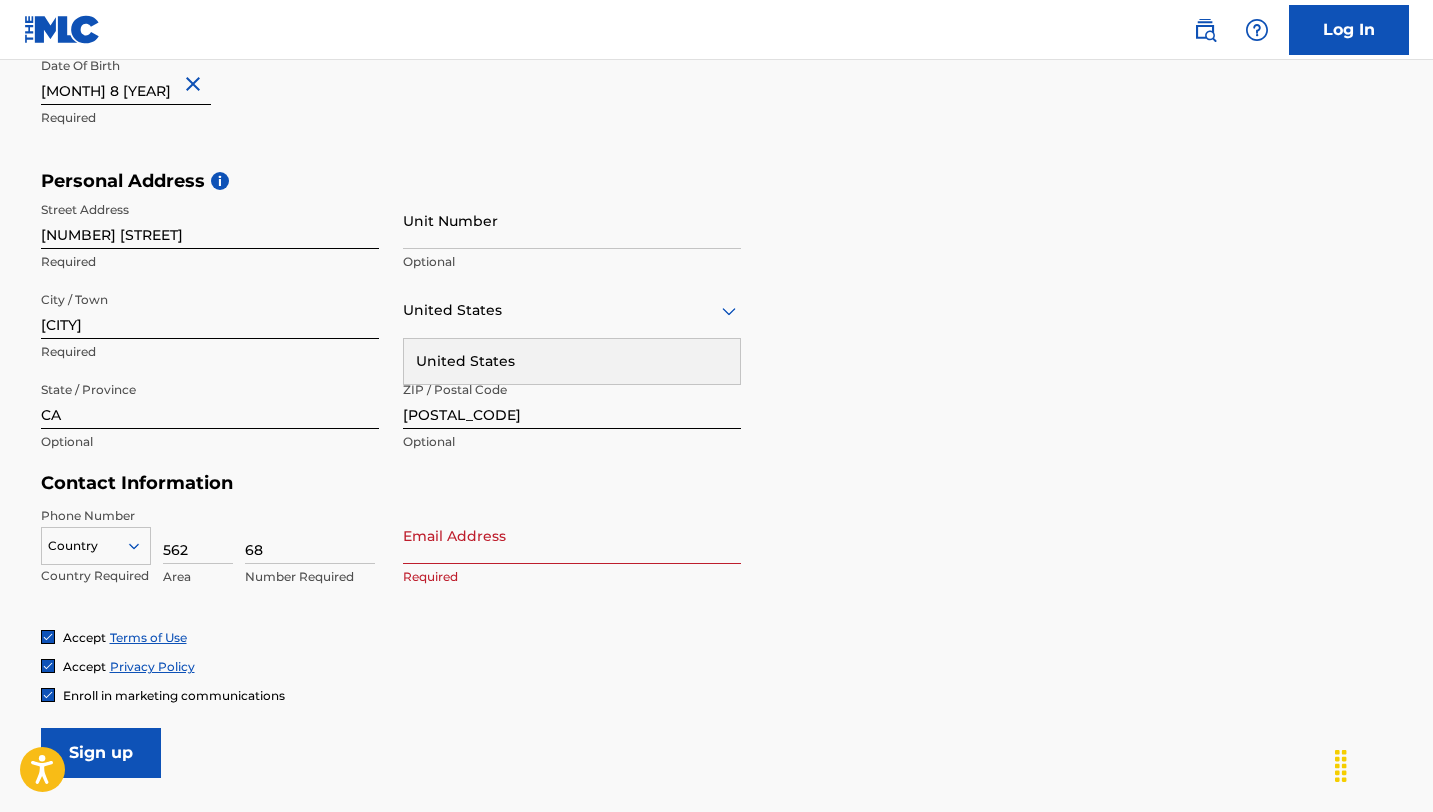 type on "6" 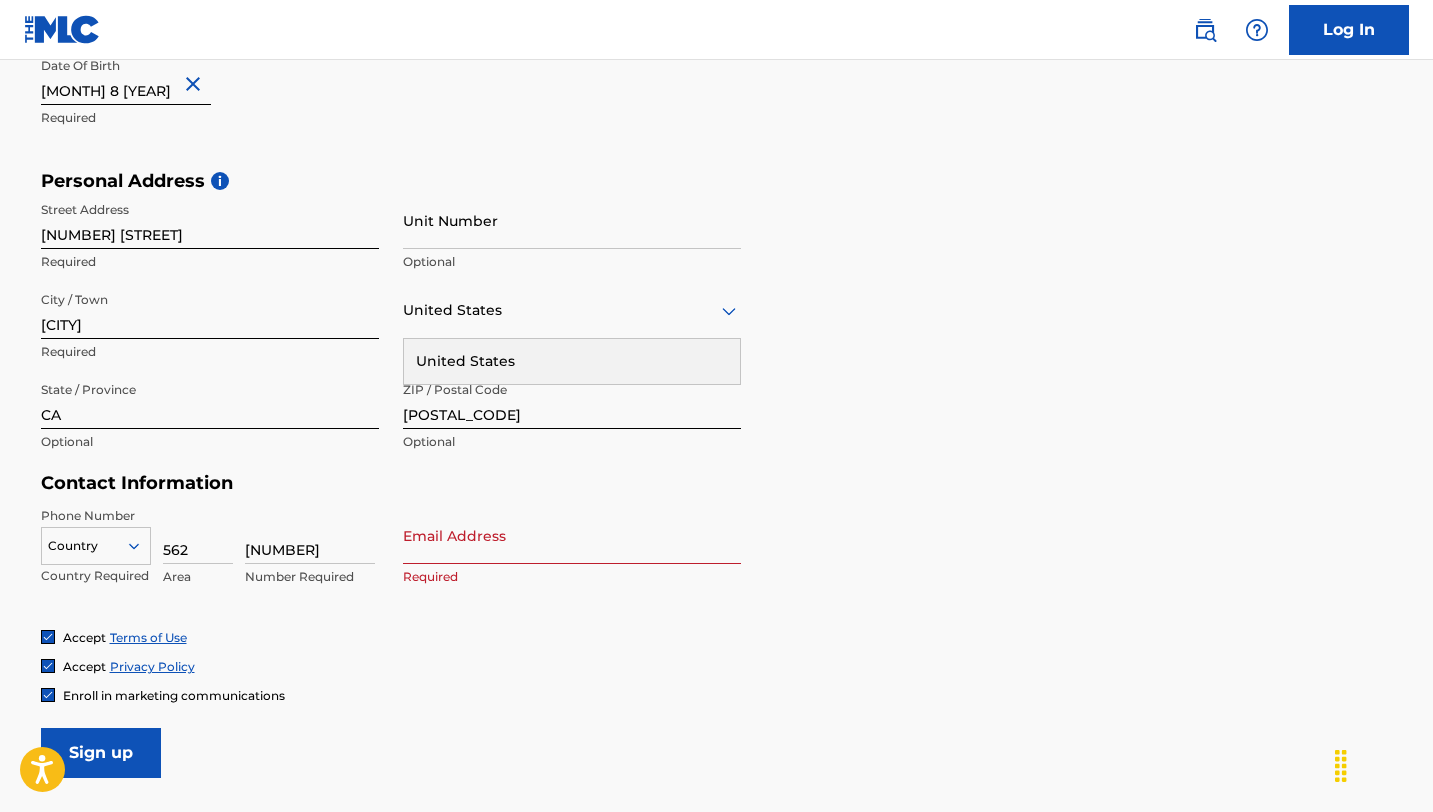 type on "[NUMBER]" 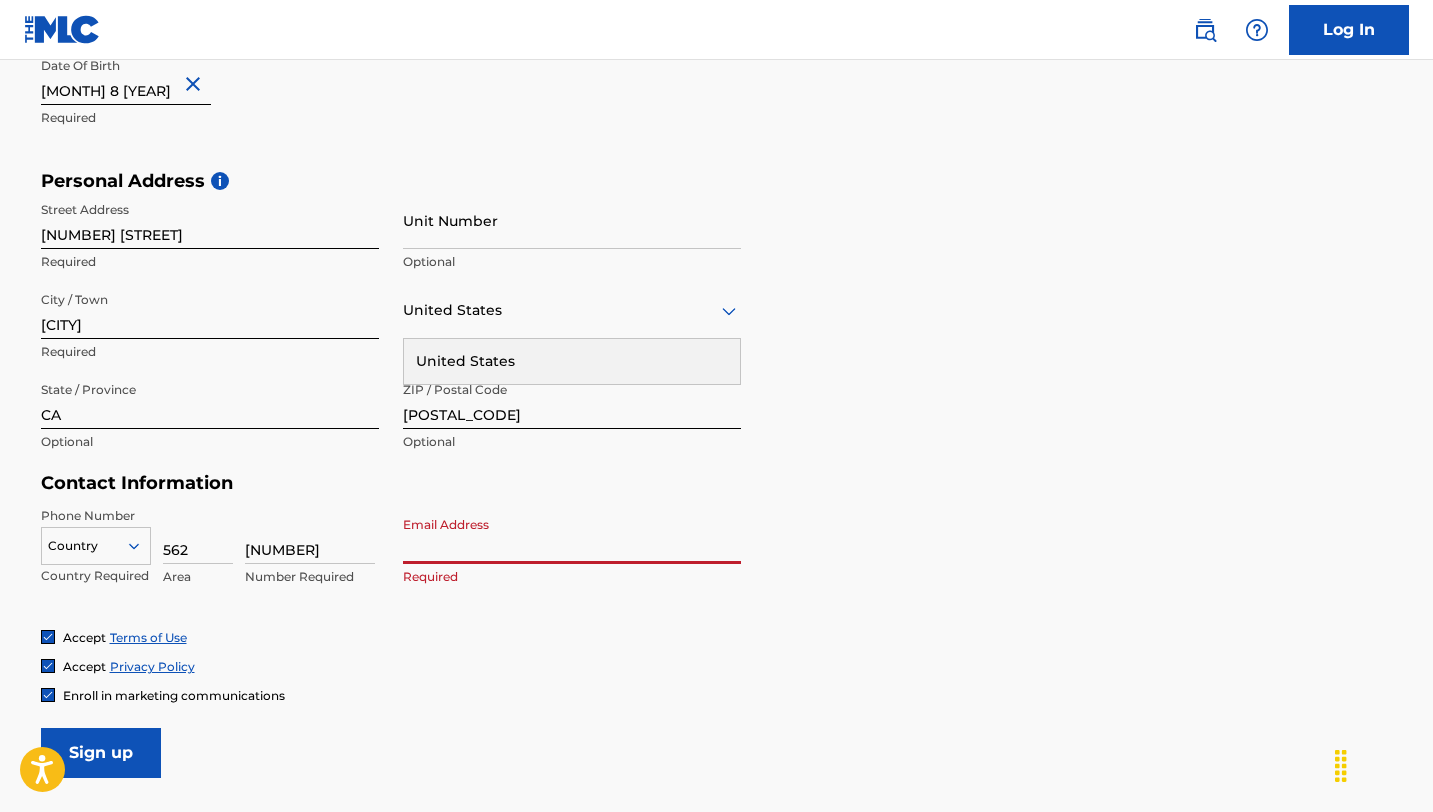 click on "Email Address" at bounding box center [572, 535] 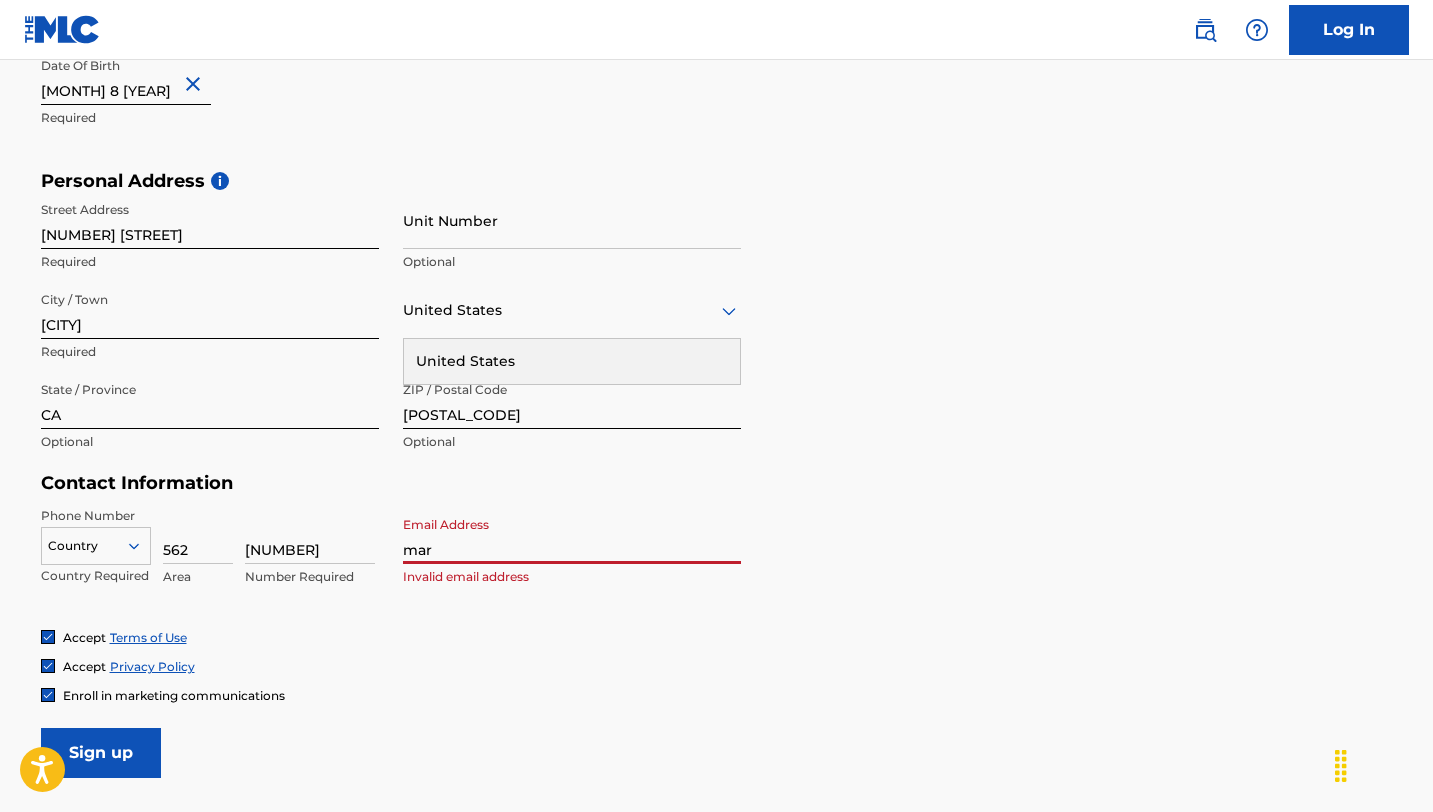 type on "[EMAIL]" 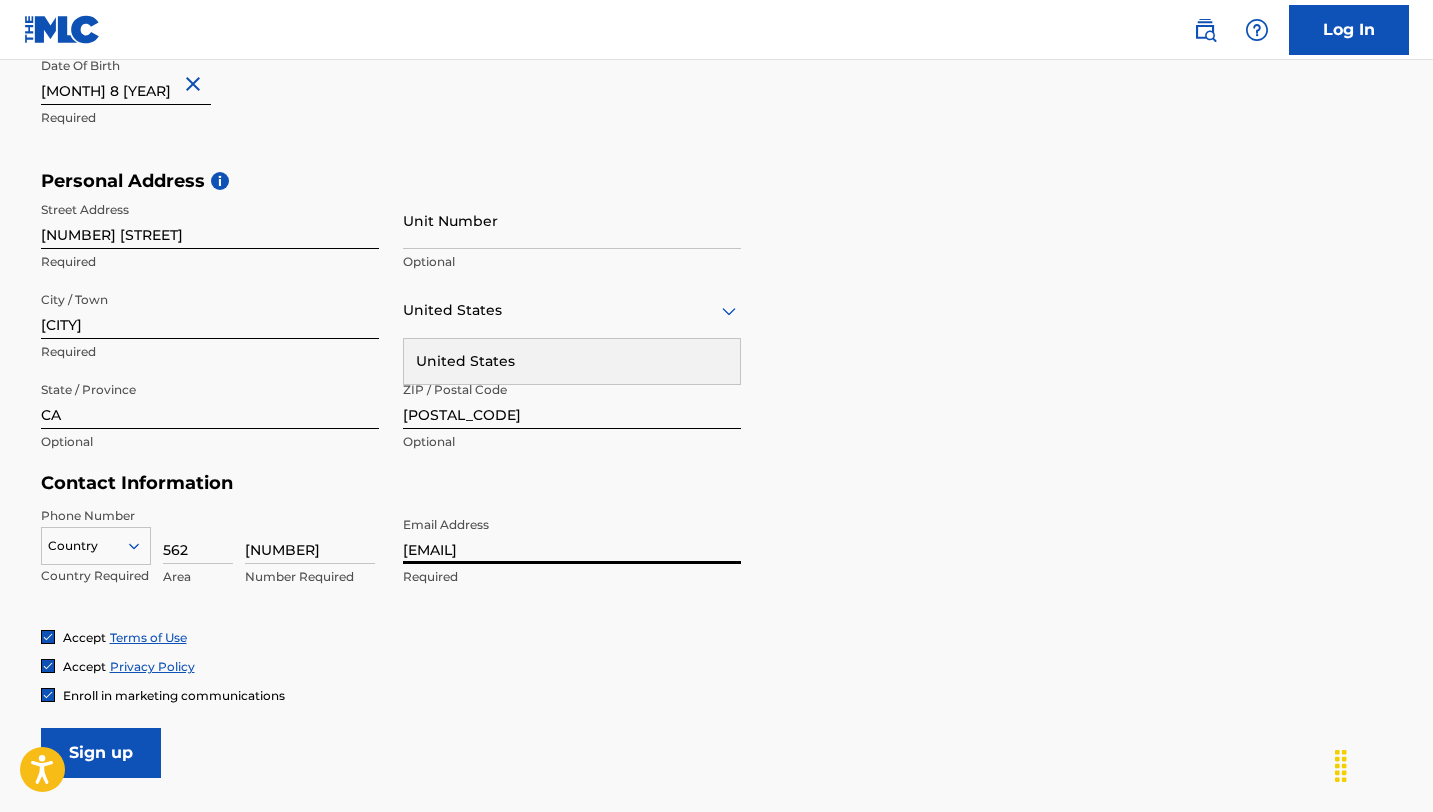 click on "Accept Privacy Policy" at bounding box center (717, 666) 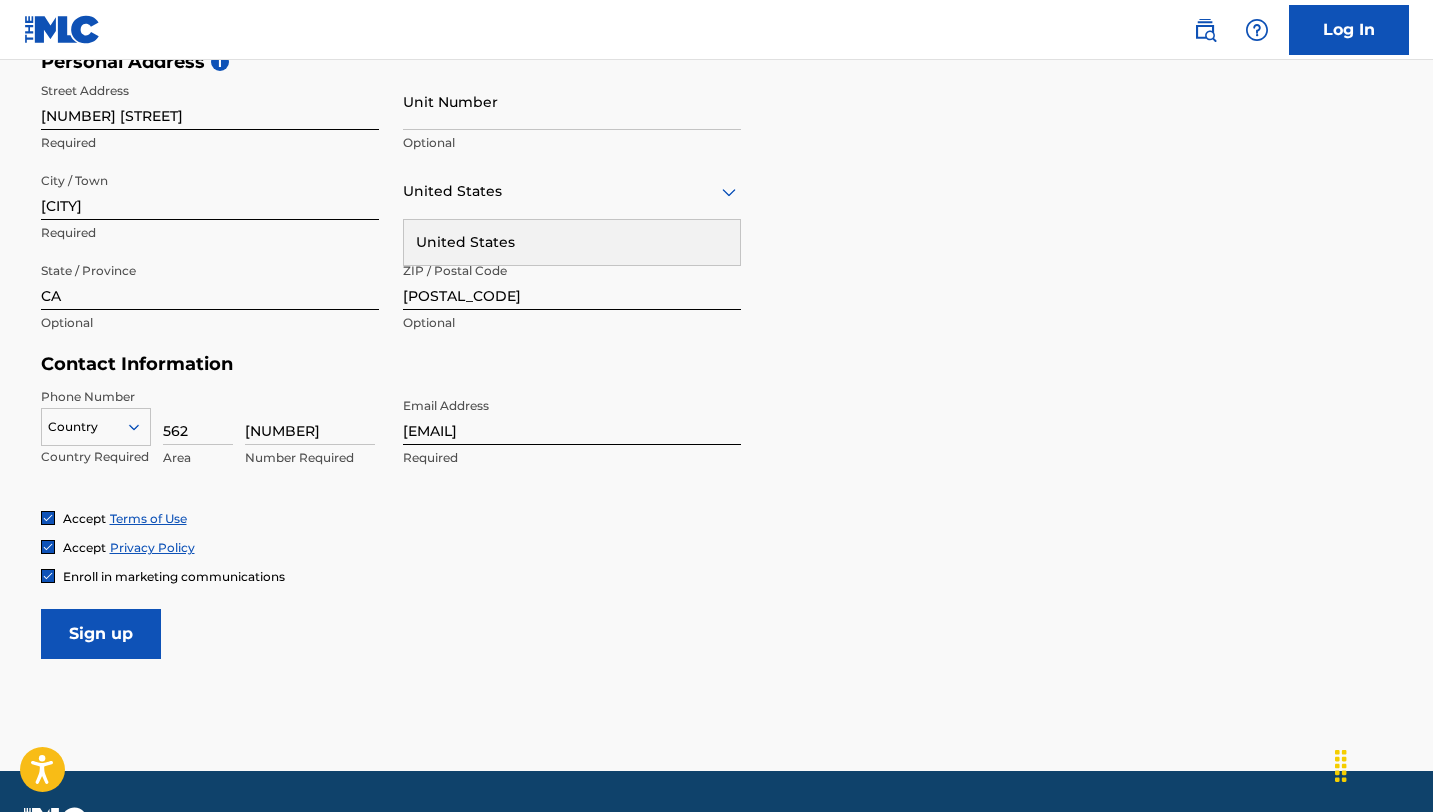scroll, scrollTop: 751, scrollLeft: 0, axis: vertical 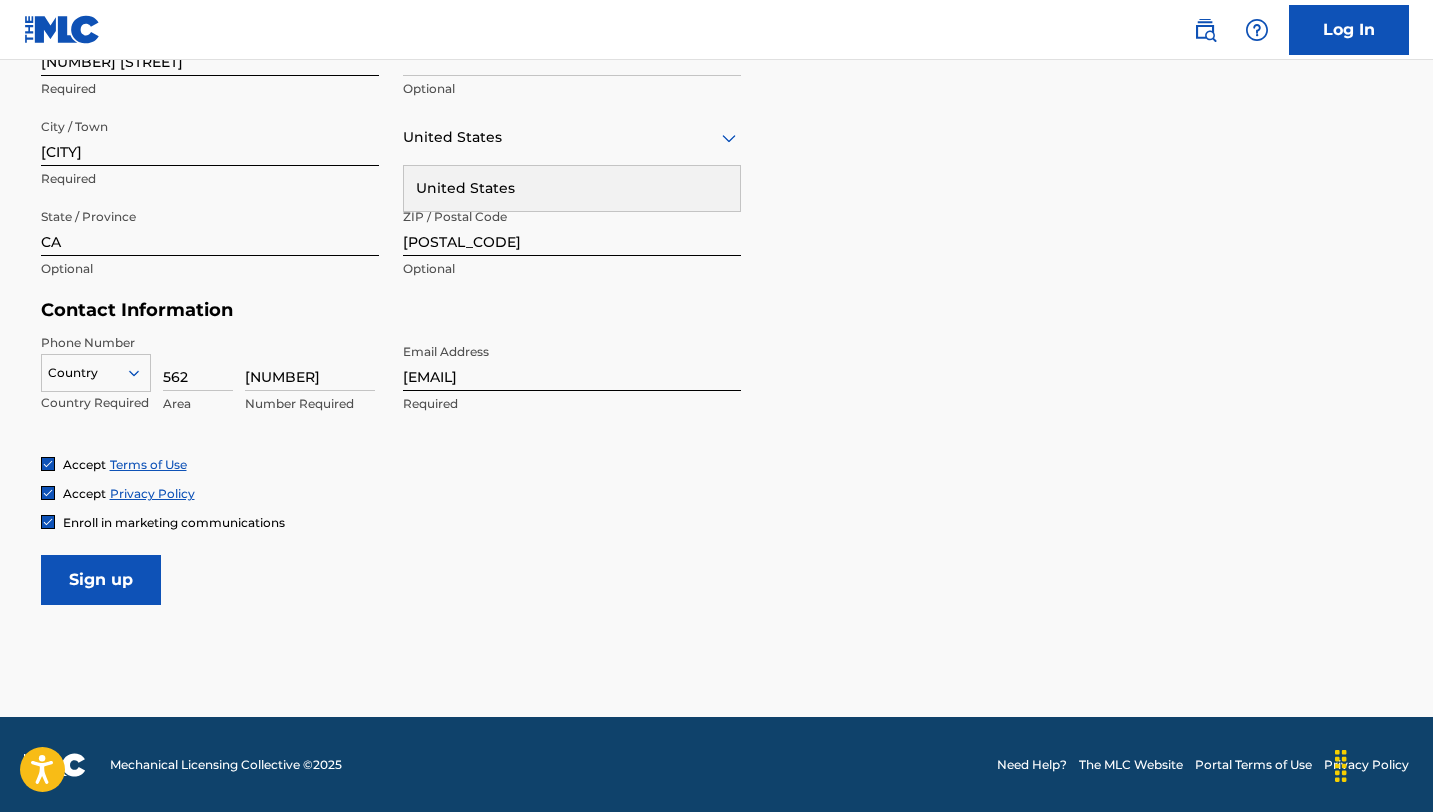 click on "Sign up" at bounding box center [101, 580] 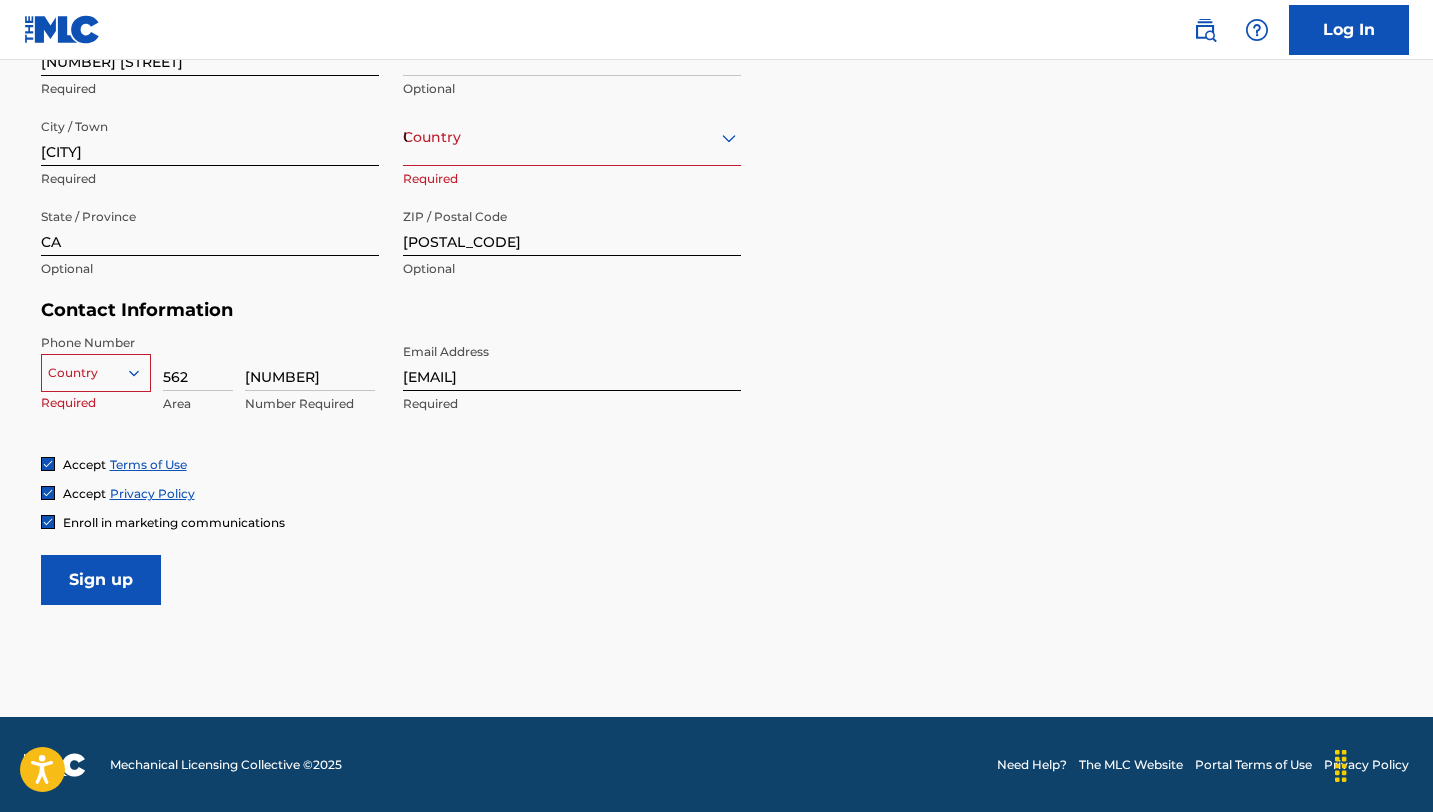 click on "United States" at bounding box center (572, 137) 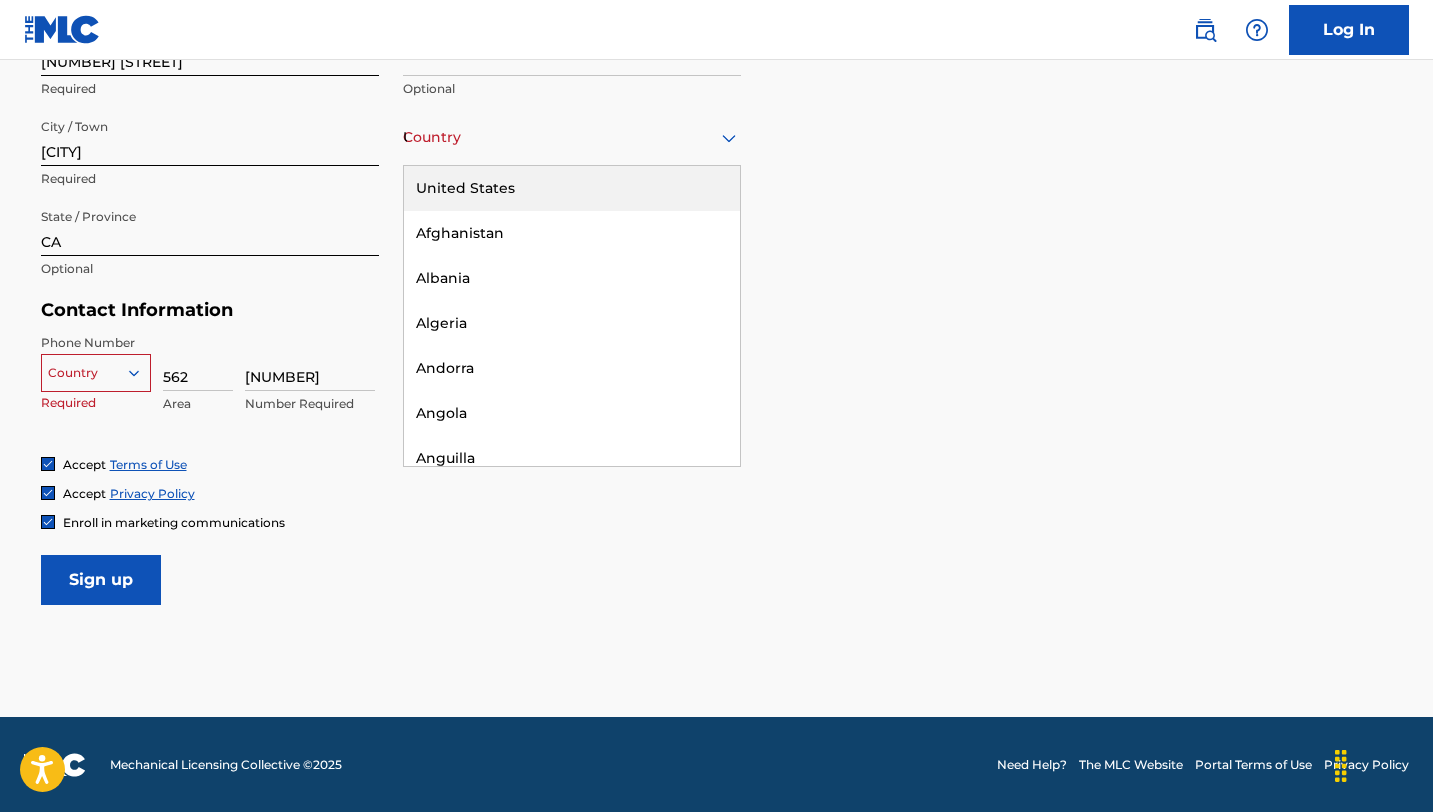 click on "United States" at bounding box center [572, 188] 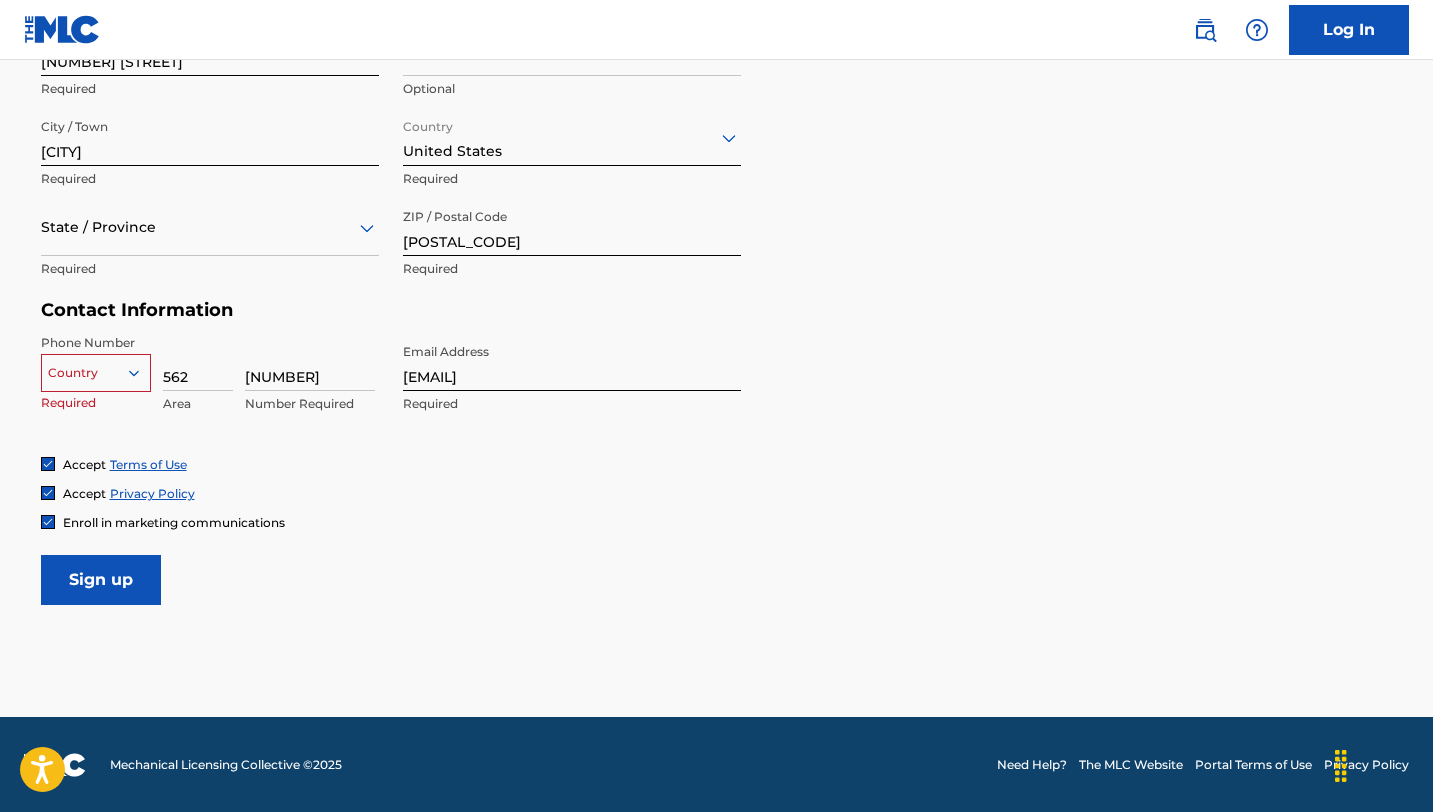 click at bounding box center [96, 373] 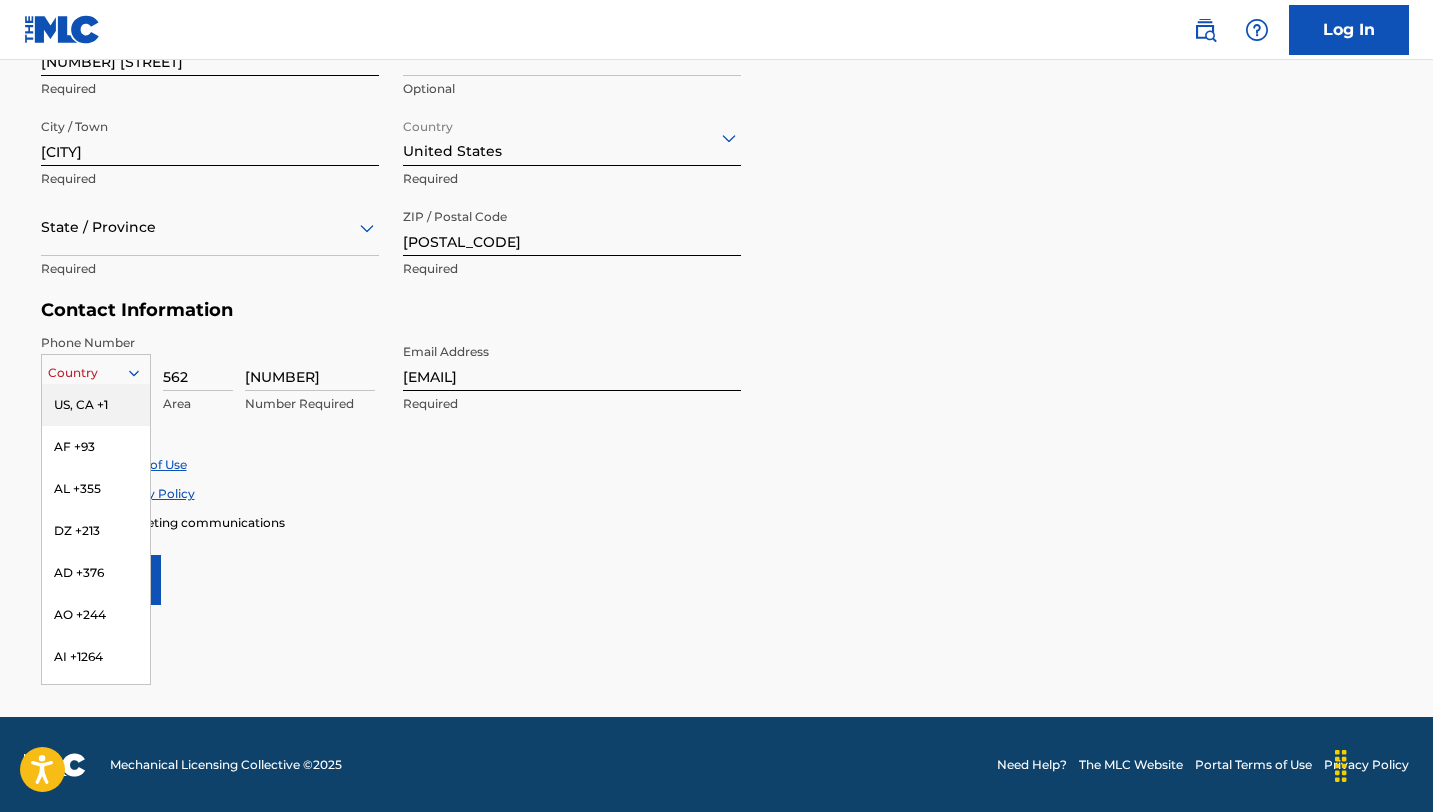click on "US, CA +1" at bounding box center (96, 405) 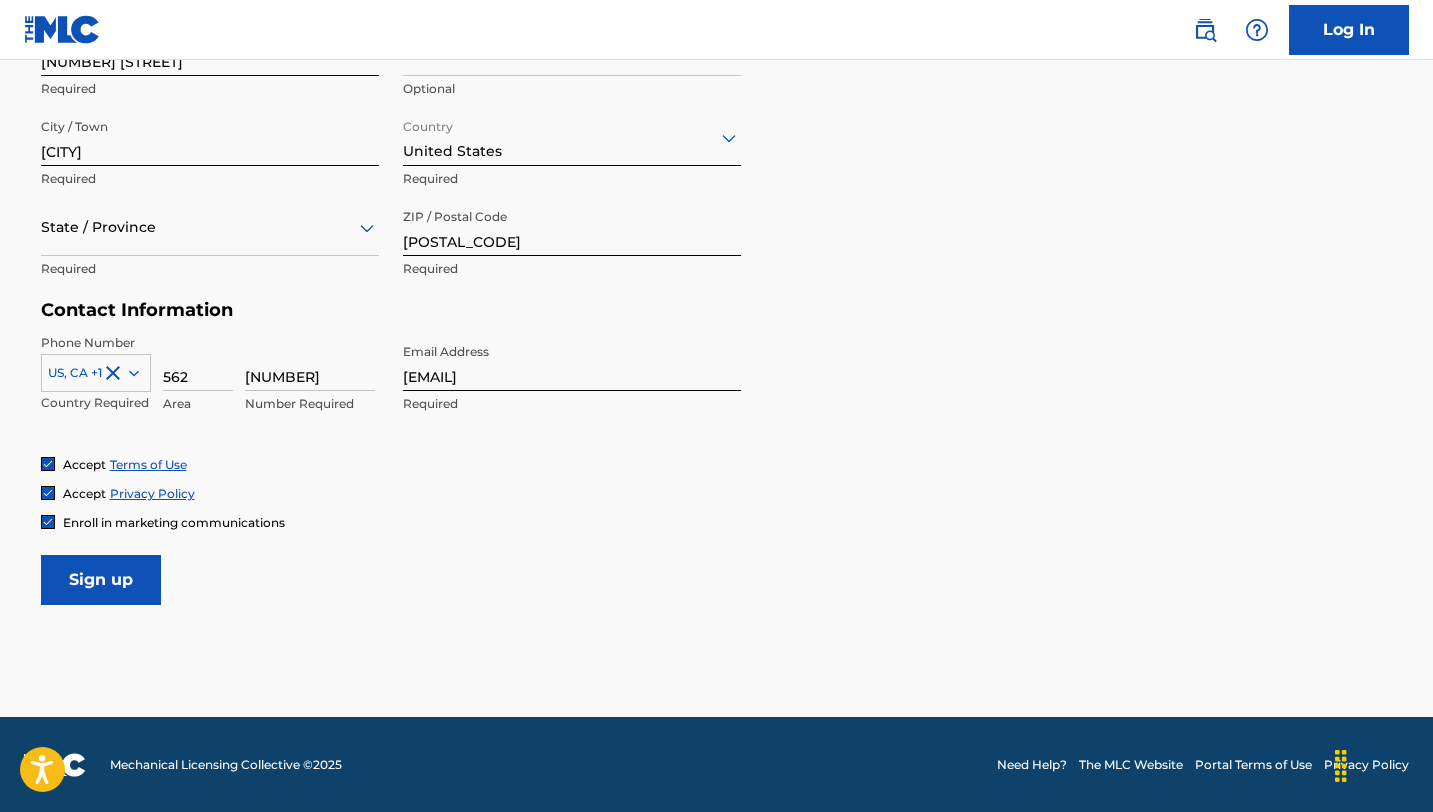 click on "Sign up" at bounding box center (101, 580) 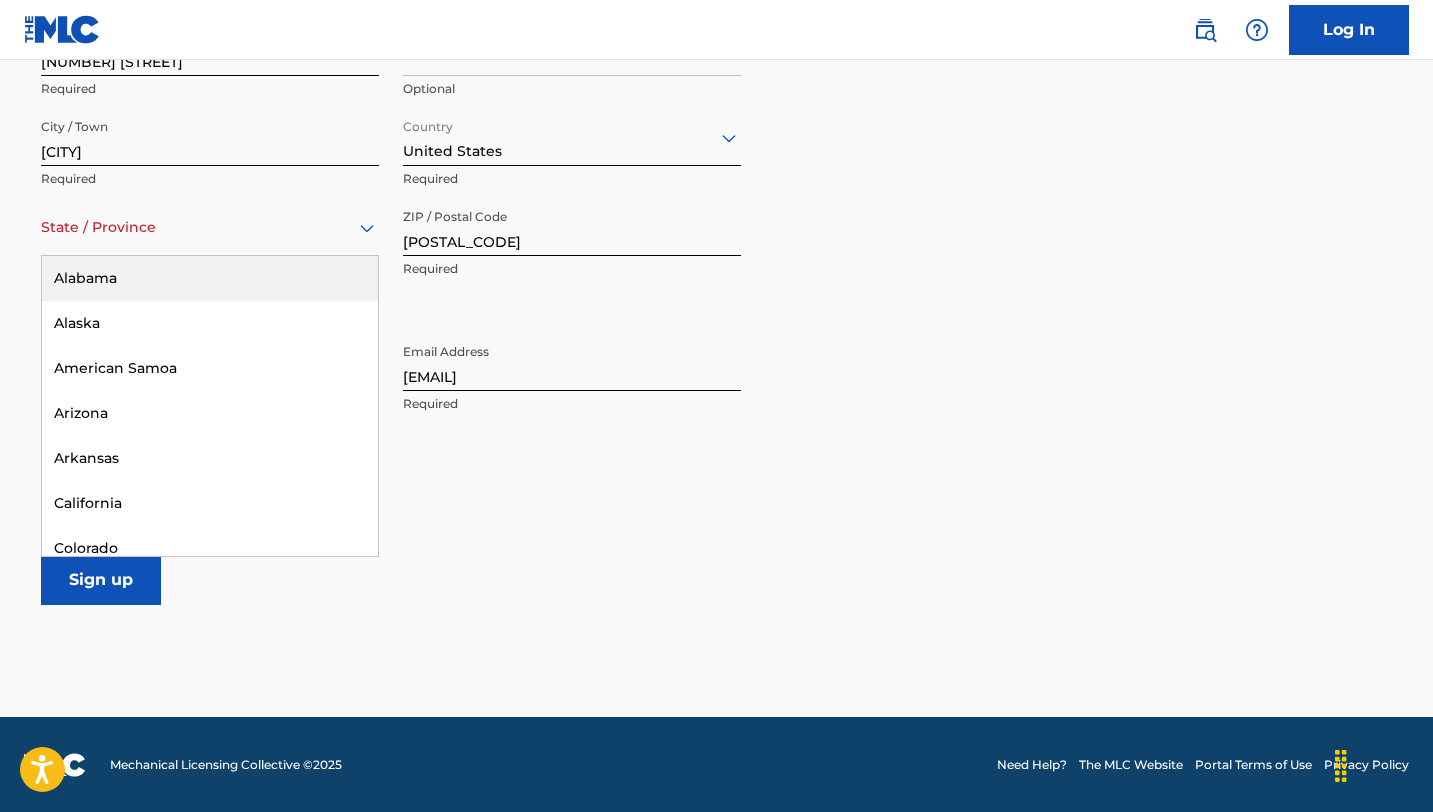 click on "State / Province" at bounding box center (210, 227) 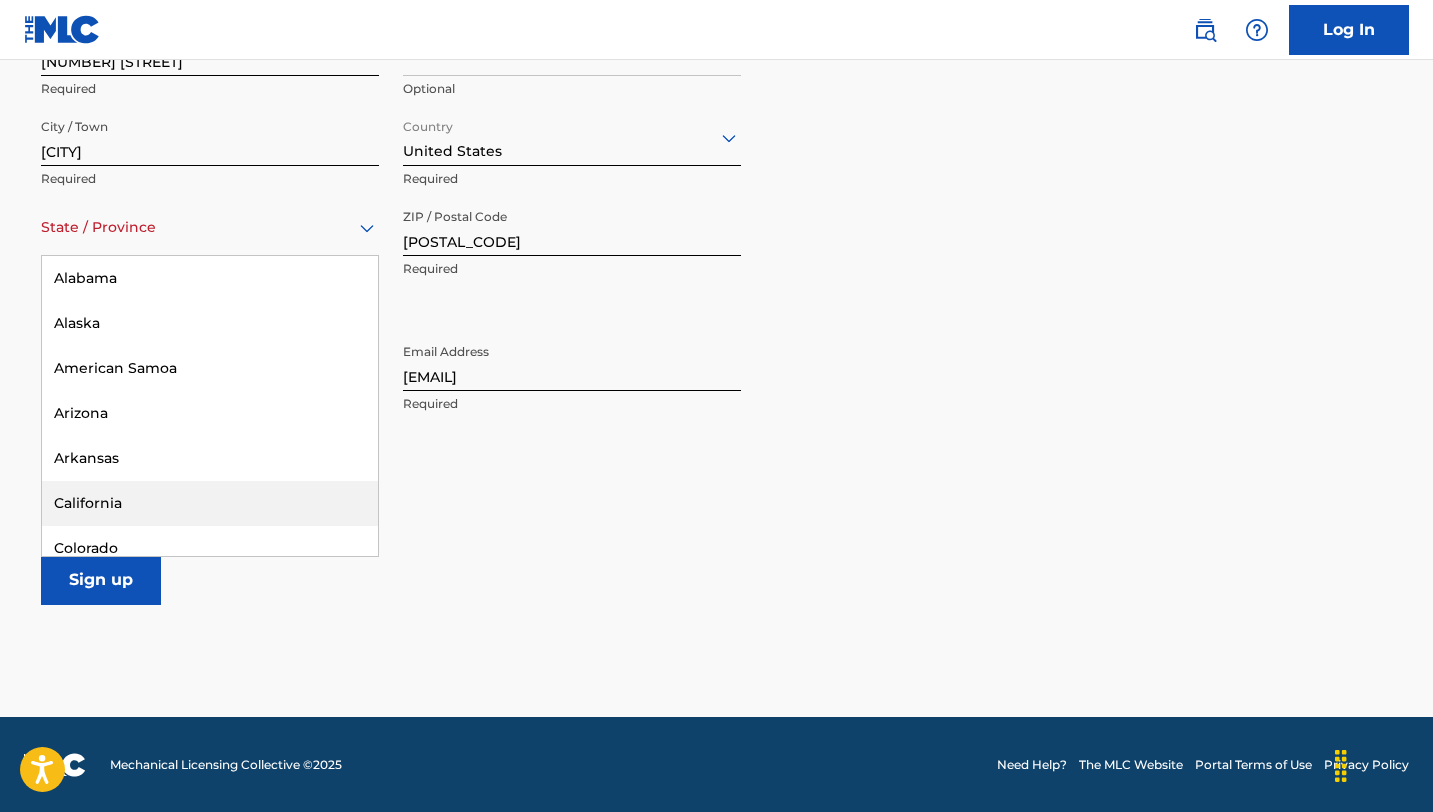 click on "California" at bounding box center [210, 503] 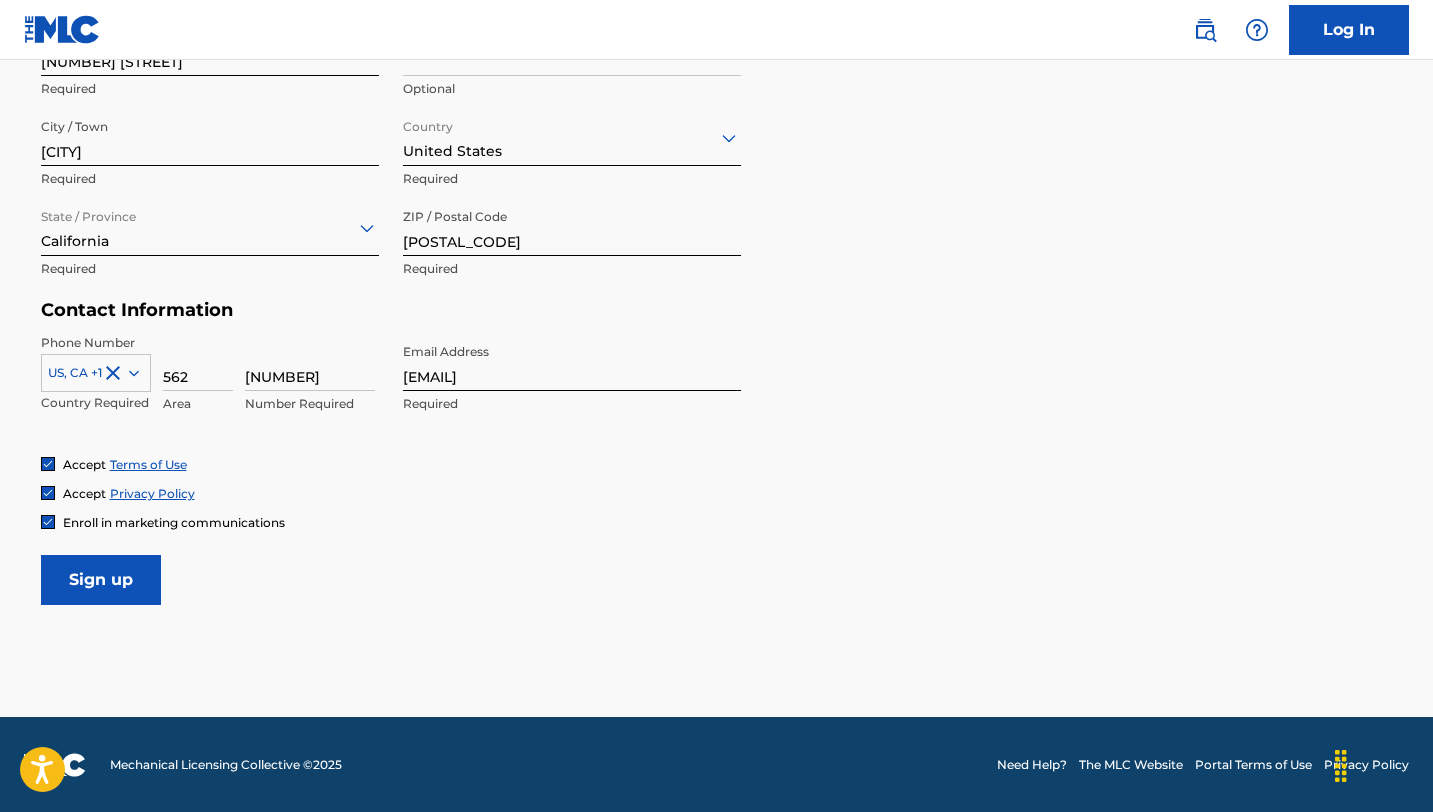 click on "Sign up" at bounding box center [101, 580] 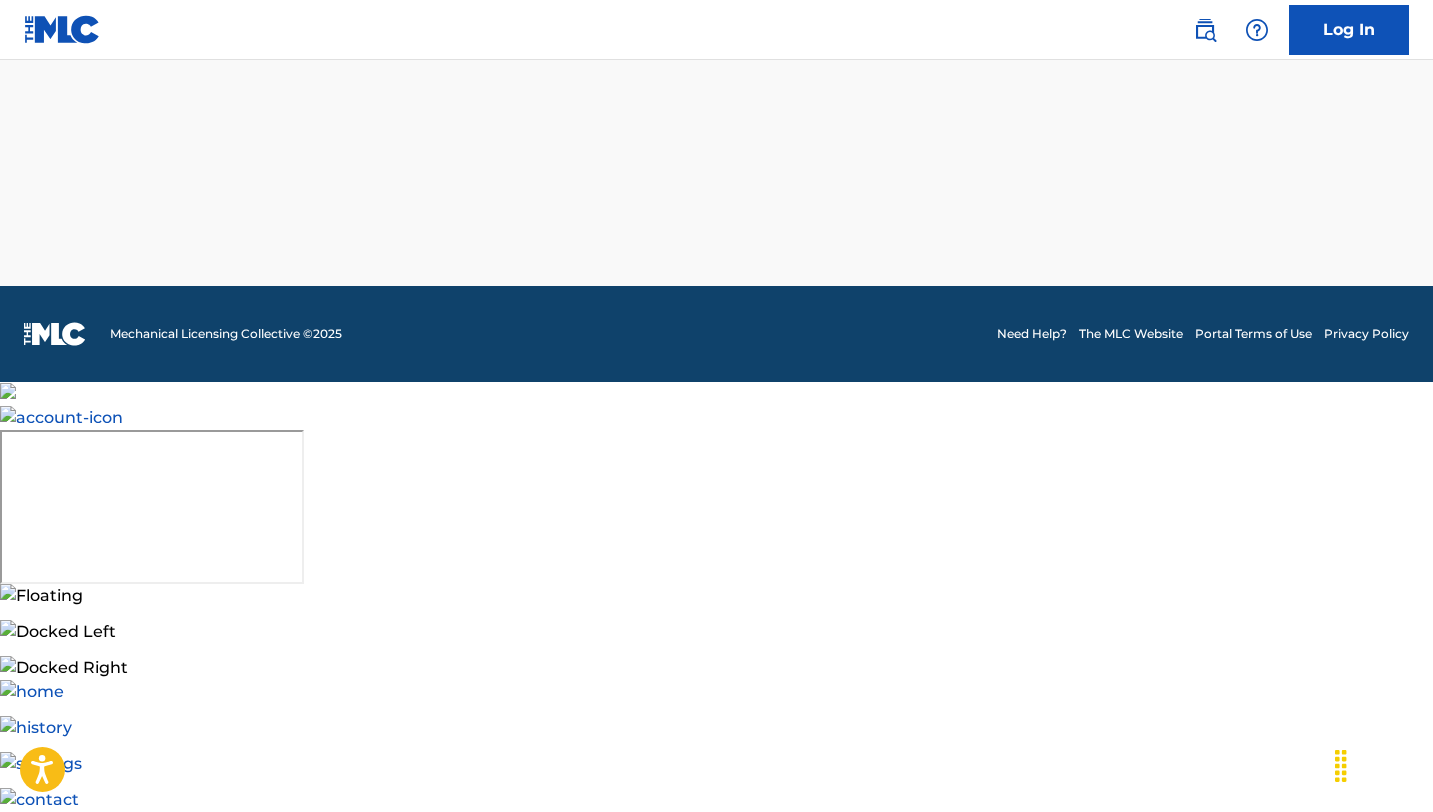 scroll, scrollTop: 0, scrollLeft: 0, axis: both 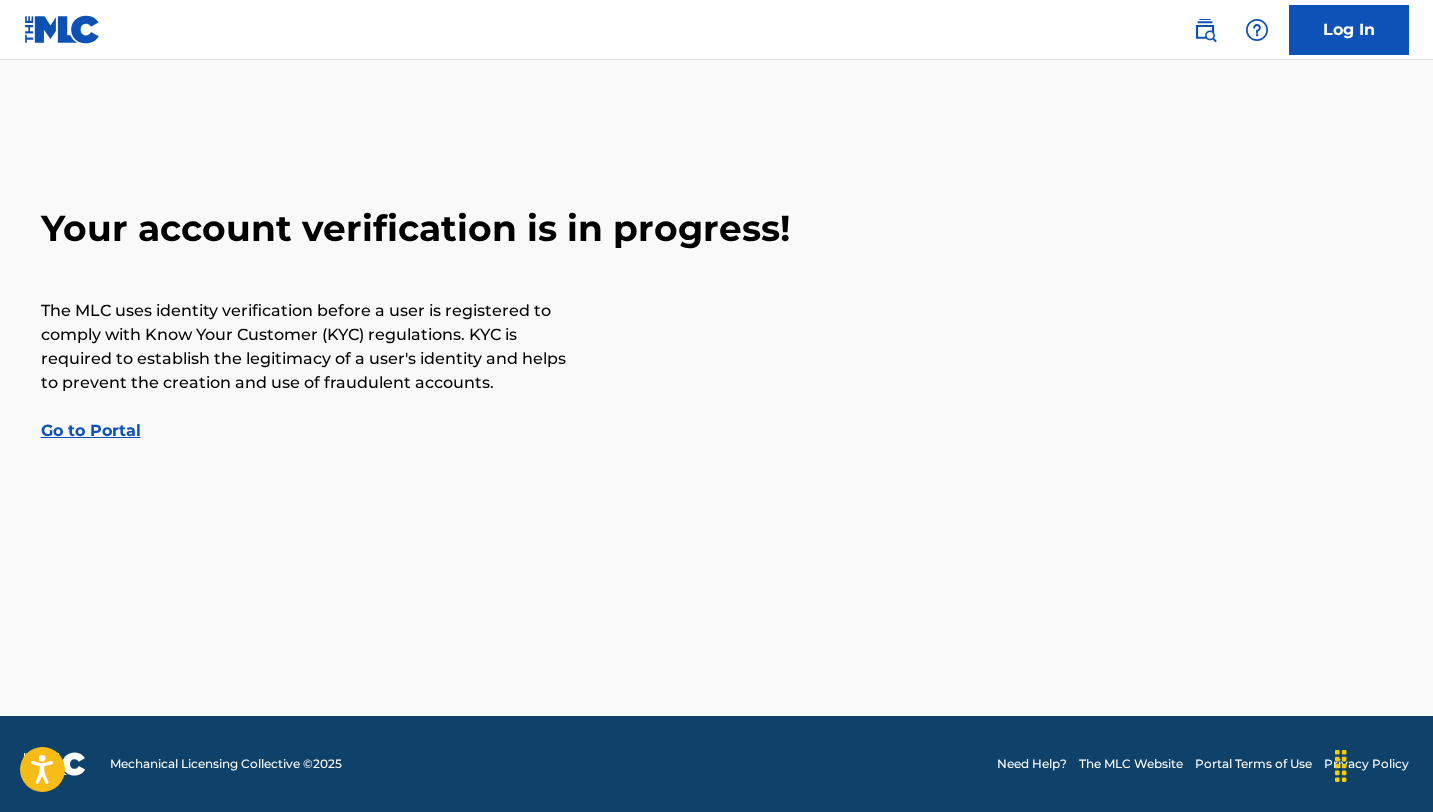 click on "Go to Portal" at bounding box center (91, 430) 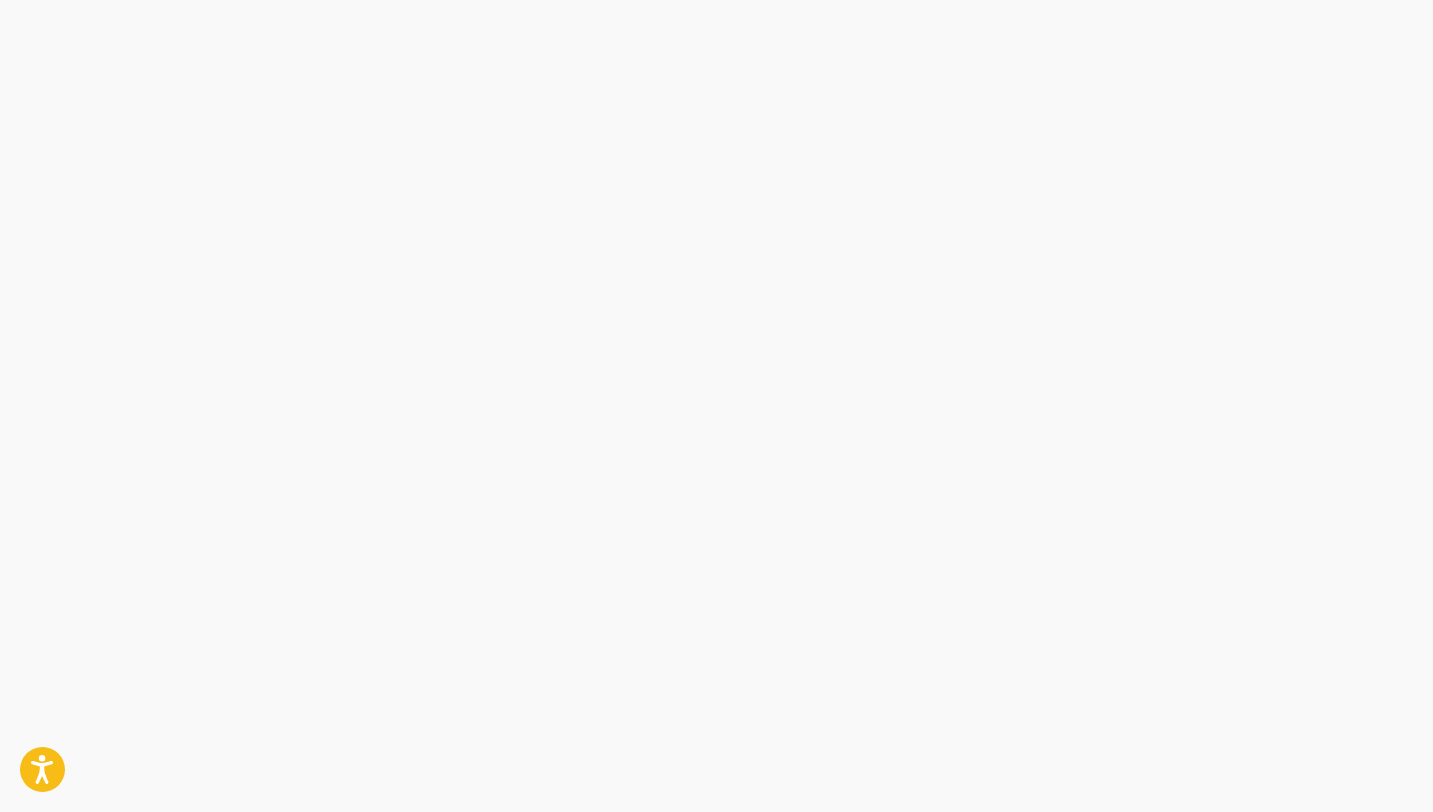 scroll, scrollTop: 0, scrollLeft: 0, axis: both 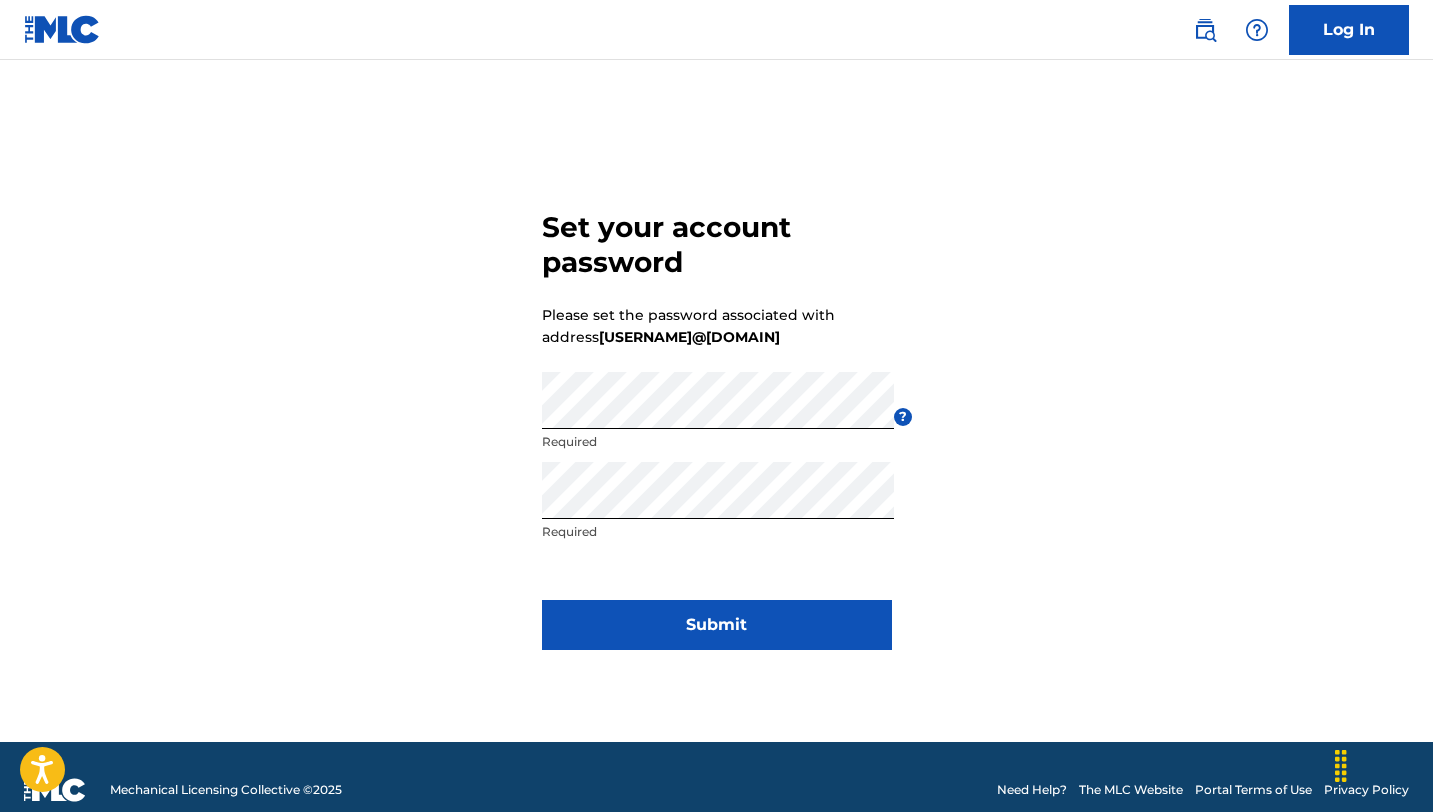 click on "Submit" at bounding box center (717, 625) 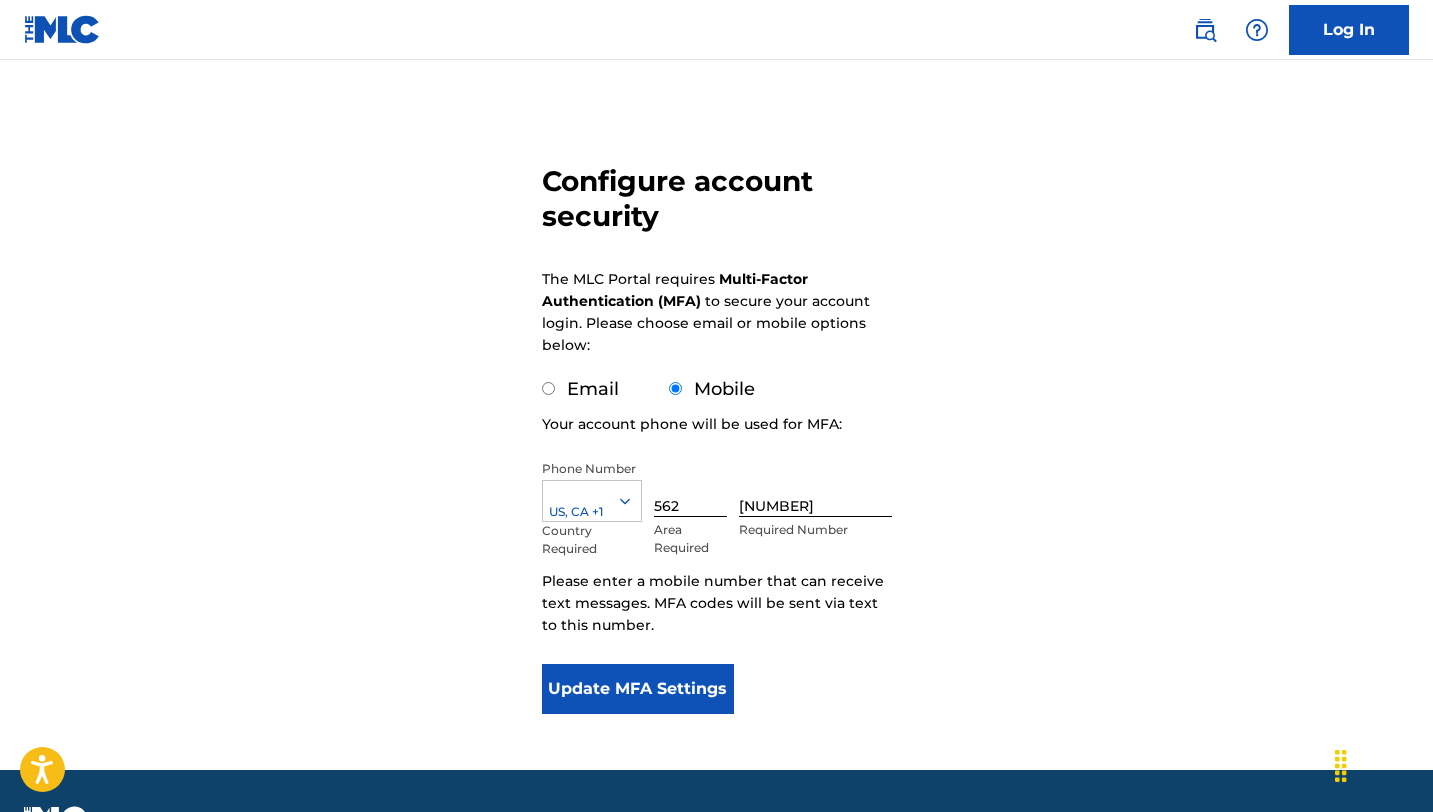 scroll, scrollTop: 150, scrollLeft: 0, axis: vertical 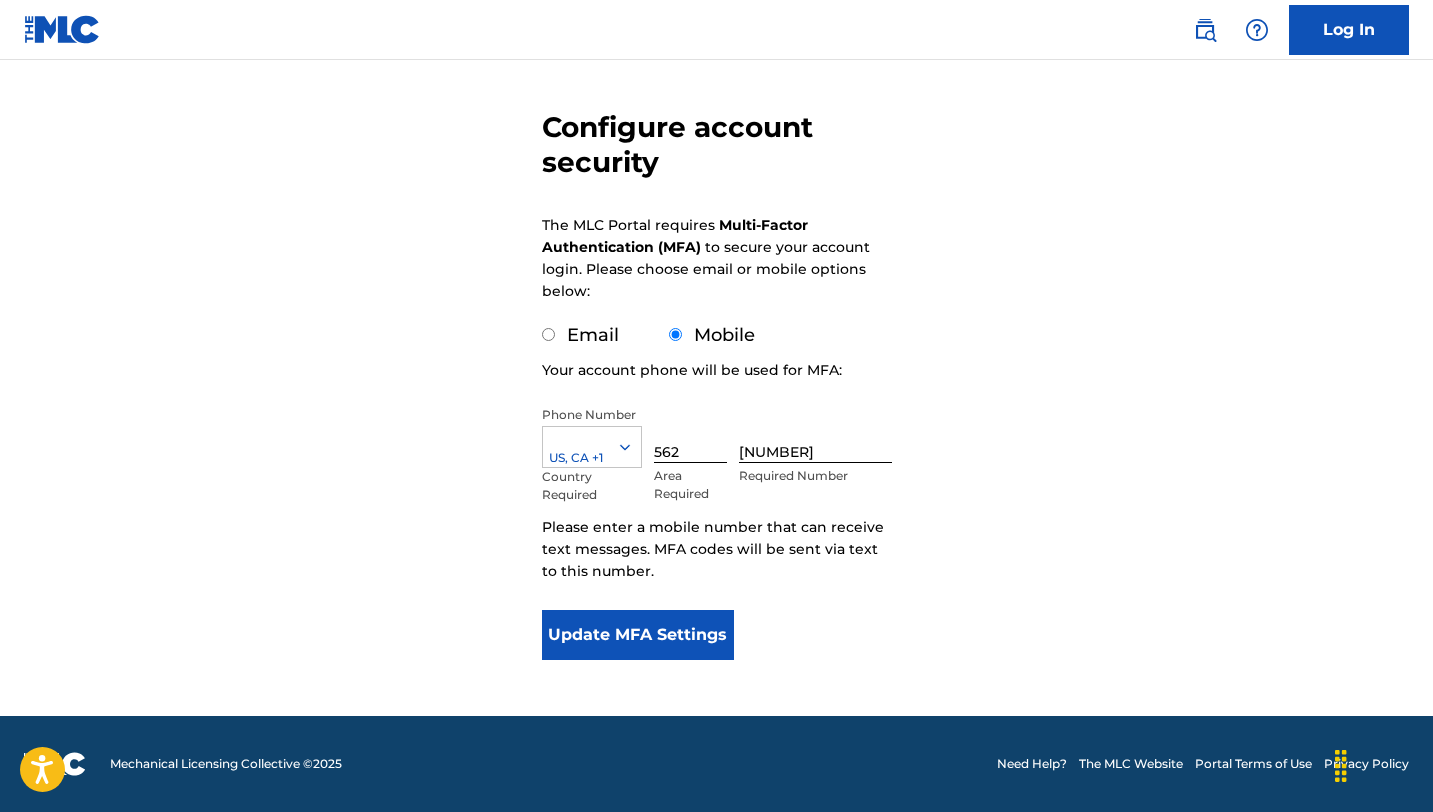 click on "Email" at bounding box center [548, 334] 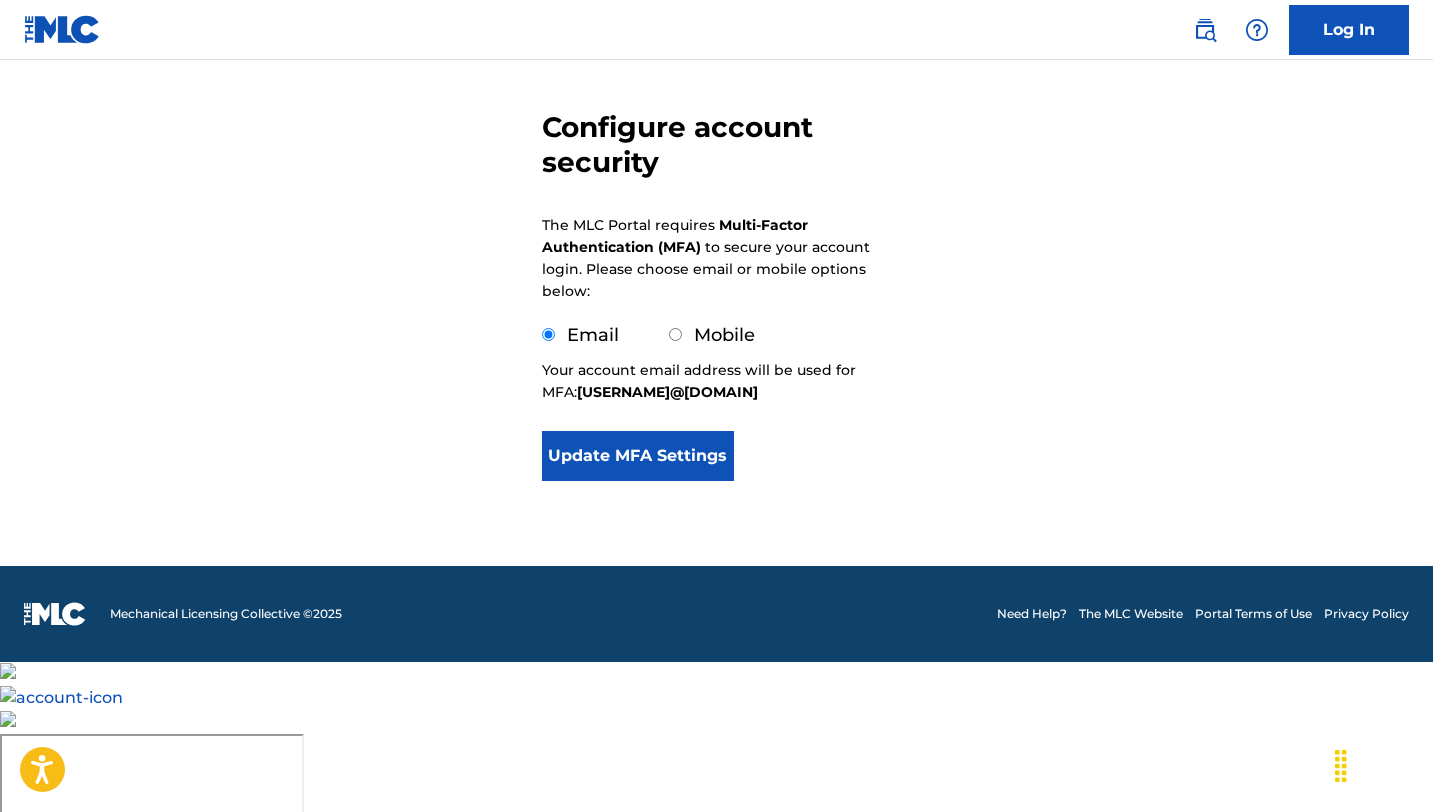 scroll, scrollTop: 0, scrollLeft: 0, axis: both 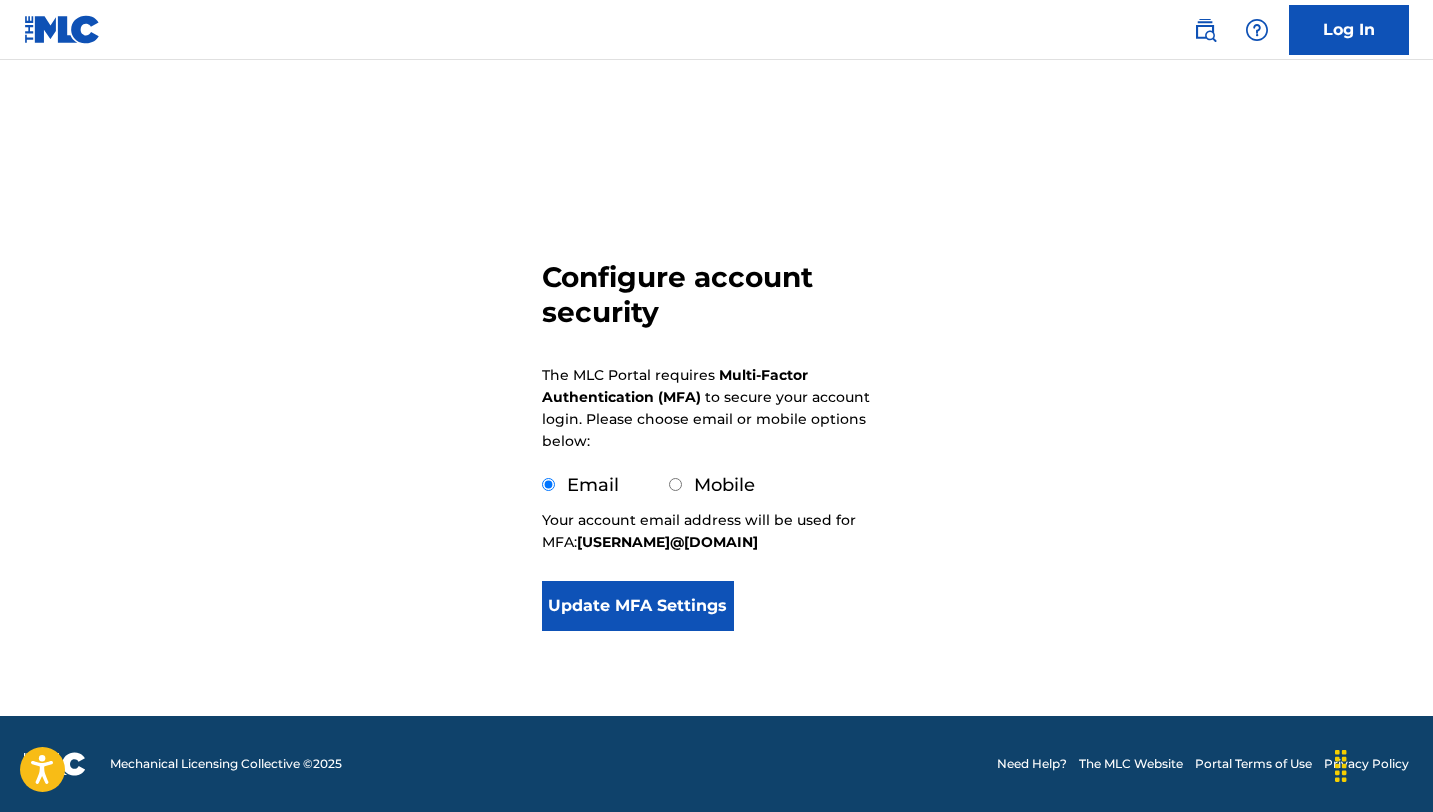 click on "Update MFA Settings" at bounding box center (638, 606) 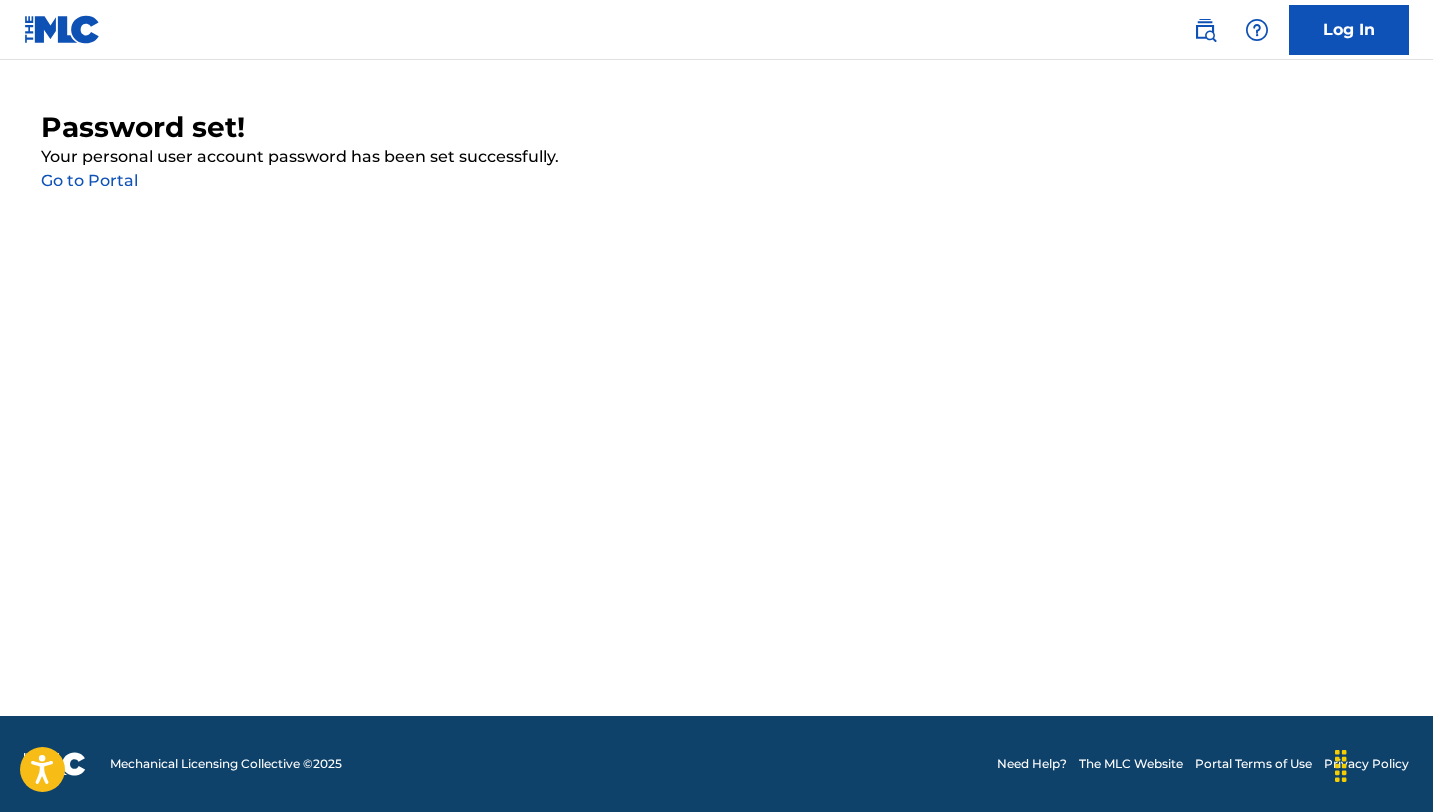 click on "Go to Portal" at bounding box center (89, 180) 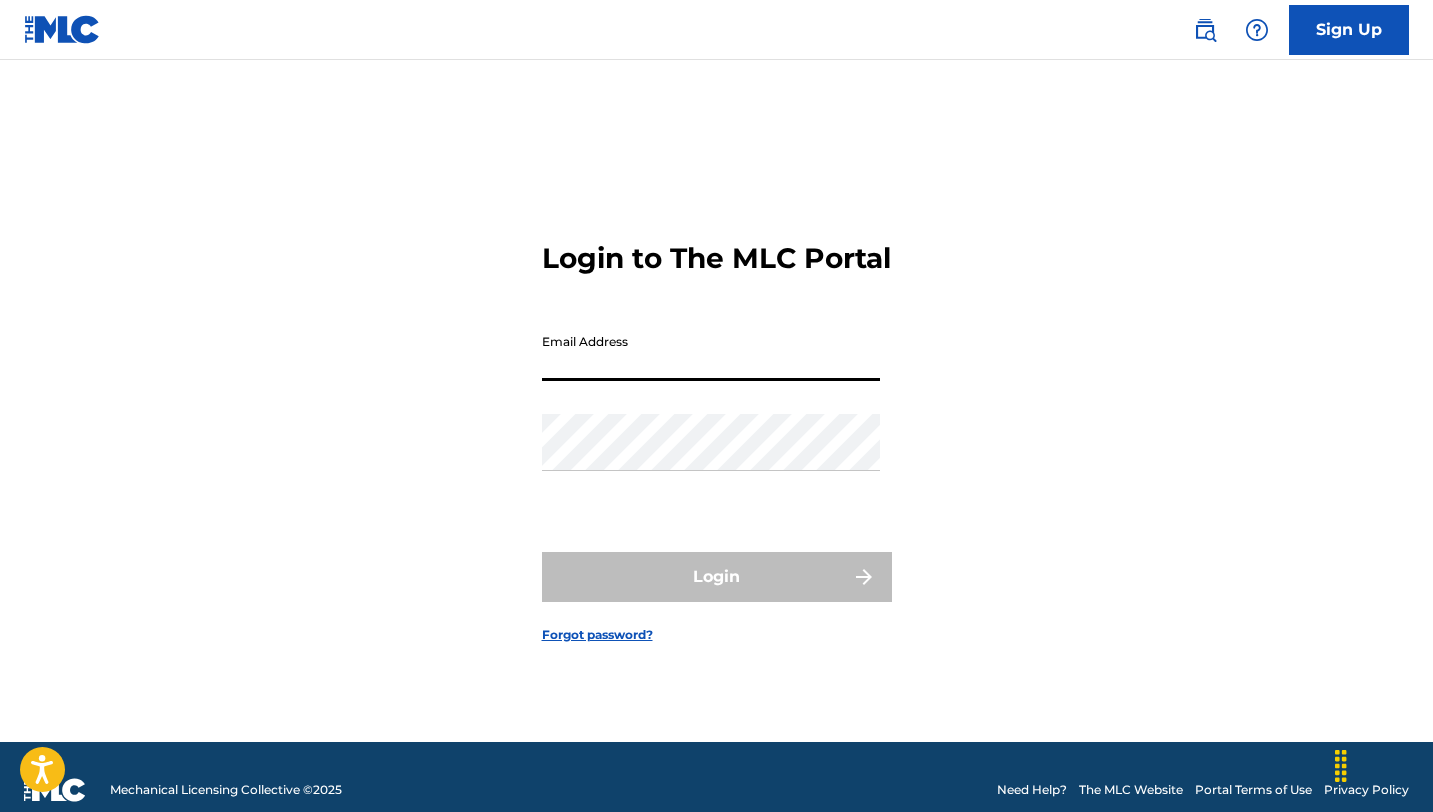 click on "Email Address" at bounding box center (711, 352) 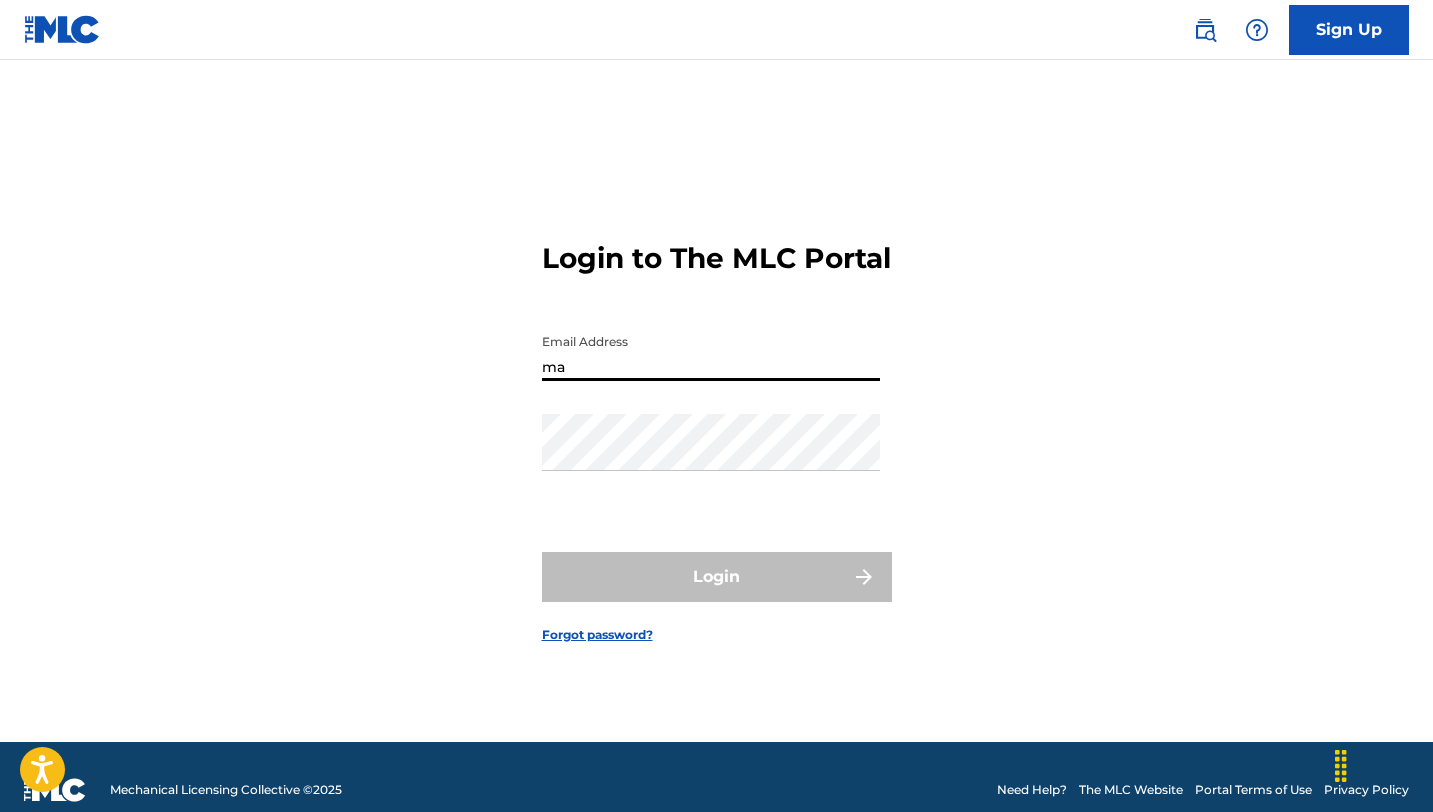 type on "[USERNAME]@[DOMAIN]" 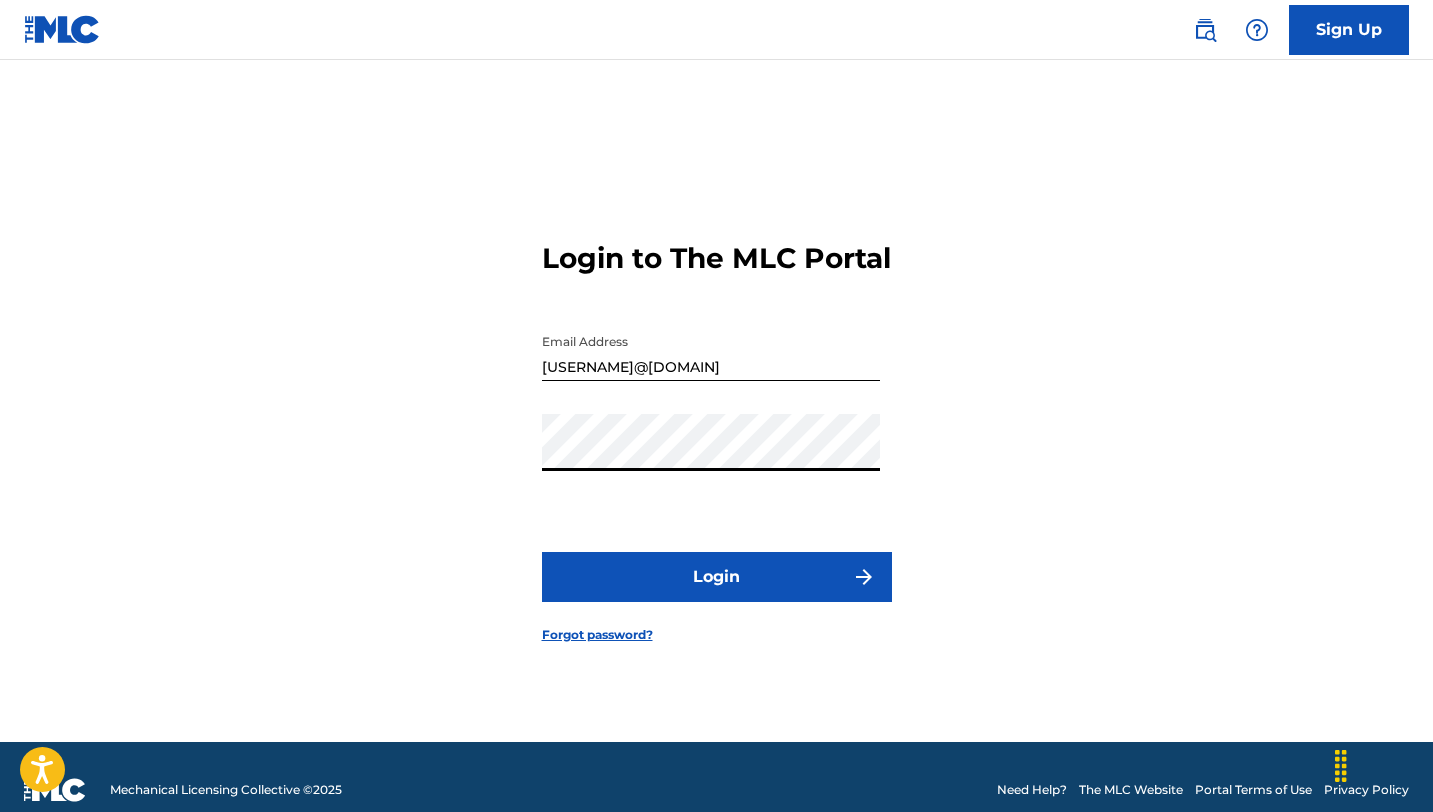 click on "Login" at bounding box center (717, 577) 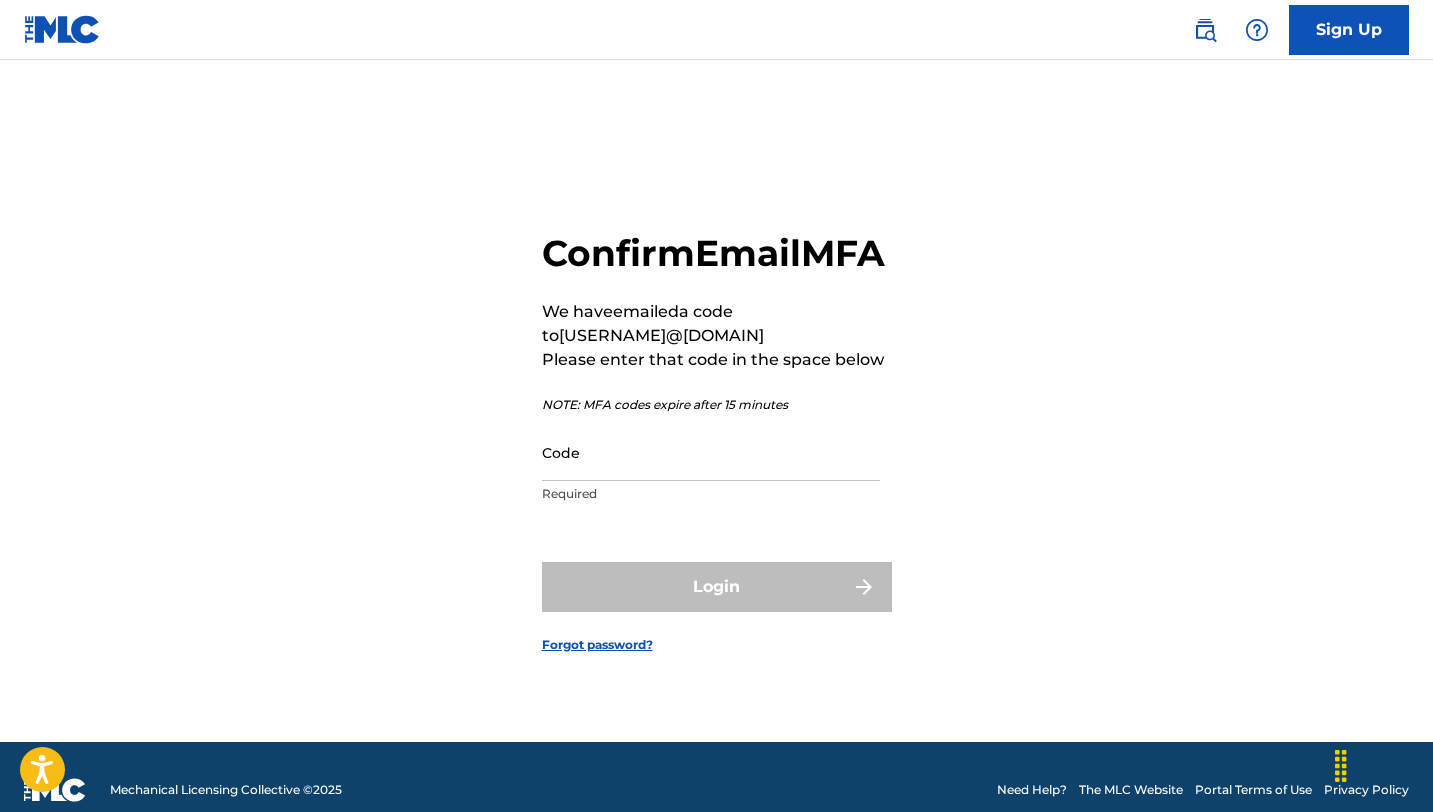 click on "Code" at bounding box center [711, 452] 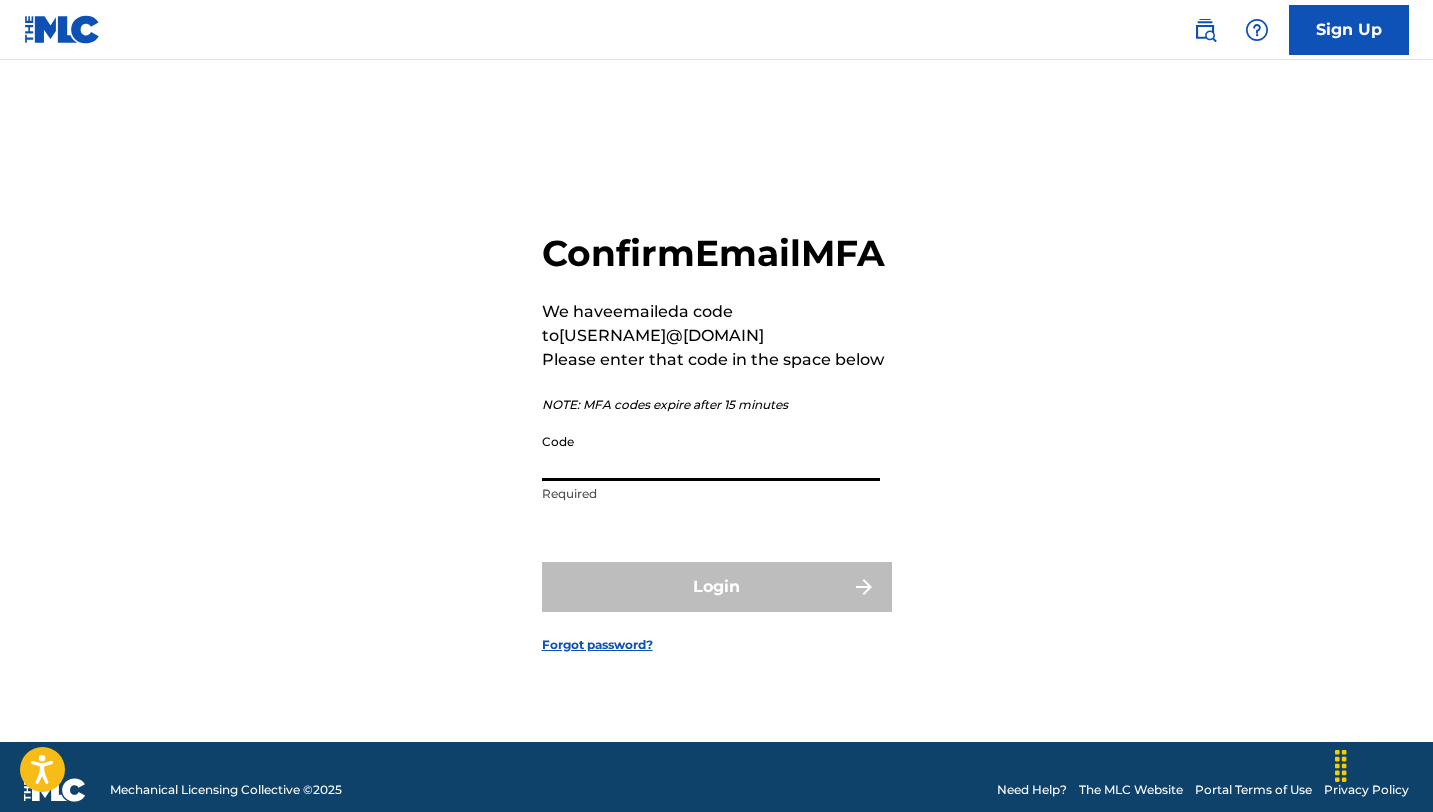 paste on "665727" 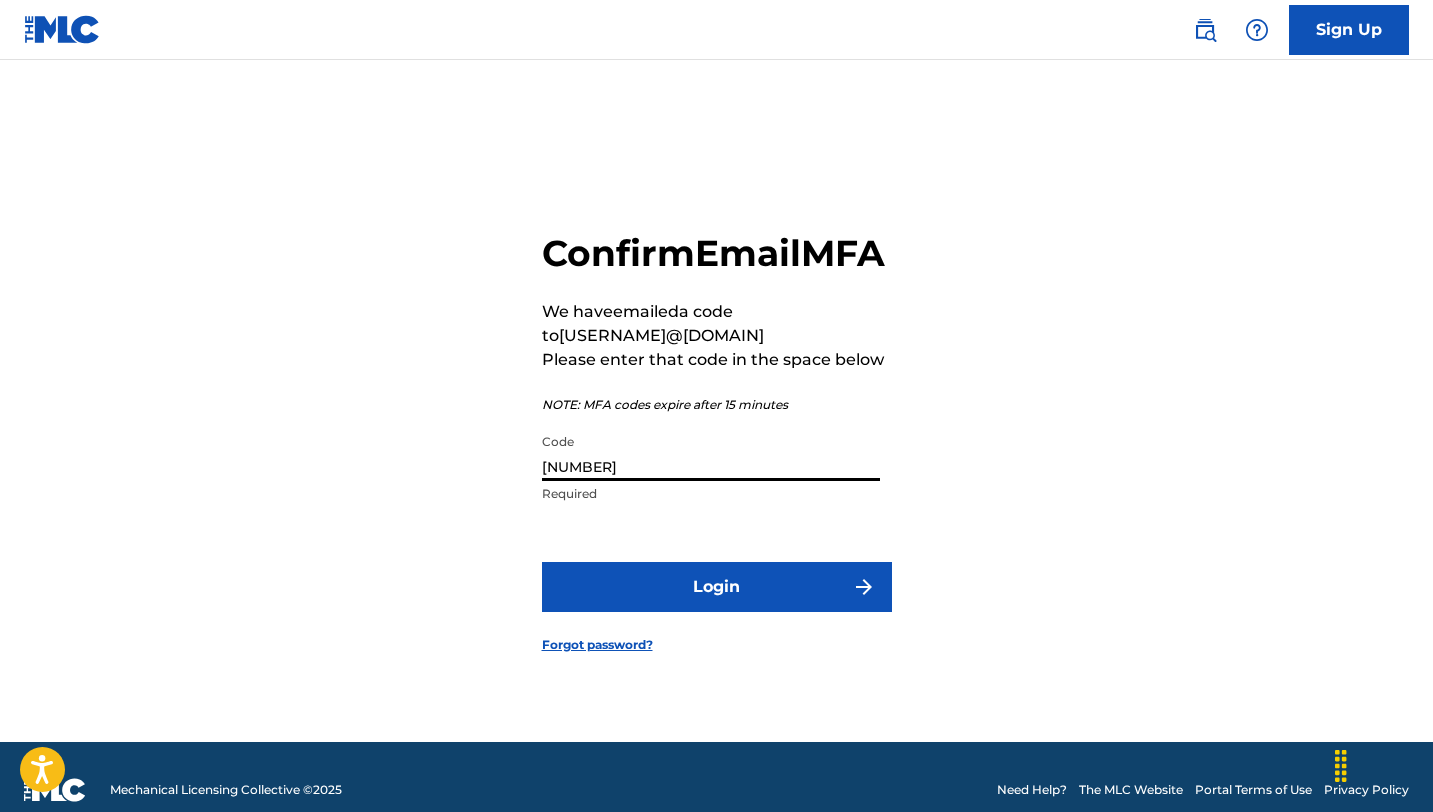 type on "665727" 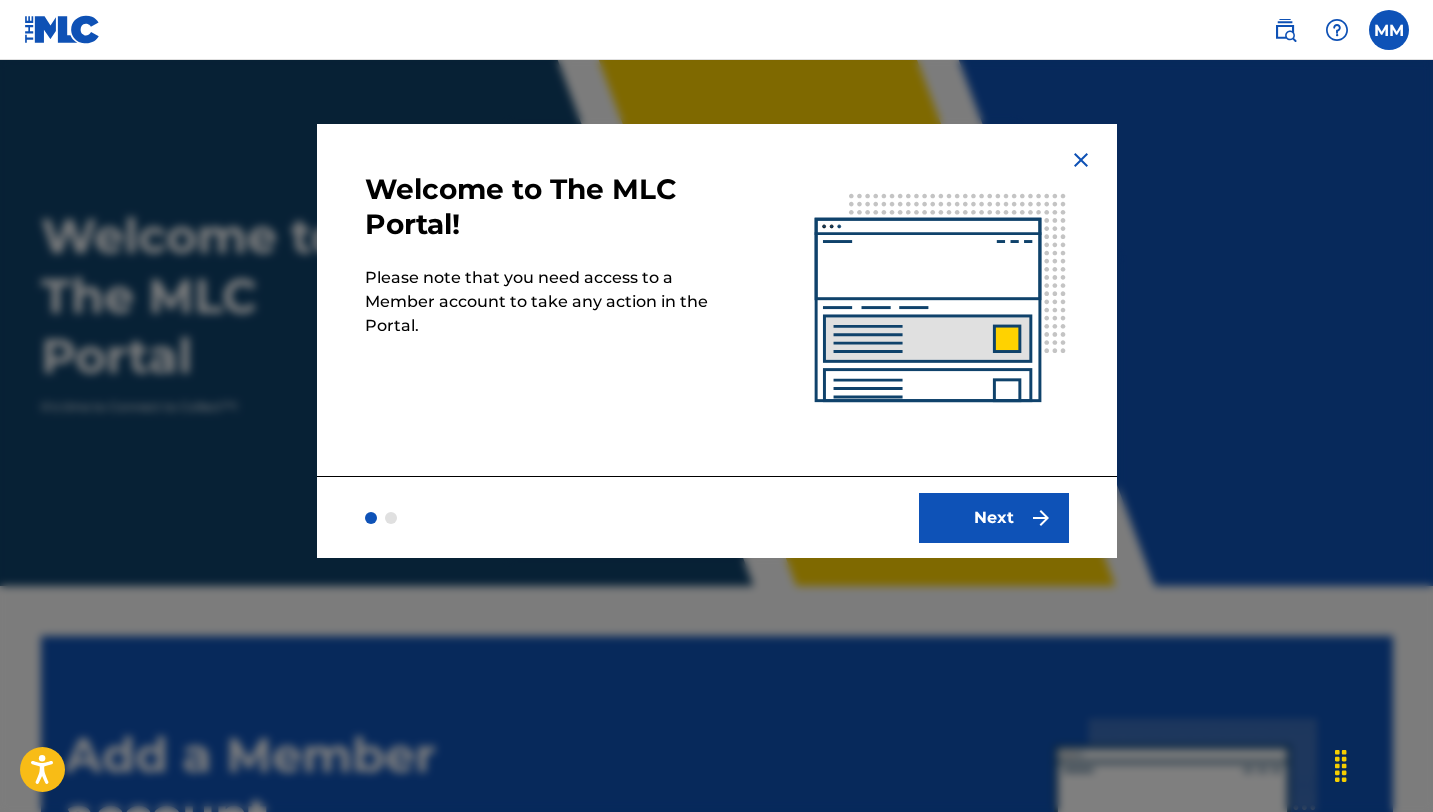 scroll, scrollTop: 0, scrollLeft: 0, axis: both 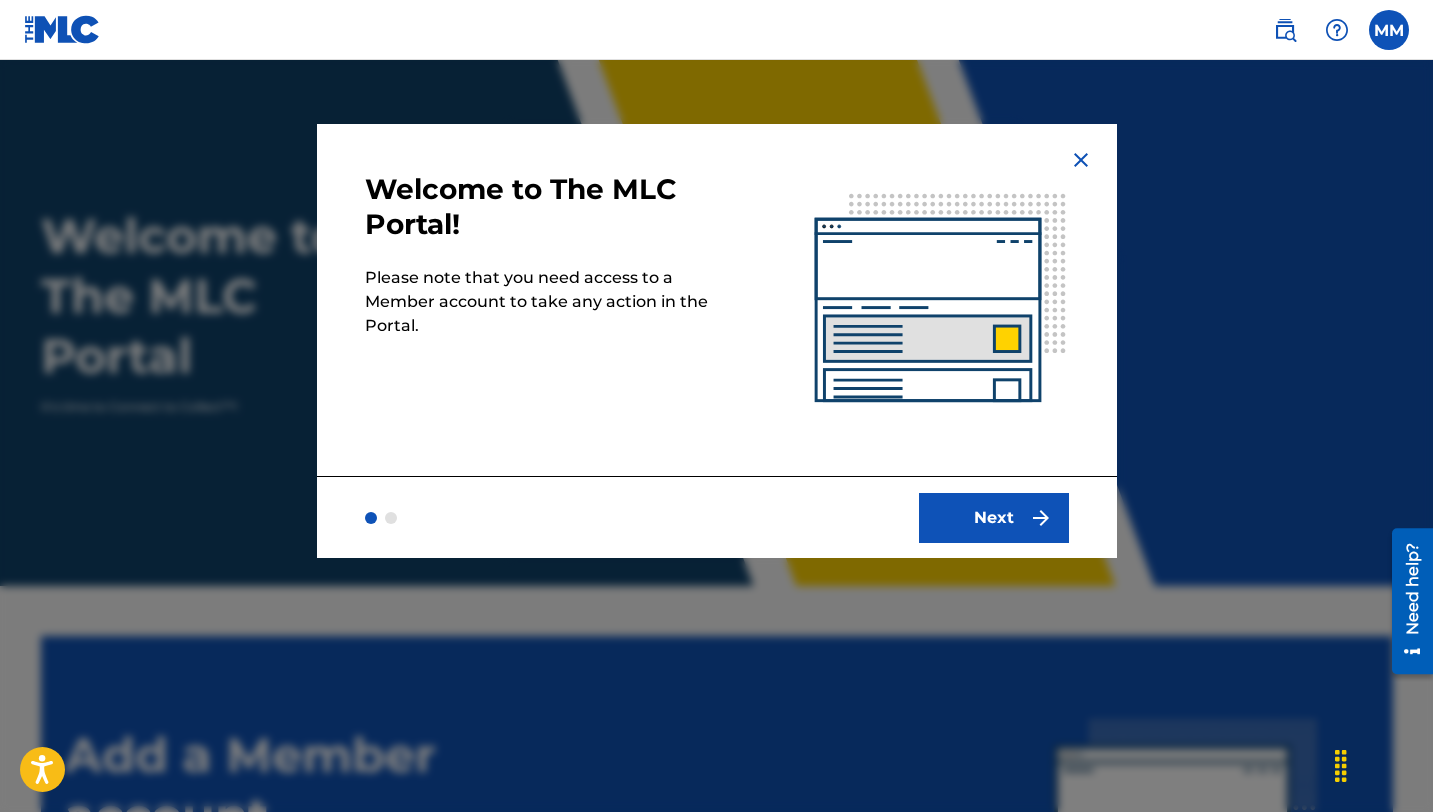 click on "Next" at bounding box center [994, 518] 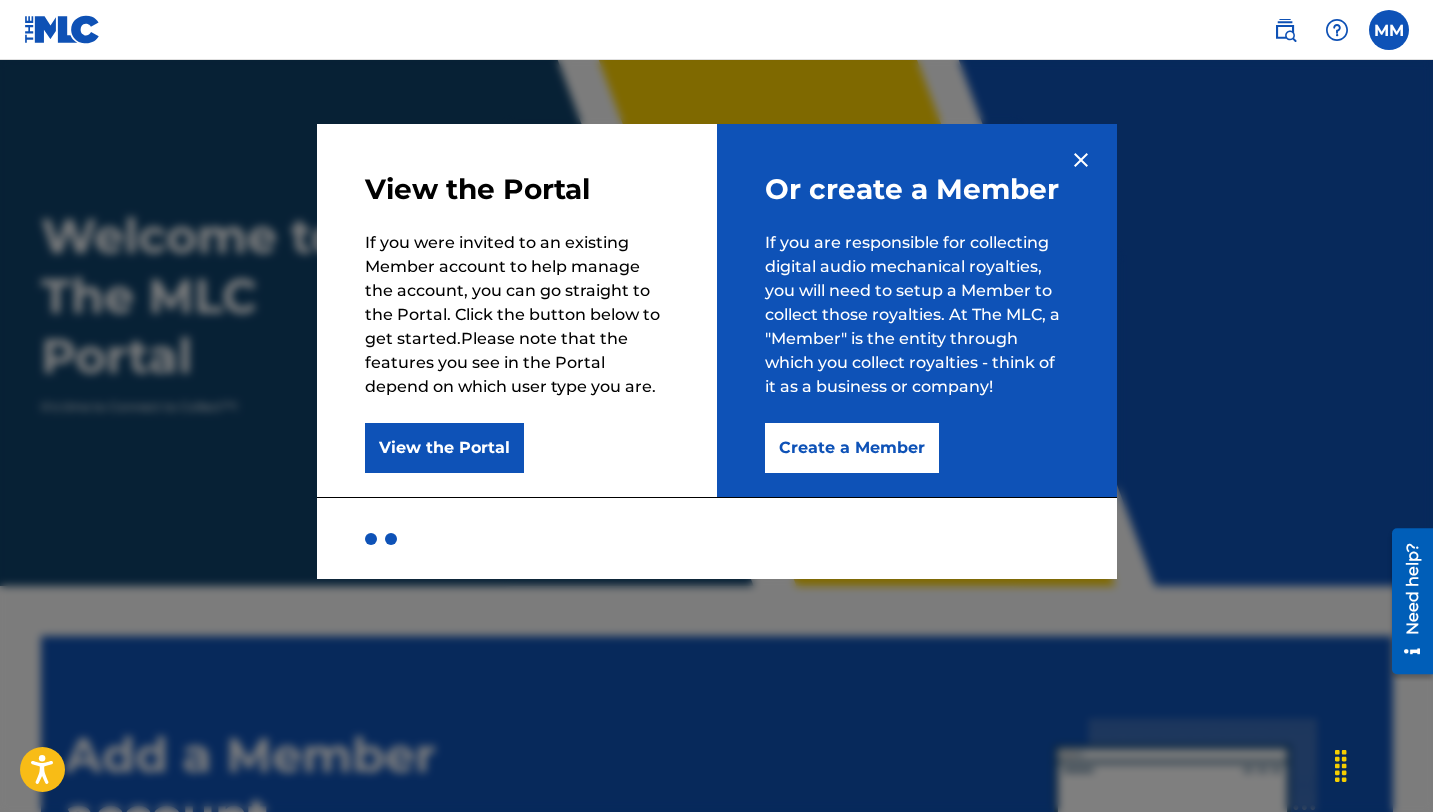 click on "View the Portal" at bounding box center (444, 448) 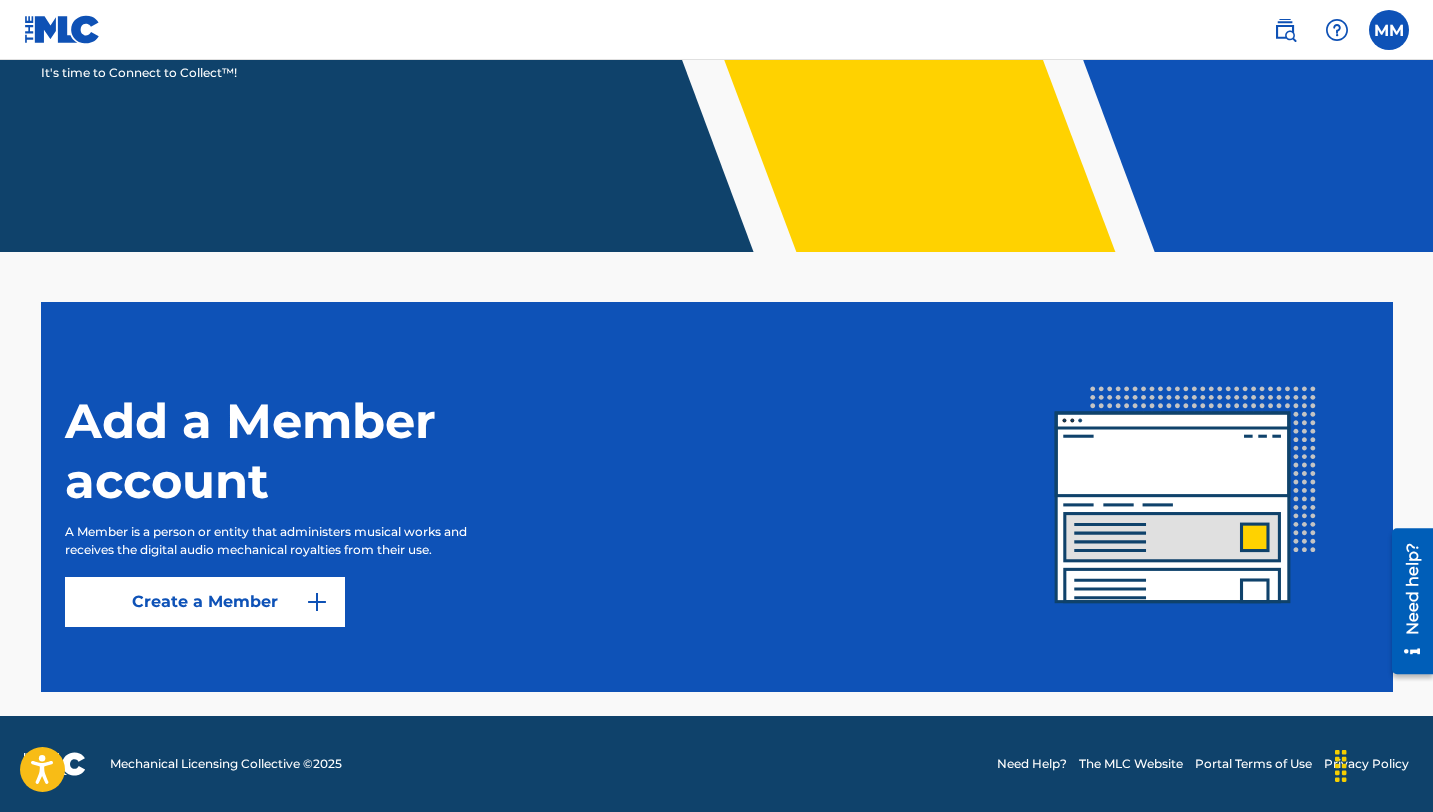 scroll, scrollTop: 0, scrollLeft: 0, axis: both 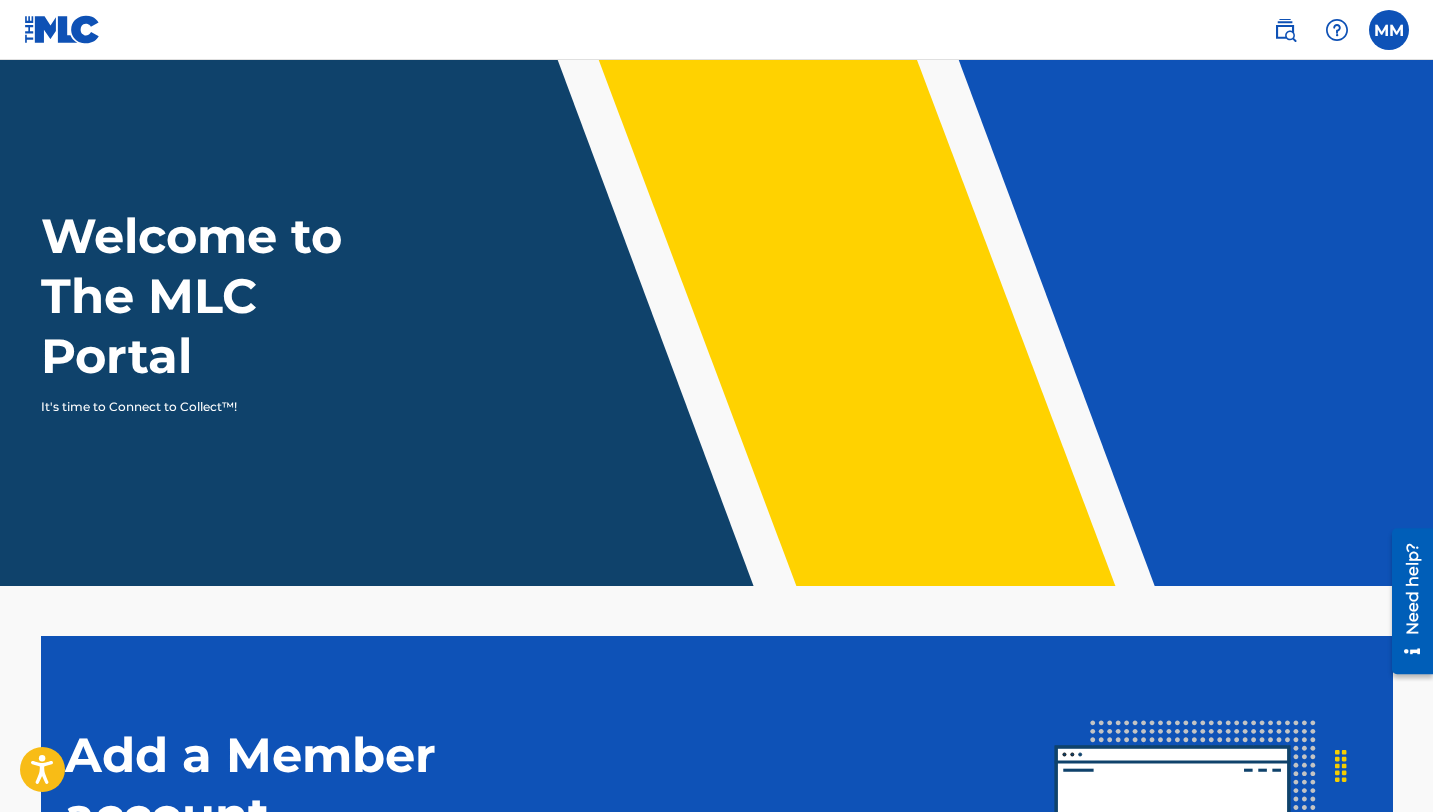 click at bounding box center [1389, 30] 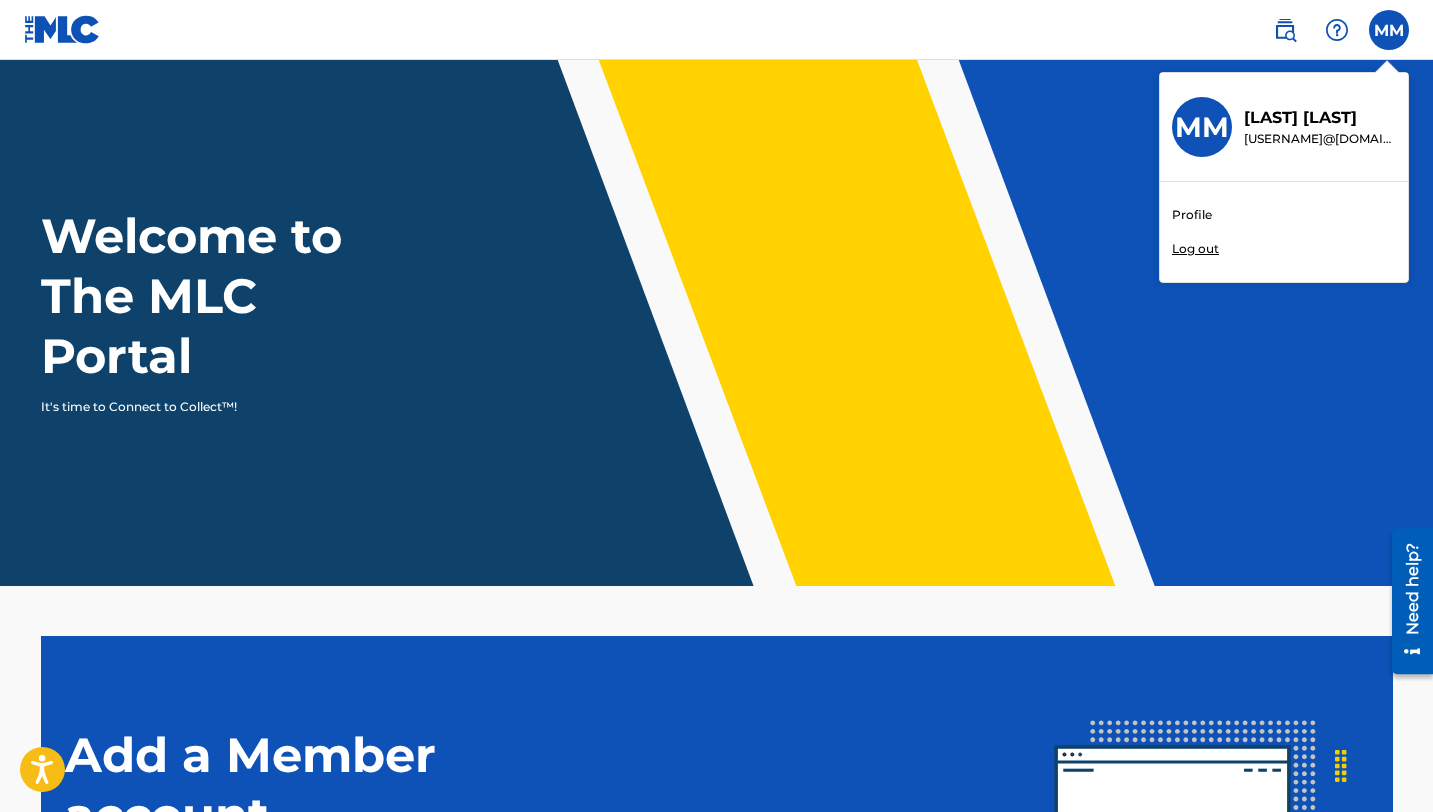 click on "Profile" at bounding box center (1192, 215) 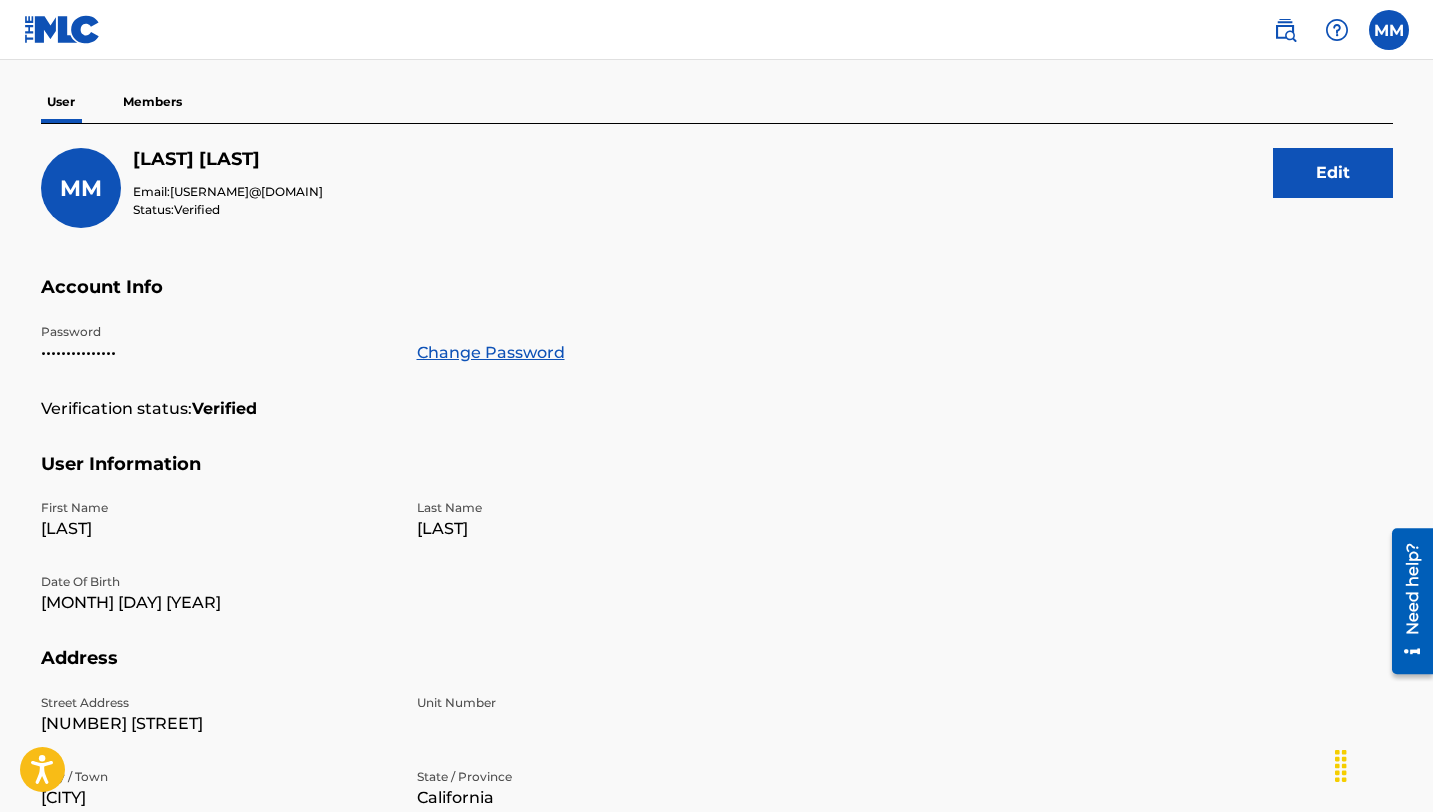 scroll, scrollTop: 0, scrollLeft: 0, axis: both 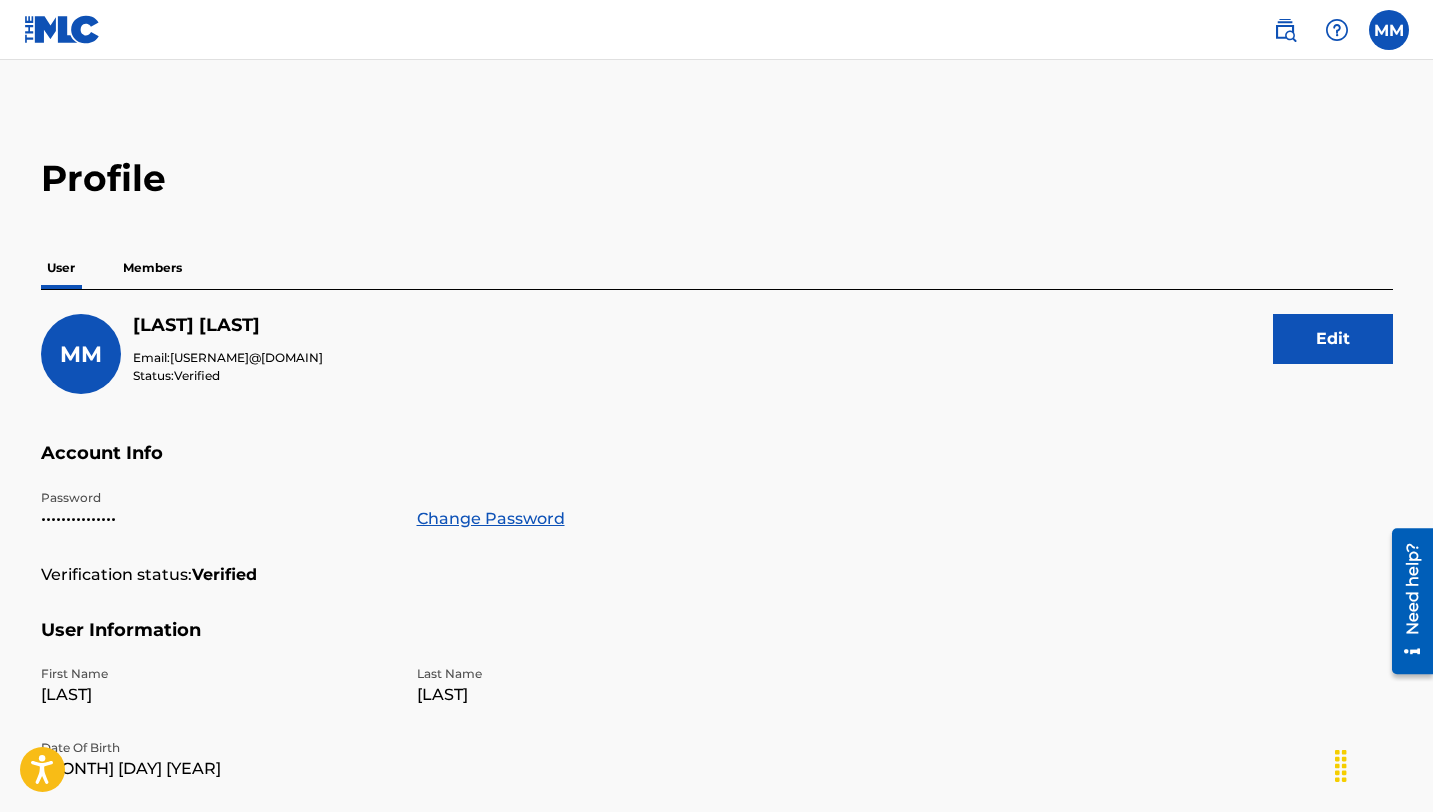 click at bounding box center [1285, 30] 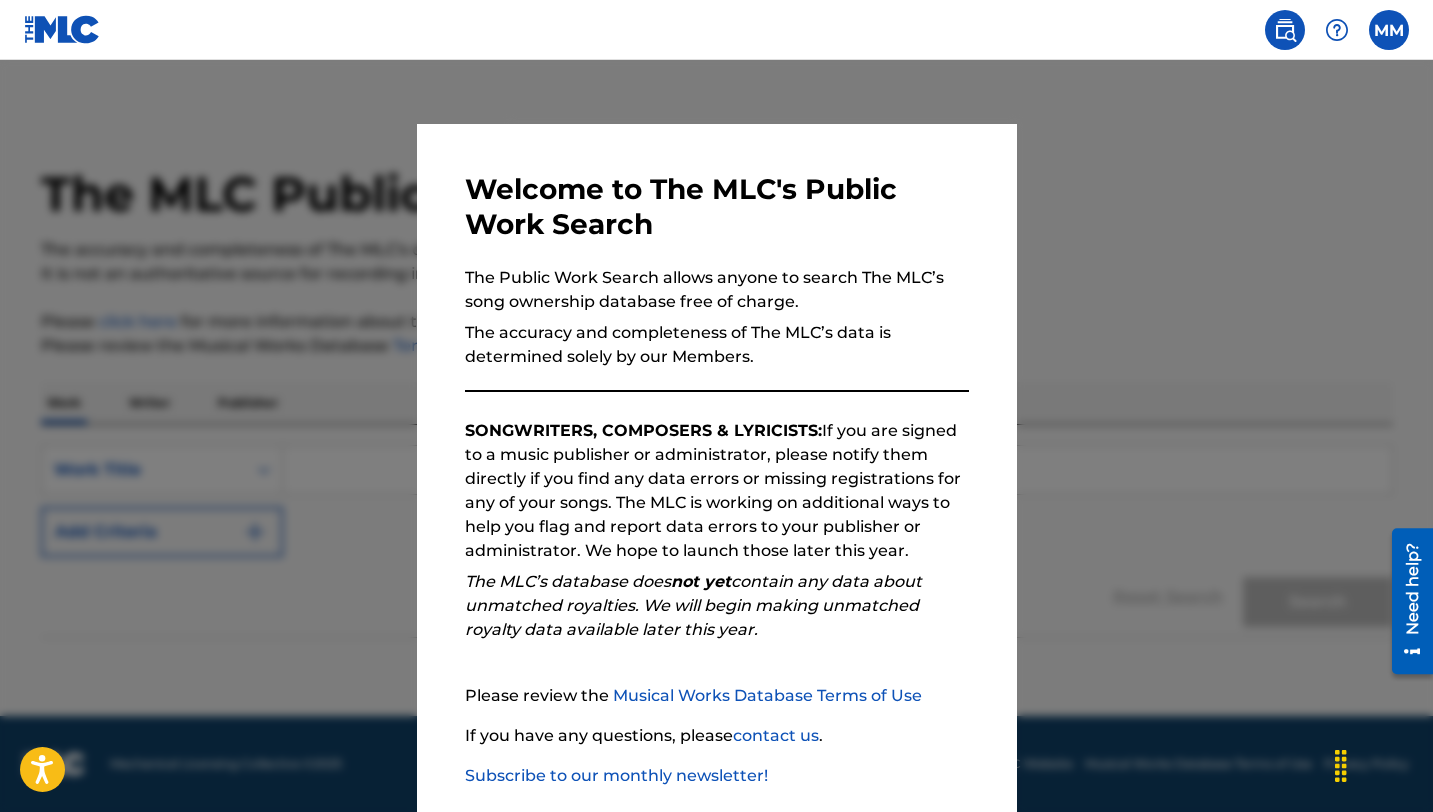 click at bounding box center (716, 466) 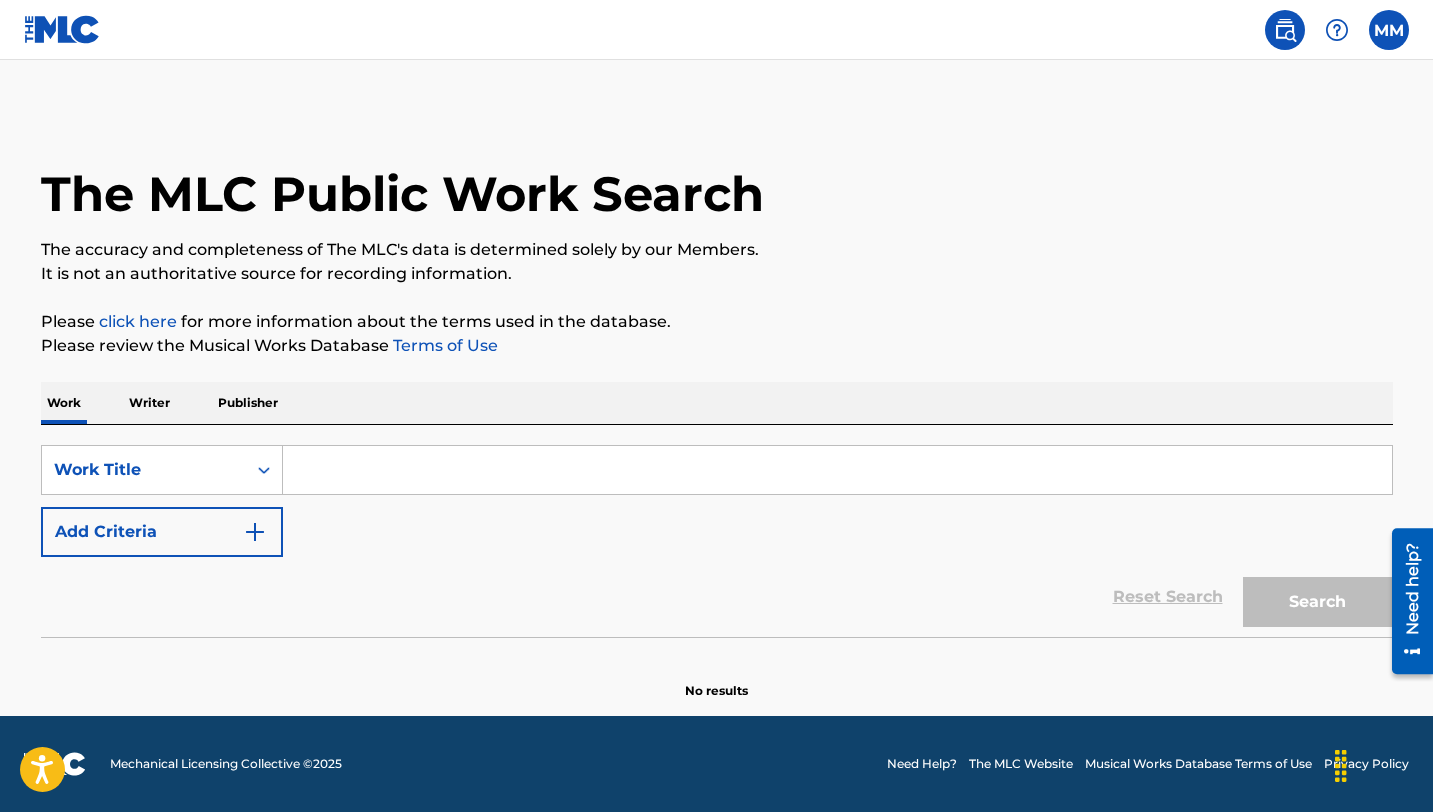 click on "Writer" at bounding box center (149, 403) 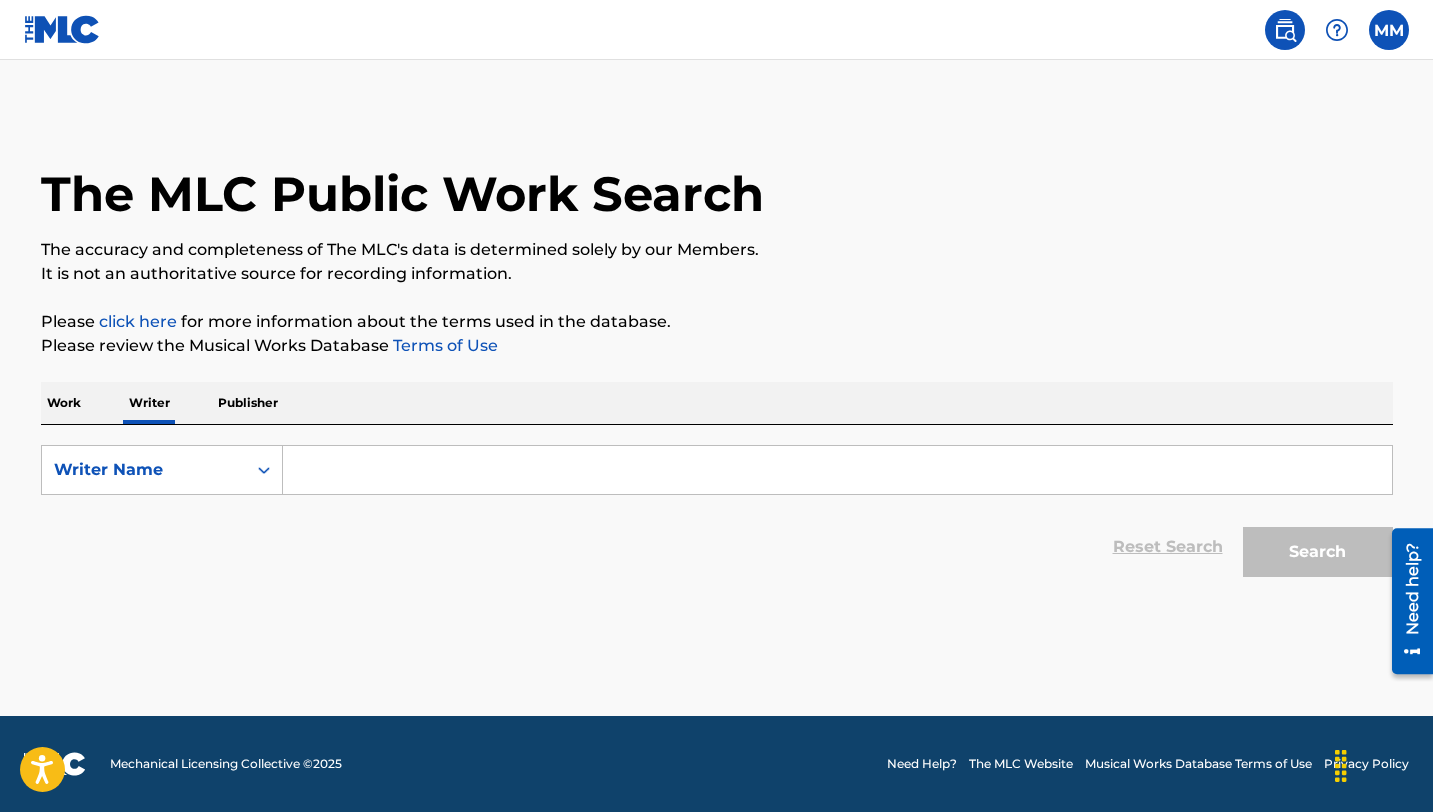click on "Publisher" at bounding box center [248, 403] 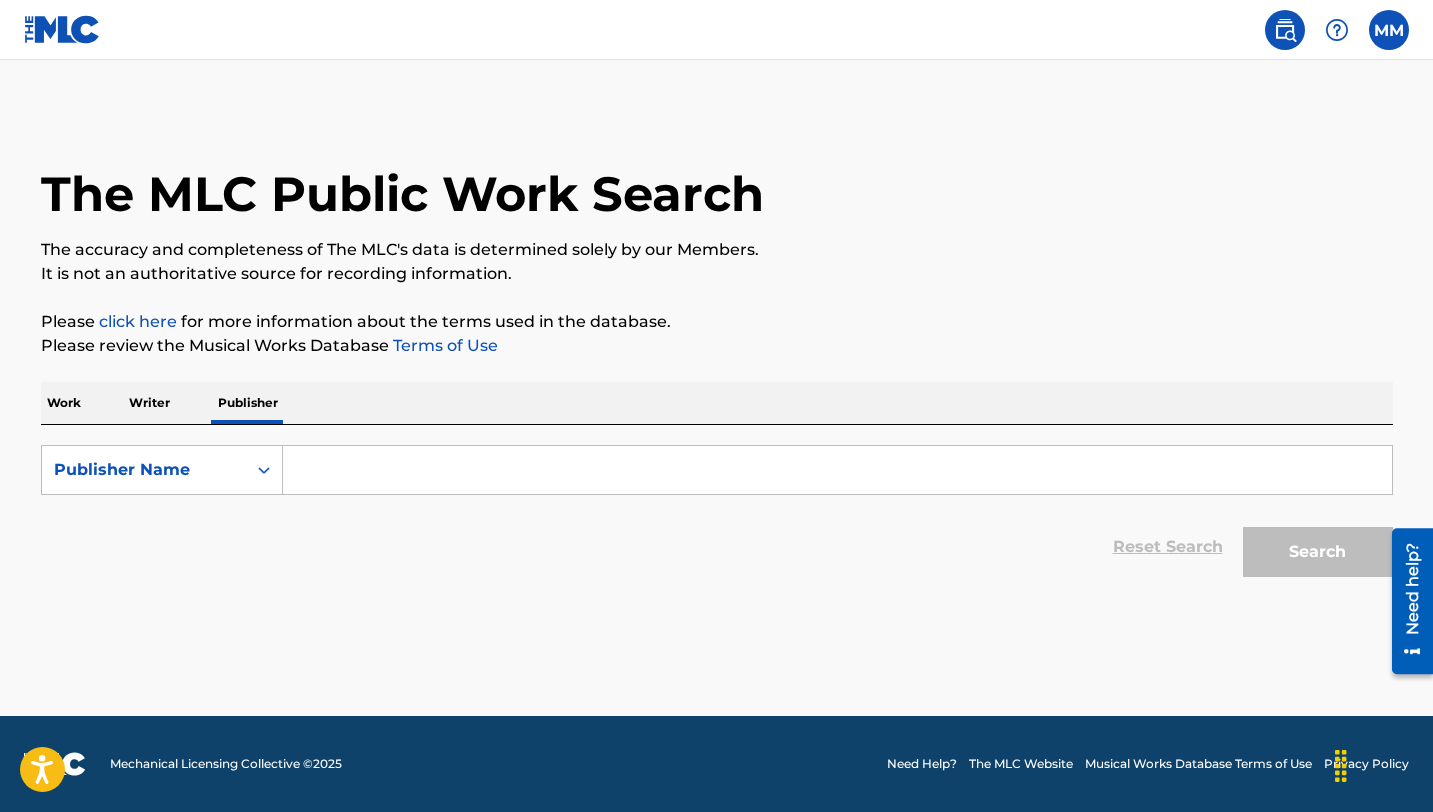 click on "Work" at bounding box center [64, 403] 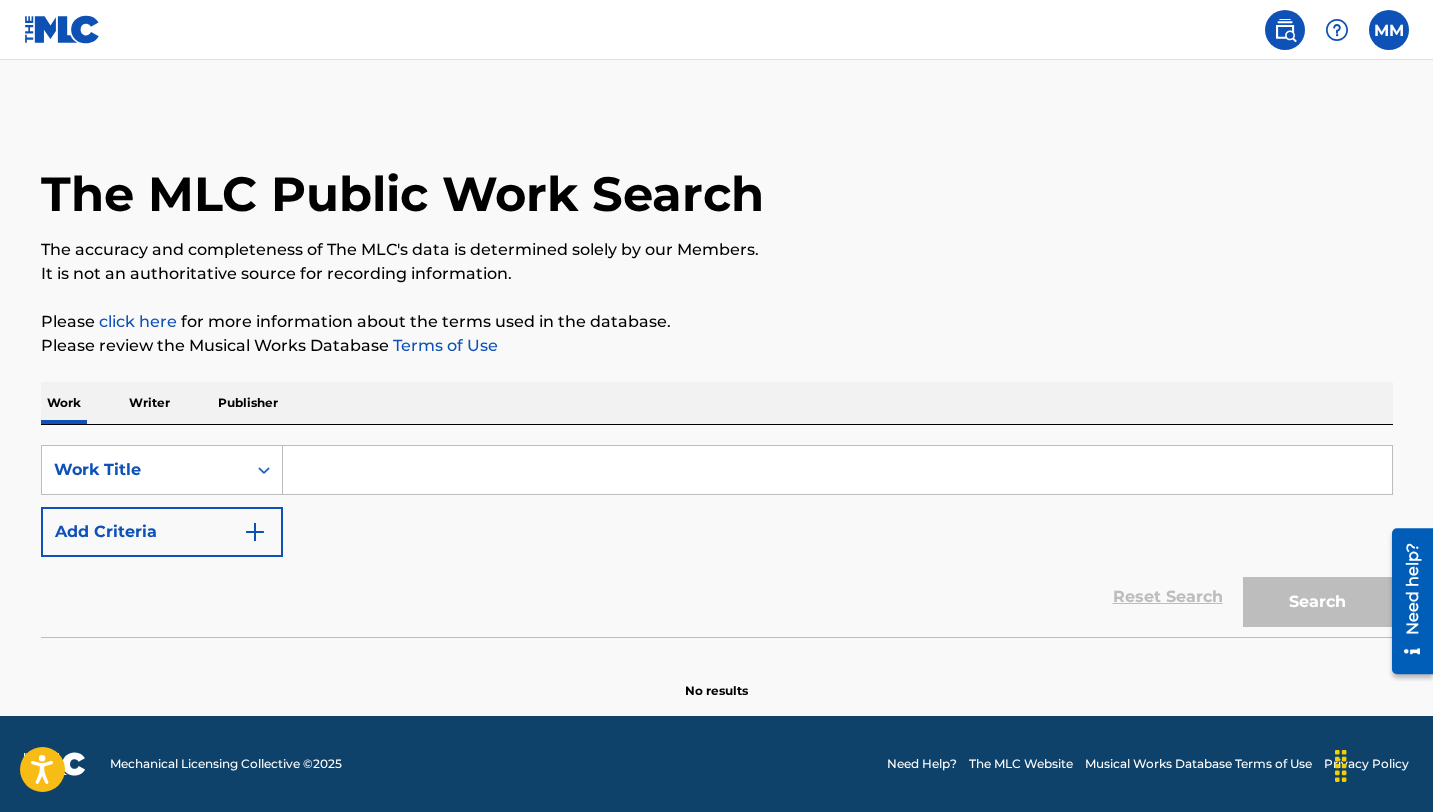 click at bounding box center (62, 29) 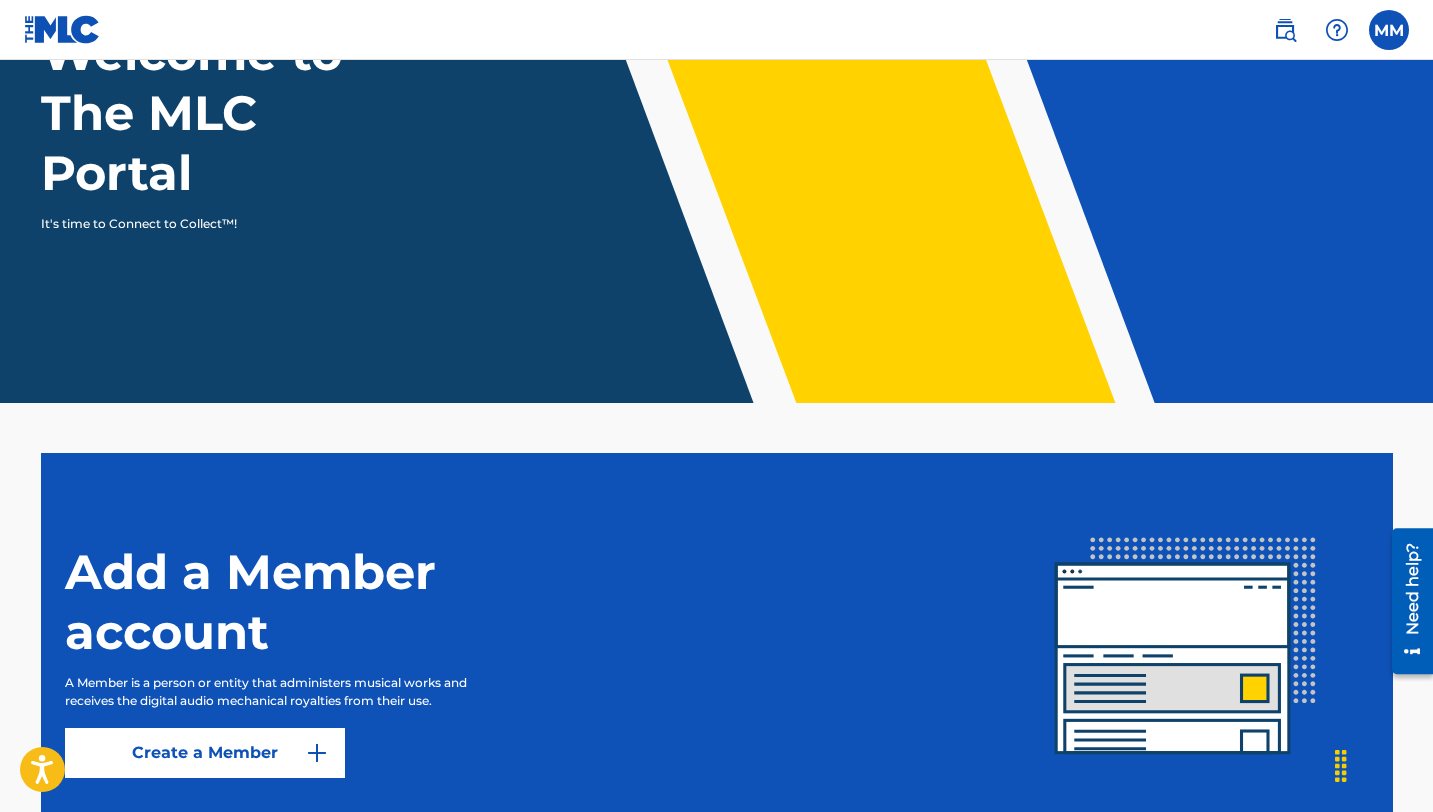 scroll, scrollTop: 334, scrollLeft: 0, axis: vertical 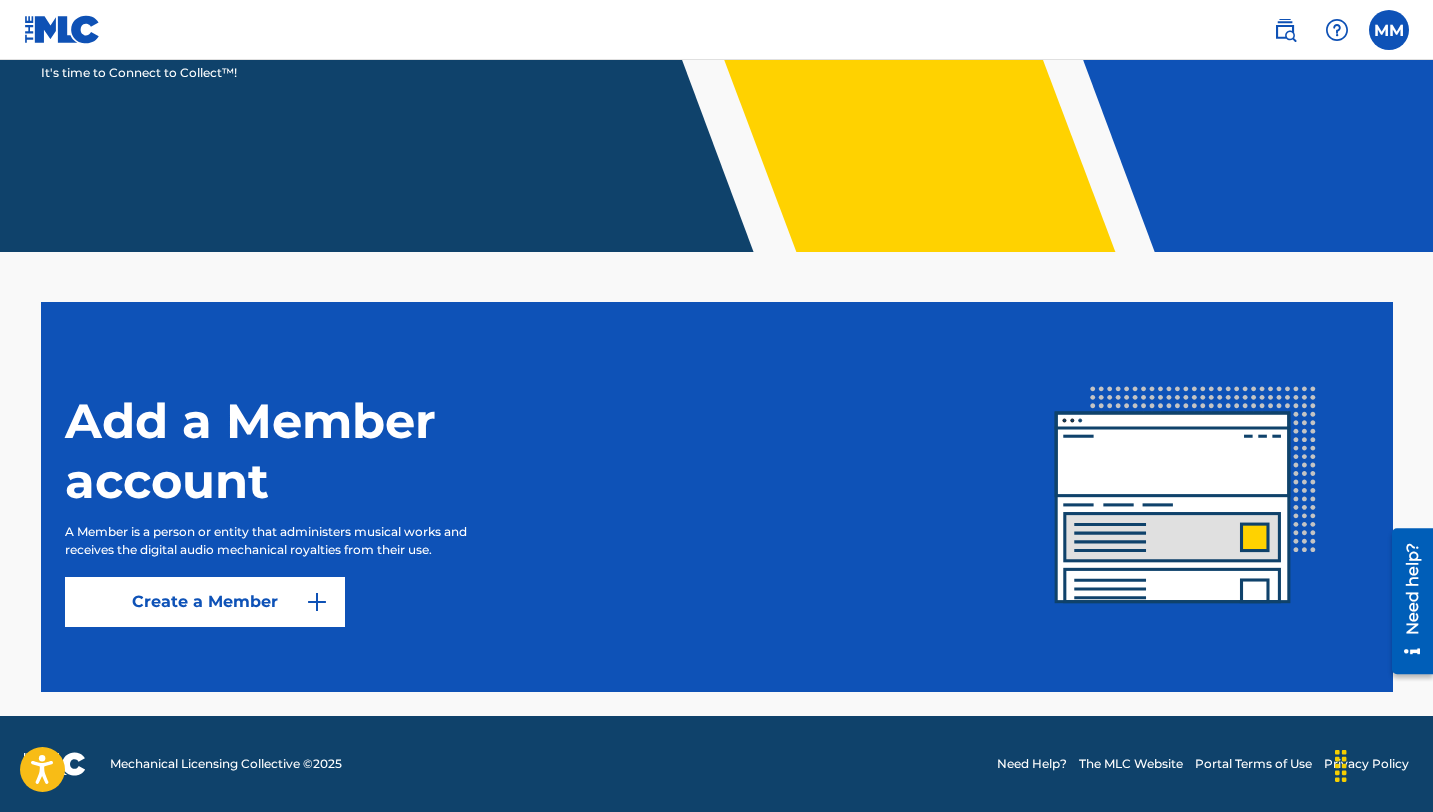 click on "Create a Member" at bounding box center [205, 602] 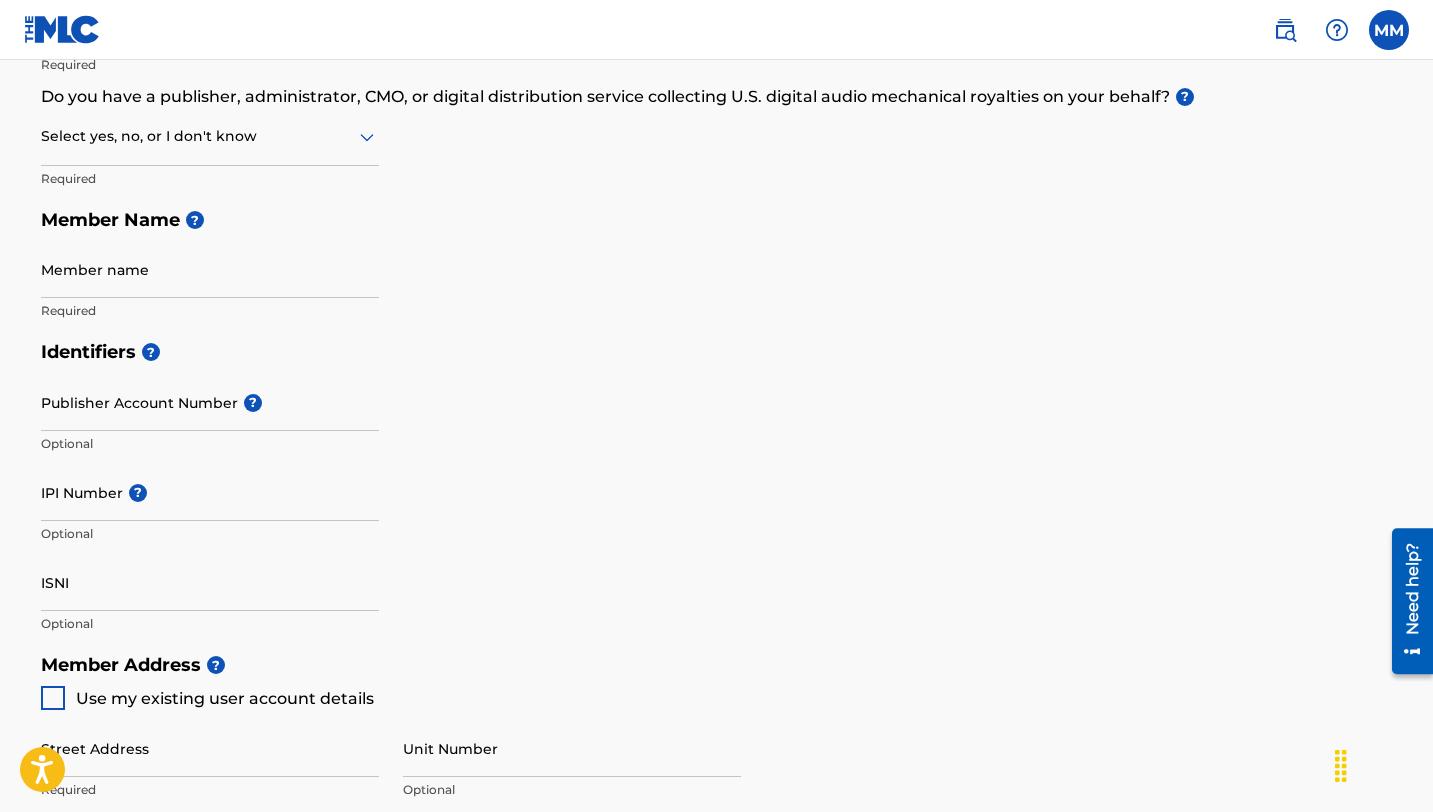 scroll, scrollTop: 0, scrollLeft: 0, axis: both 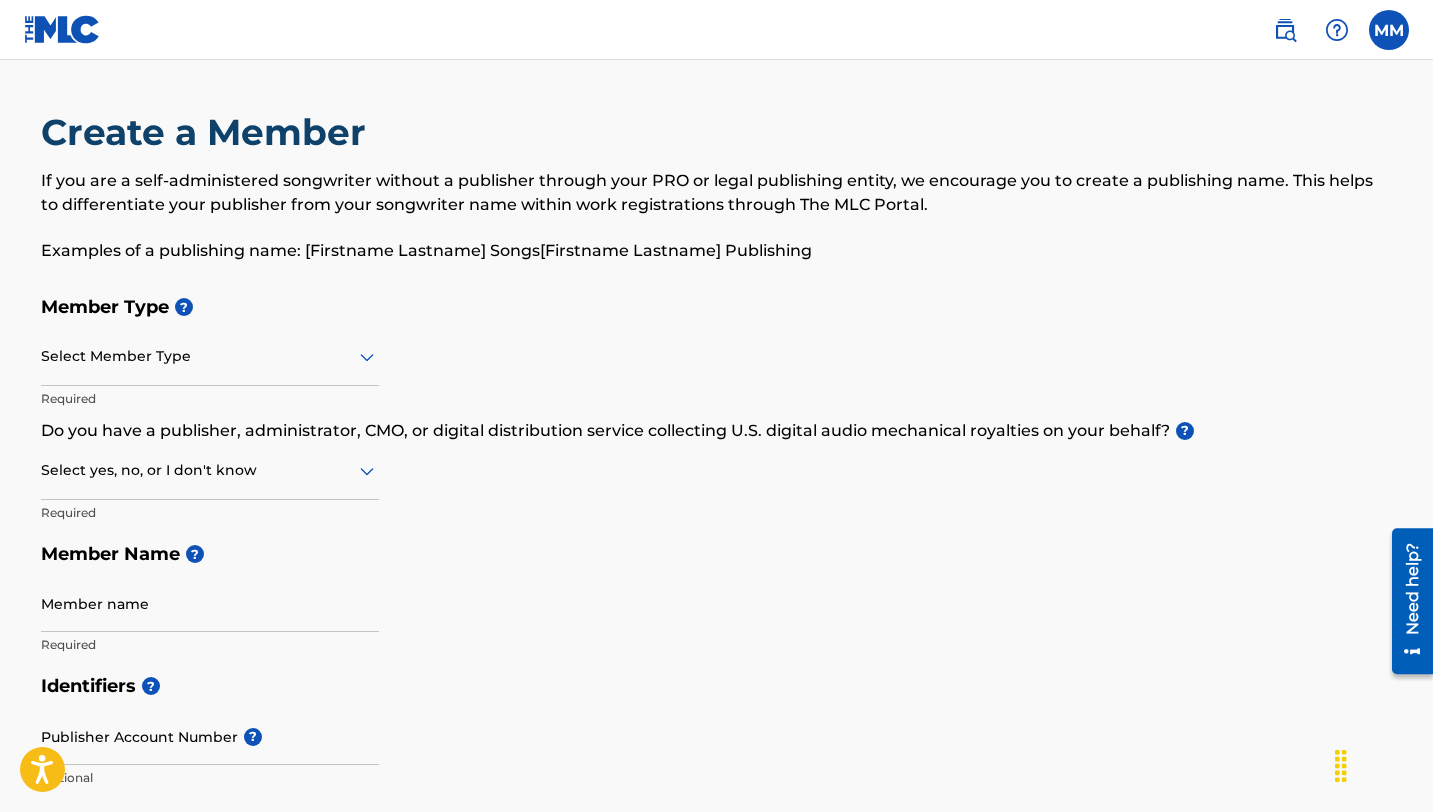 click on "Select Member Type" at bounding box center (210, 357) 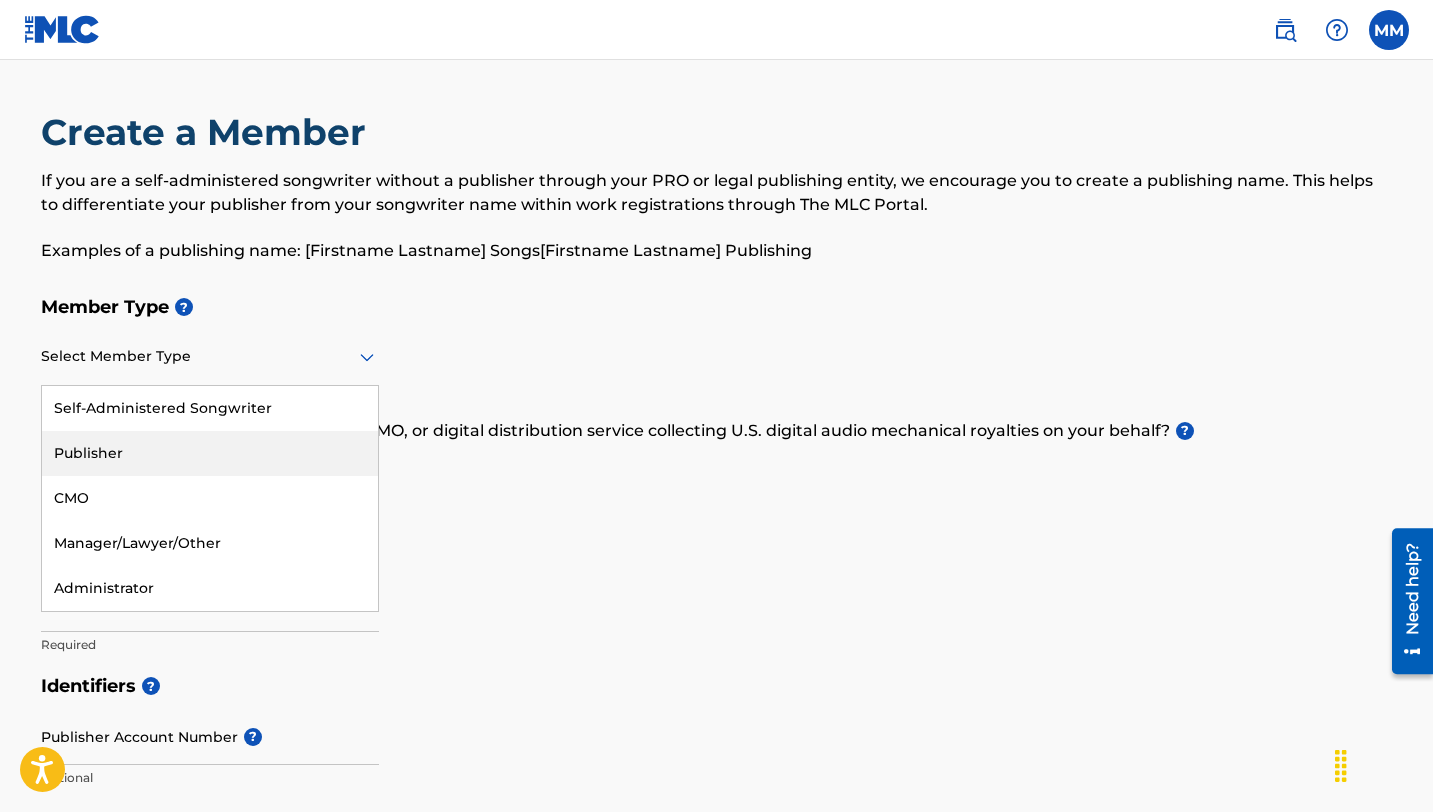 click on "Publisher" at bounding box center (210, 453) 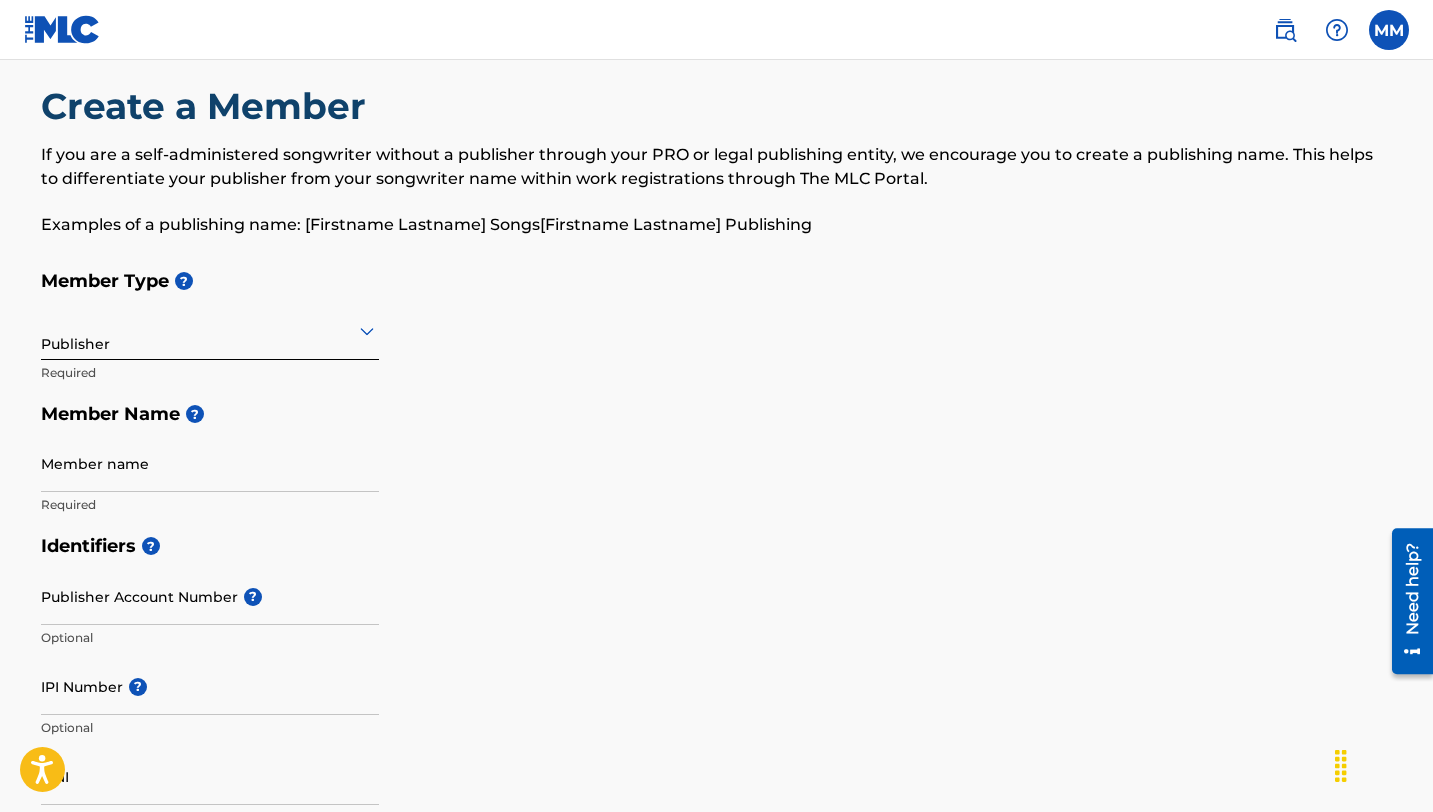 scroll, scrollTop: 0, scrollLeft: 0, axis: both 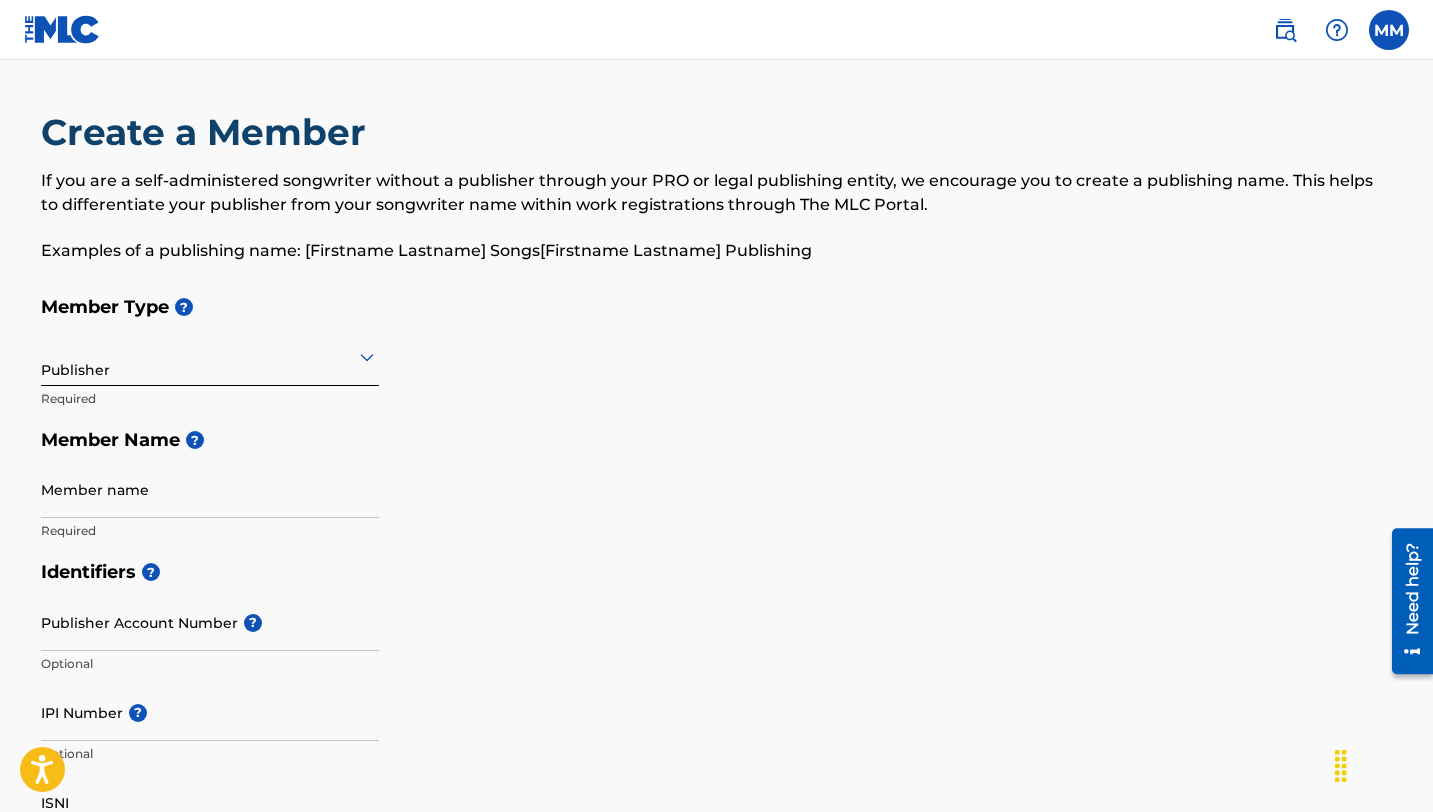 click at bounding box center (62, 29) 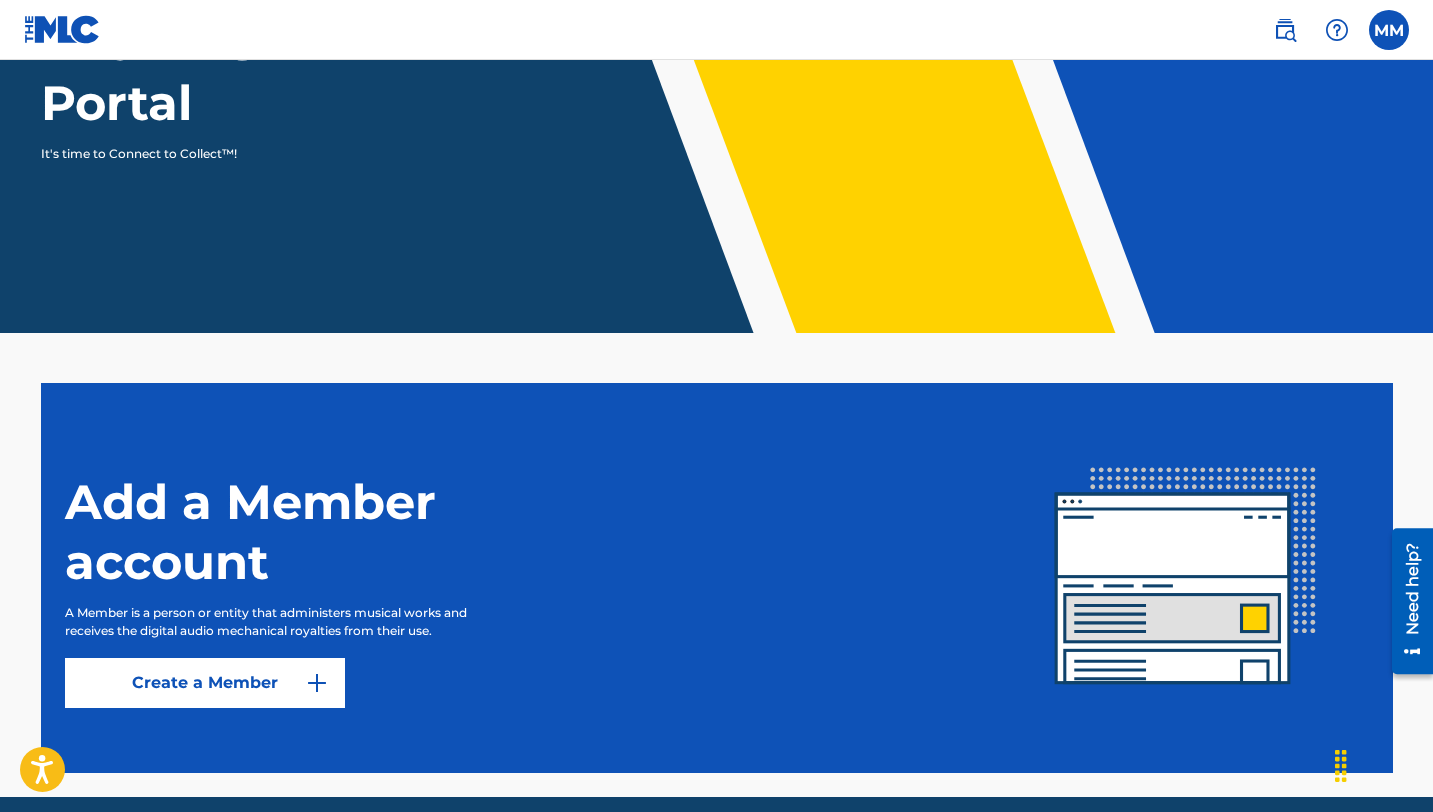scroll, scrollTop: 334, scrollLeft: 0, axis: vertical 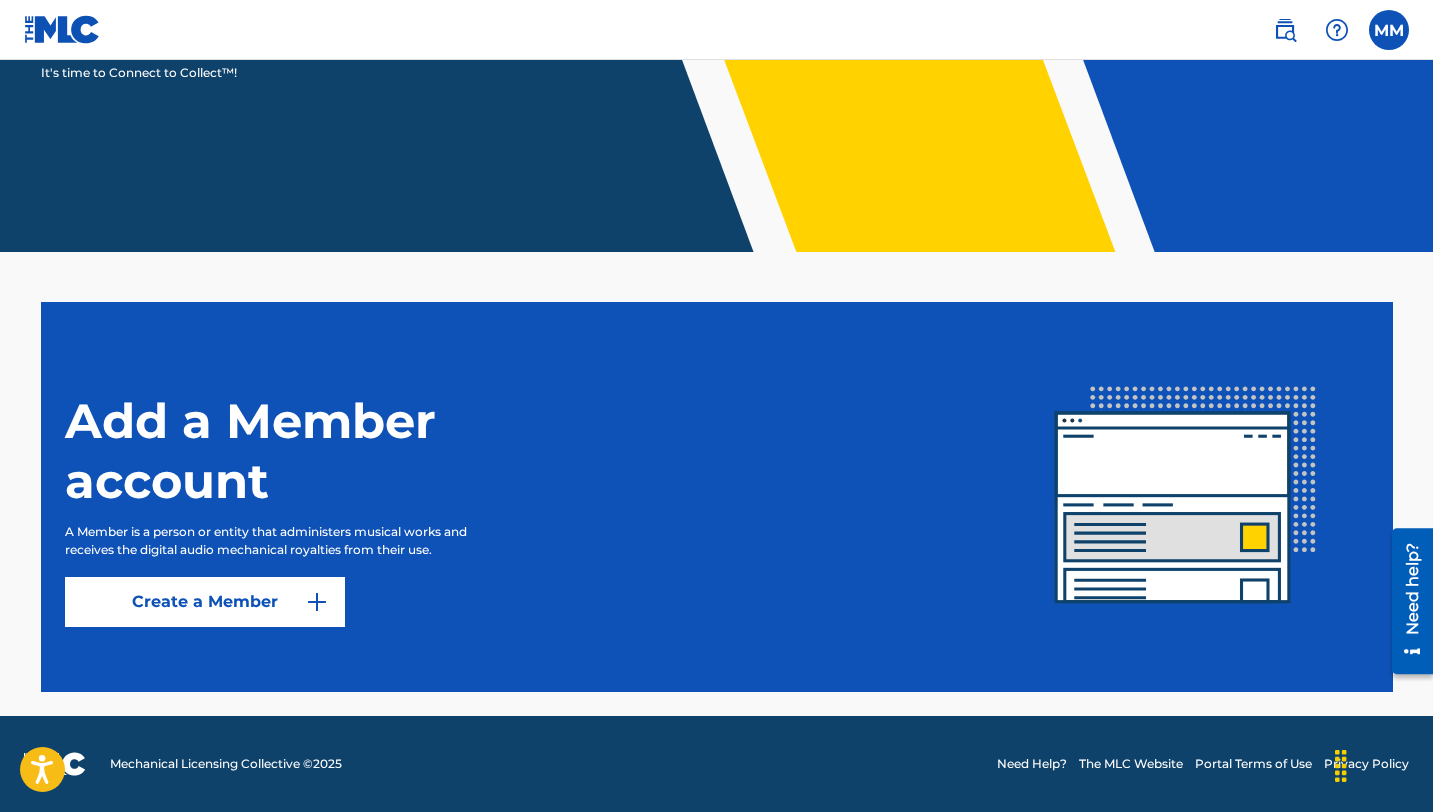 click at bounding box center [1285, 30] 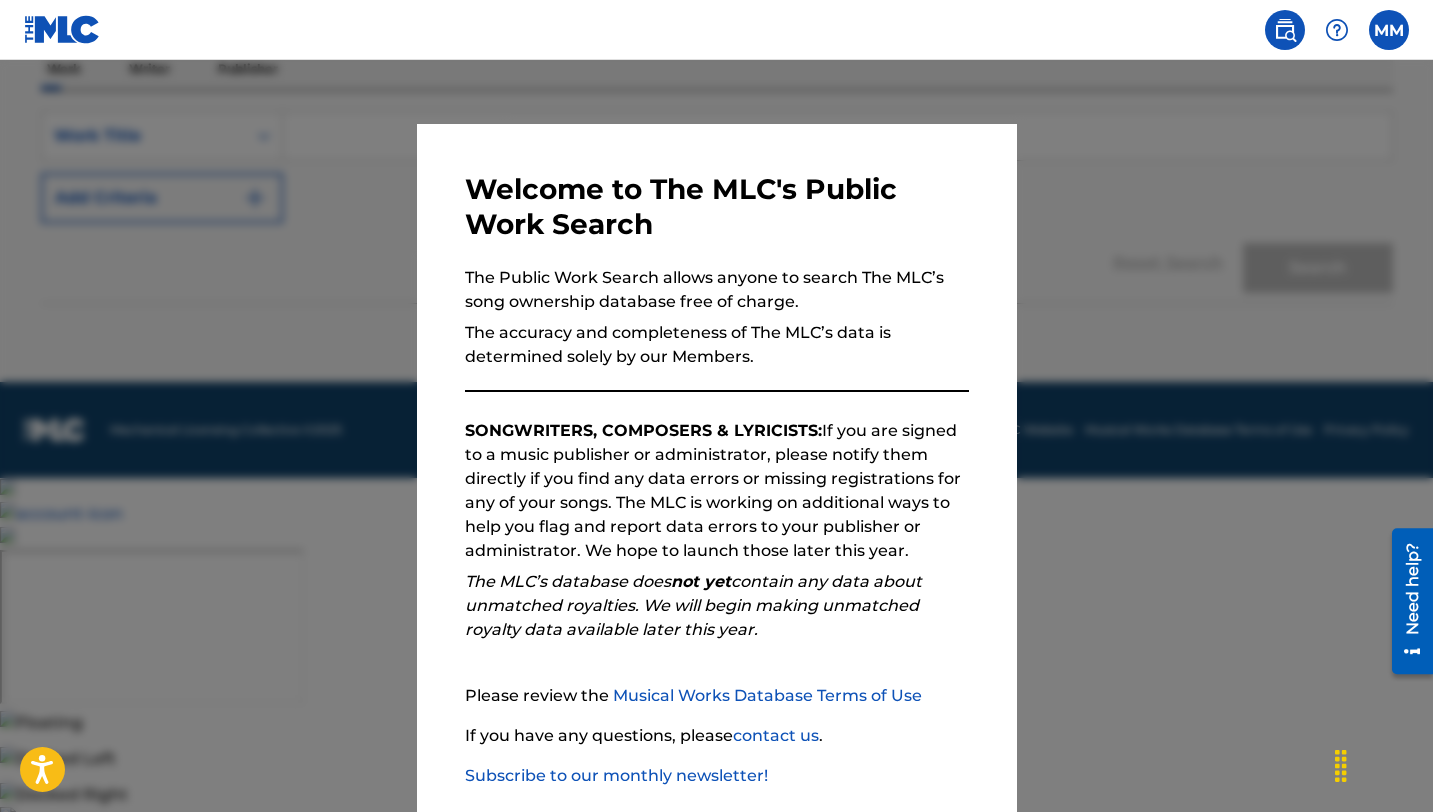 scroll, scrollTop: 0, scrollLeft: 0, axis: both 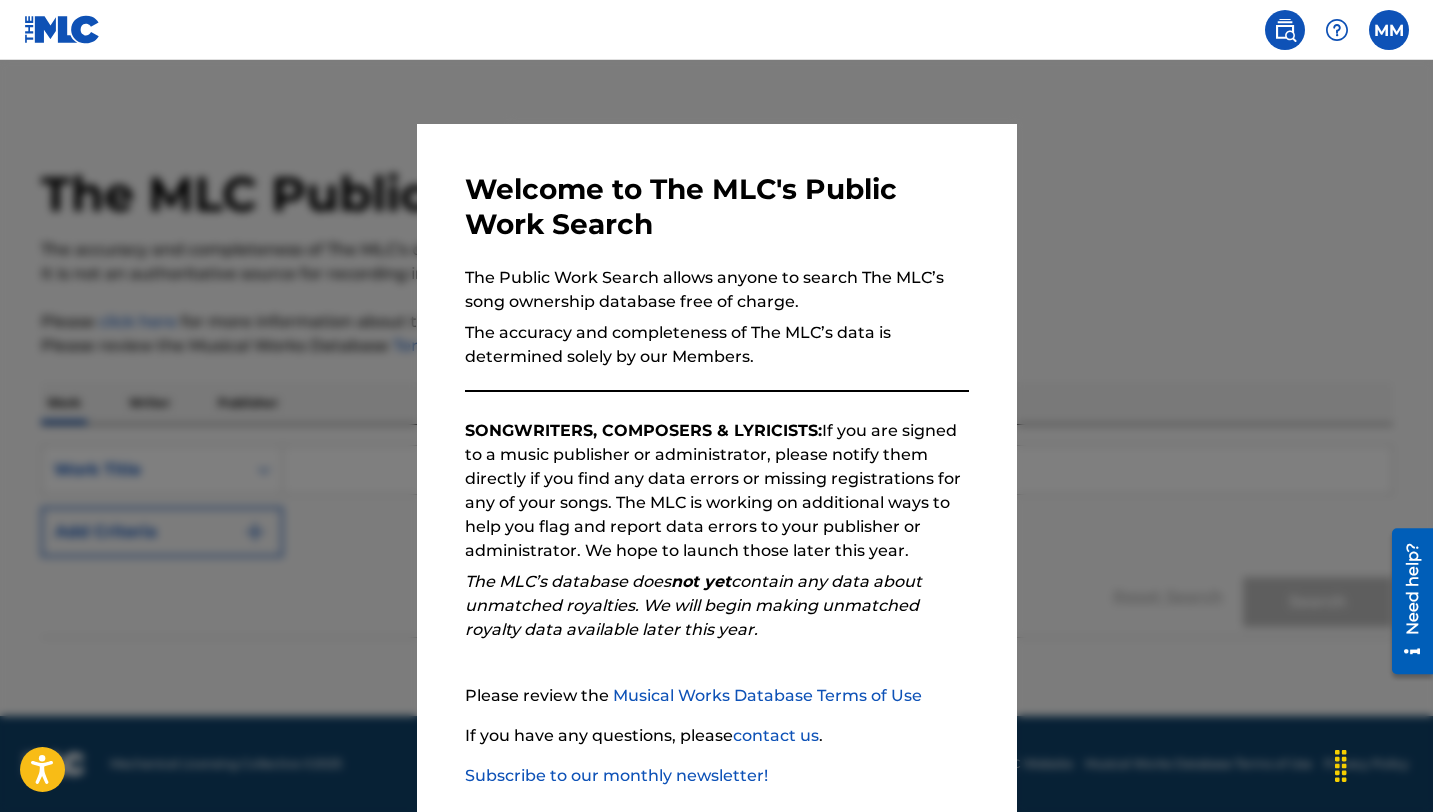 click at bounding box center (1285, 30) 